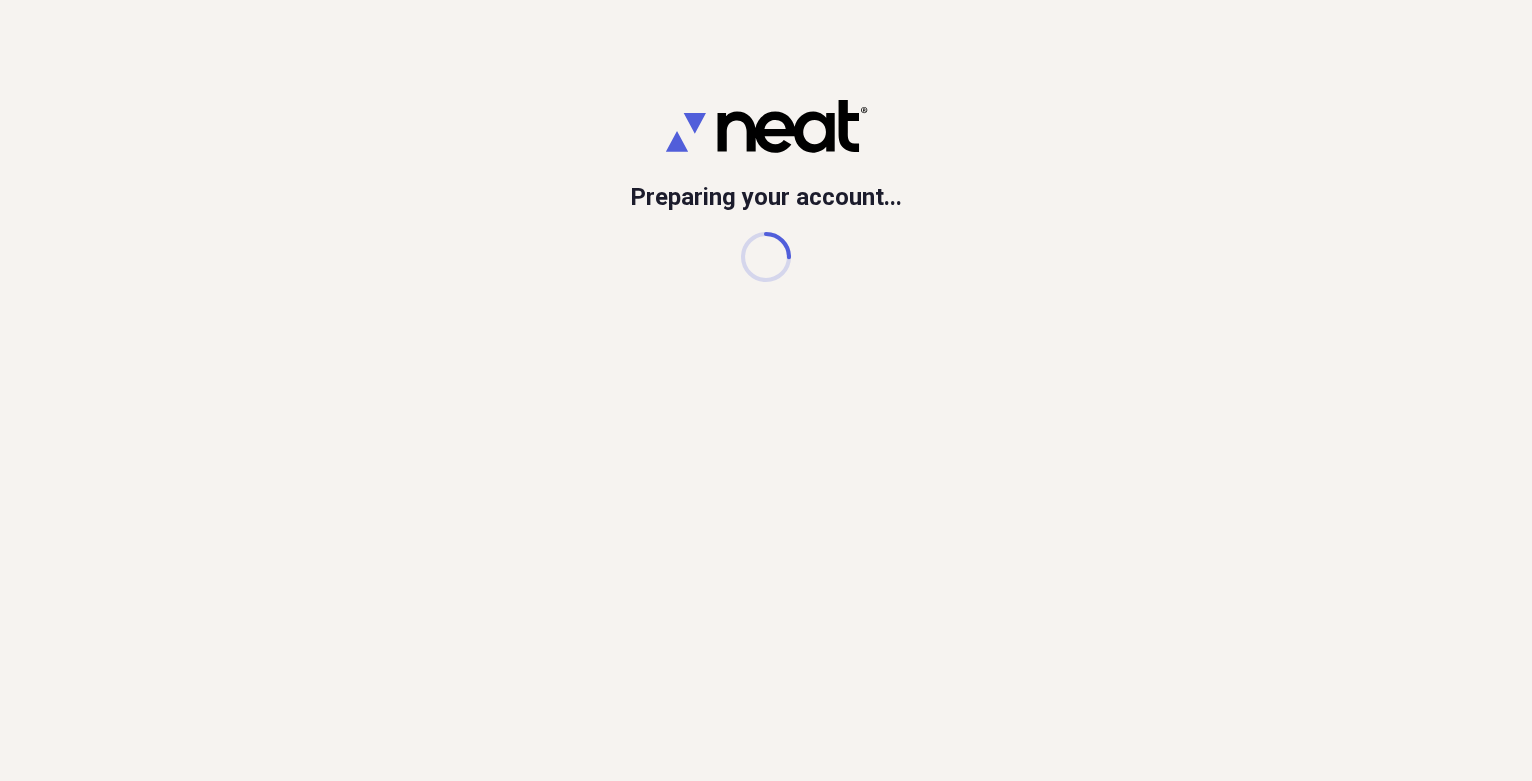 scroll, scrollTop: 0, scrollLeft: 0, axis: both 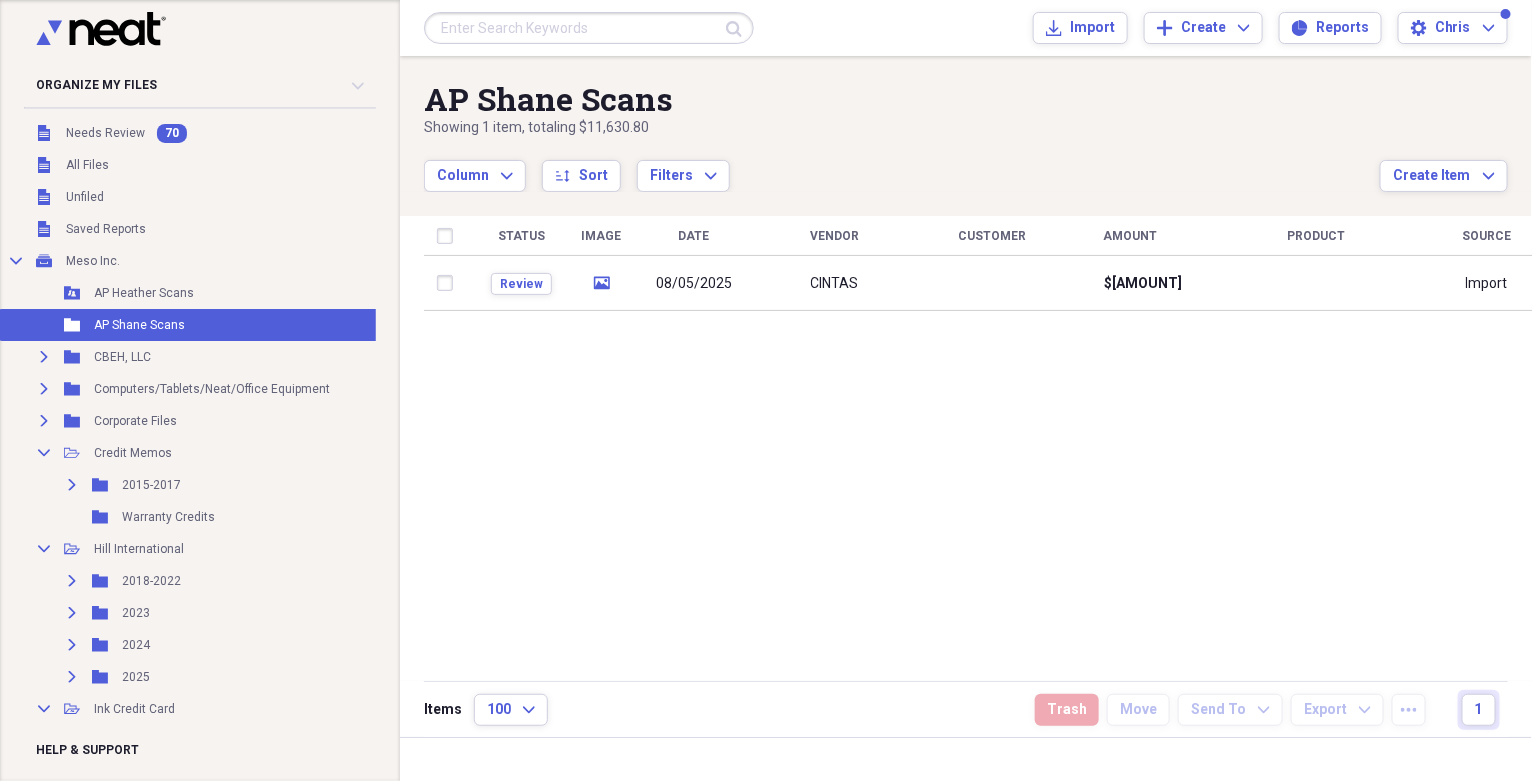 click at bounding box center [589, 28] 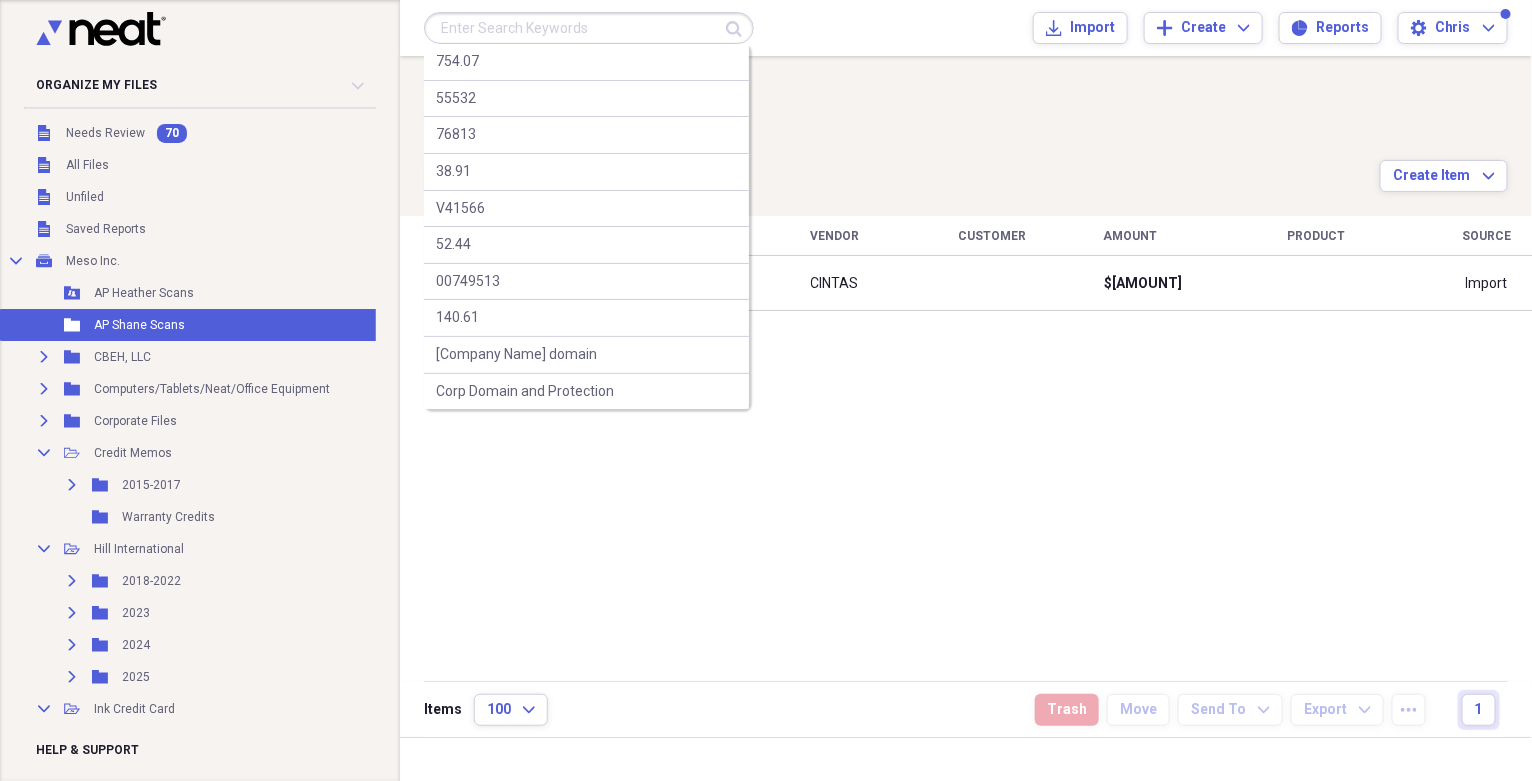 paste on "M1057" 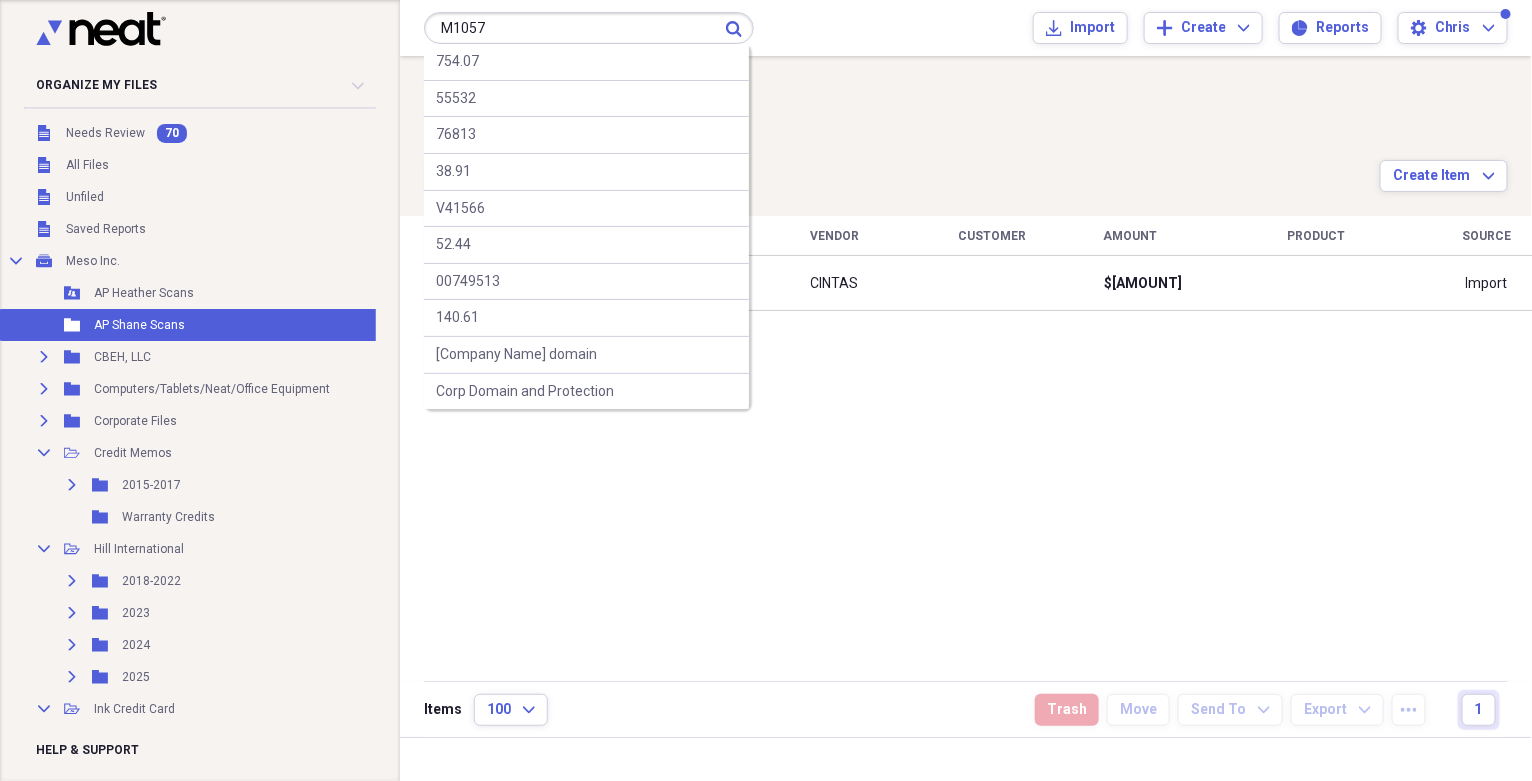 type on "M1057" 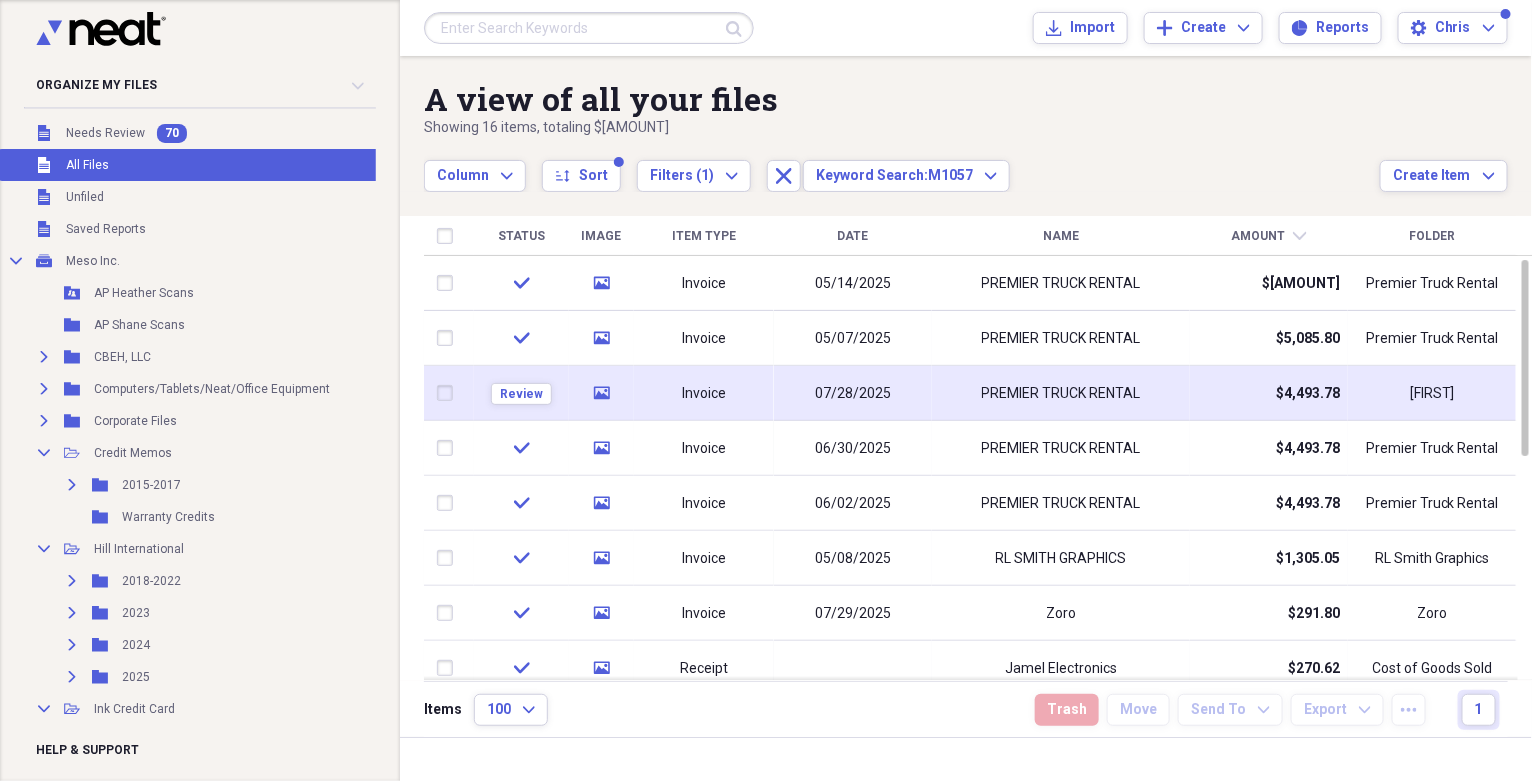 click on "07/28/2025" at bounding box center [853, 394] 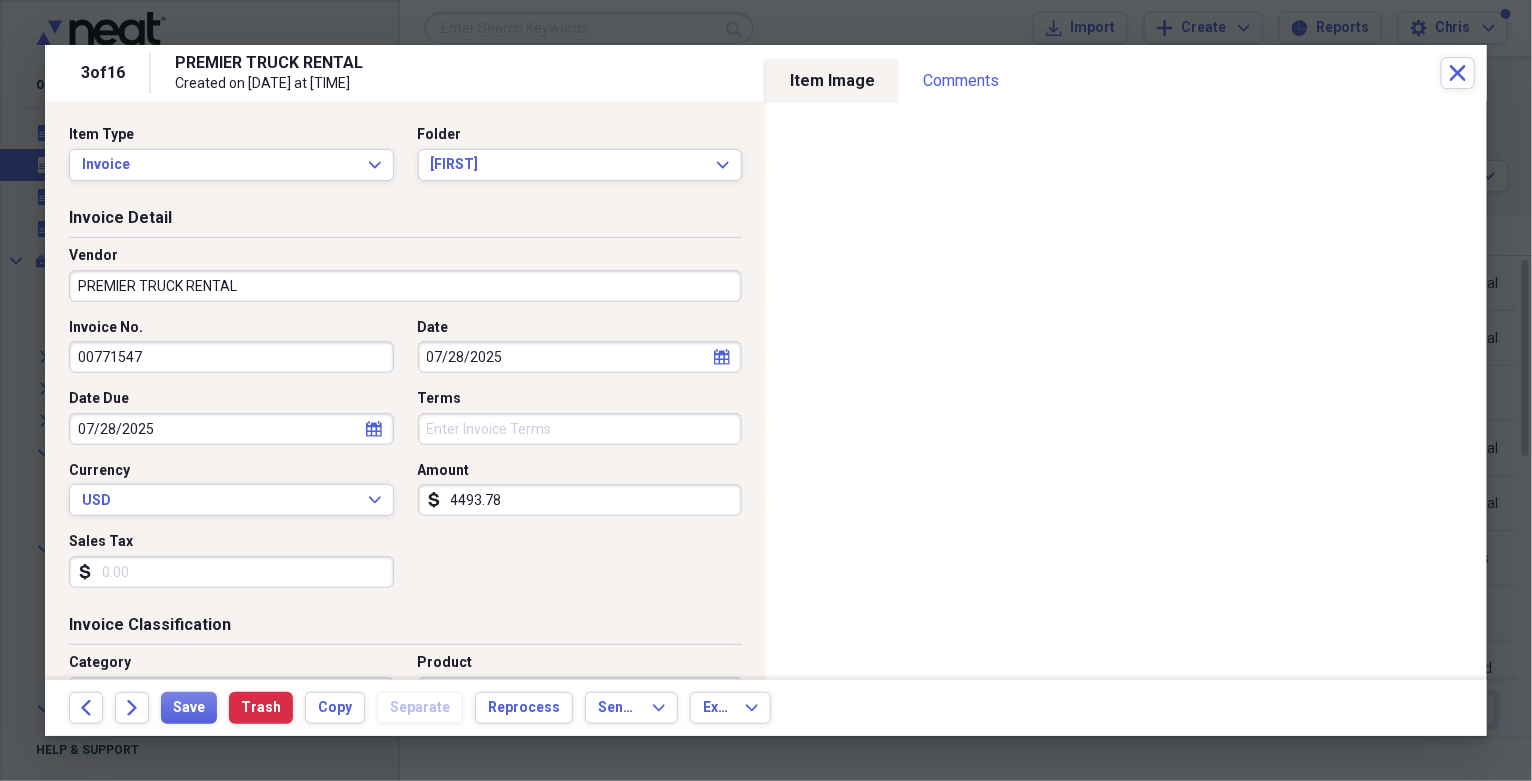 click on "00771547" at bounding box center [231, 357] 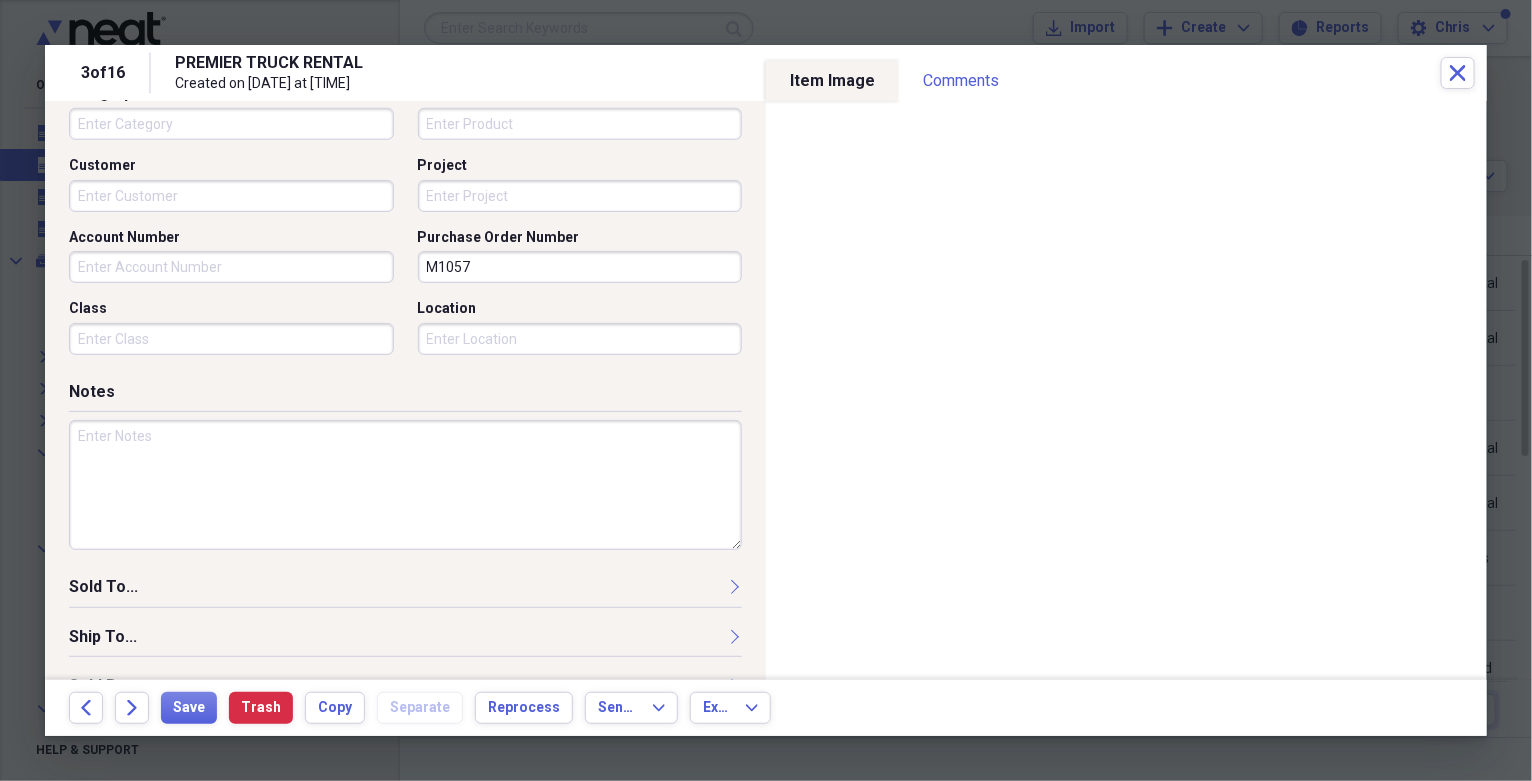 scroll, scrollTop: 610, scrollLeft: 0, axis: vertical 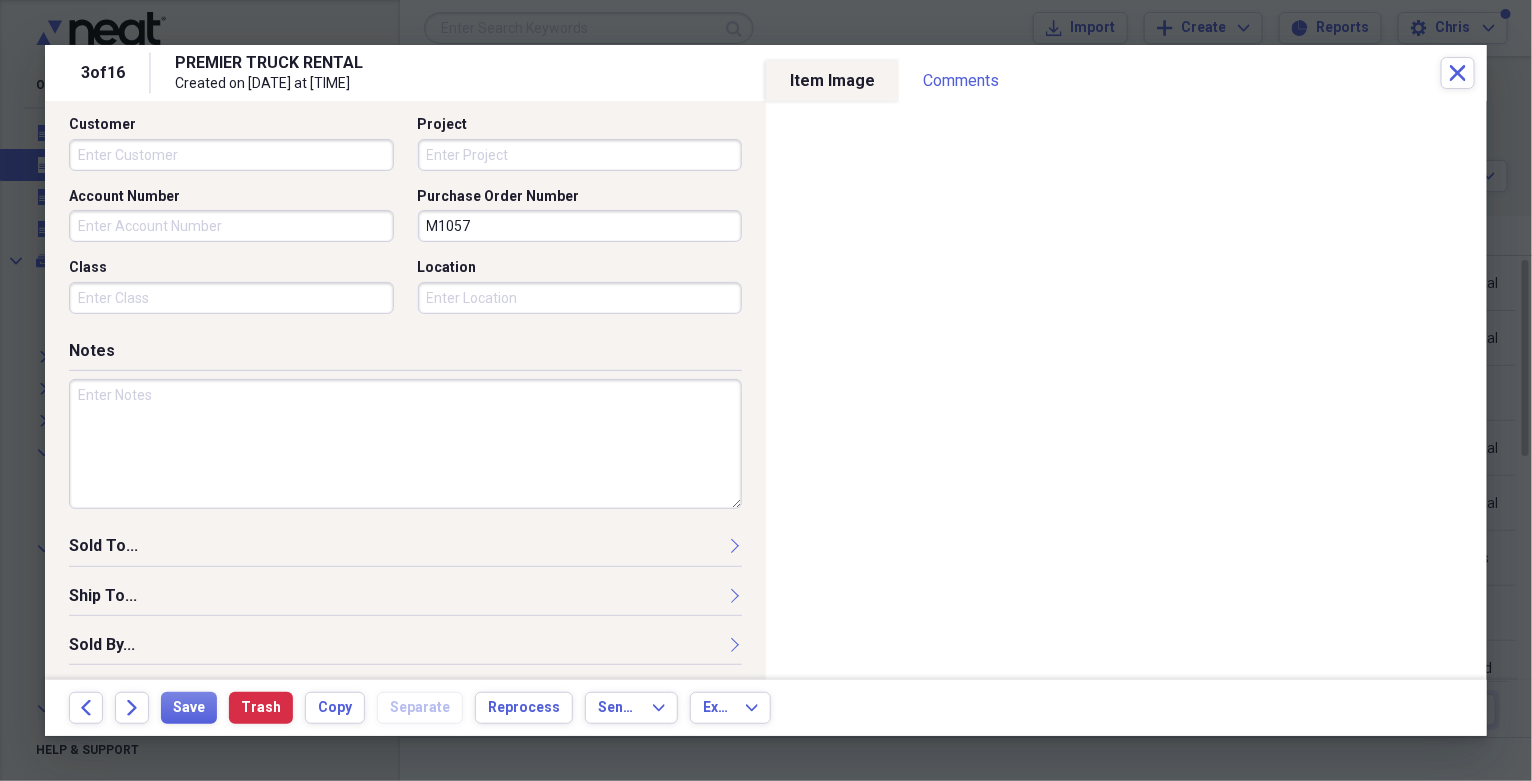 click at bounding box center (405, 444) 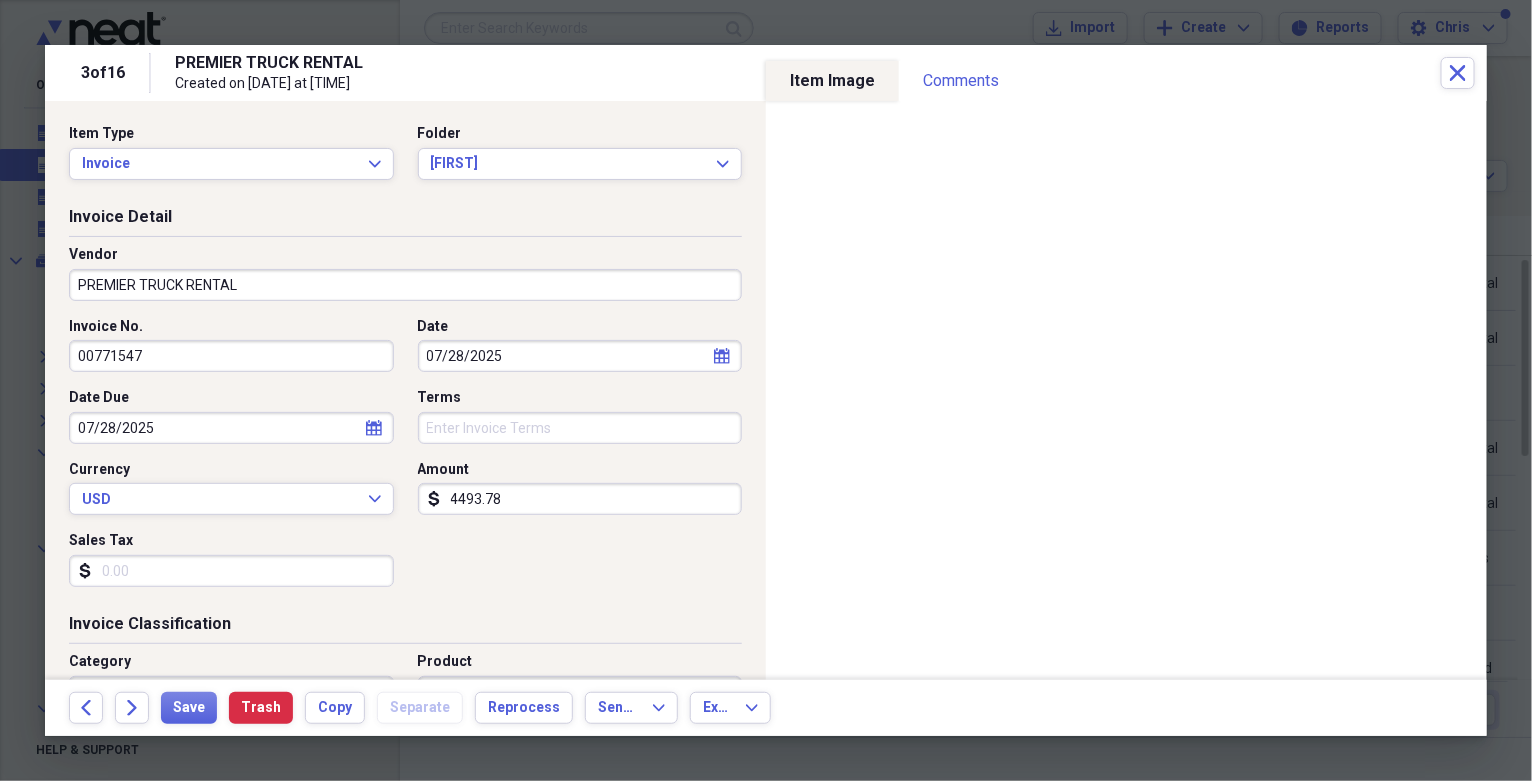 scroll, scrollTop: 0, scrollLeft: 0, axis: both 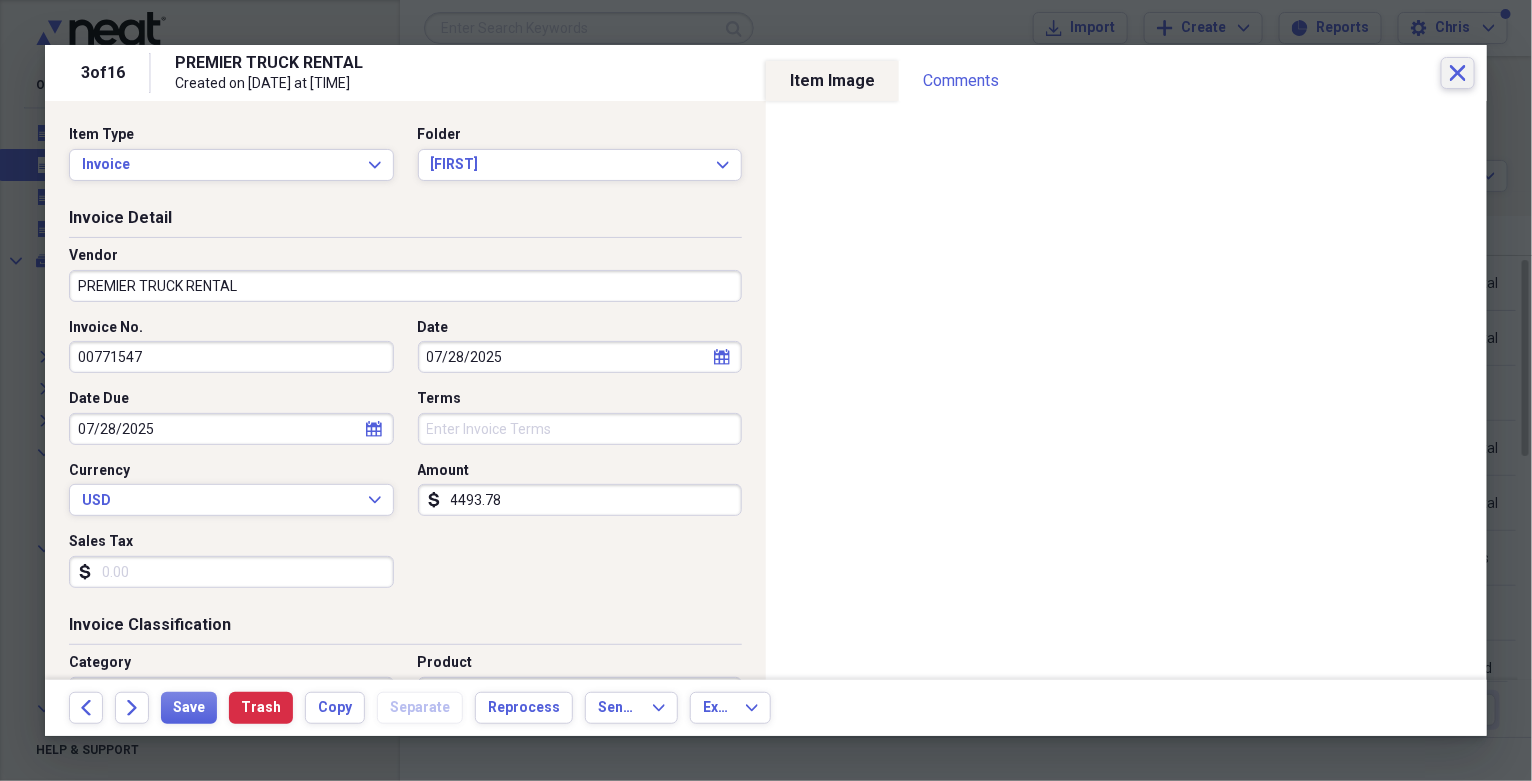 type on "M1057 1FD0X5HTXREC94994" 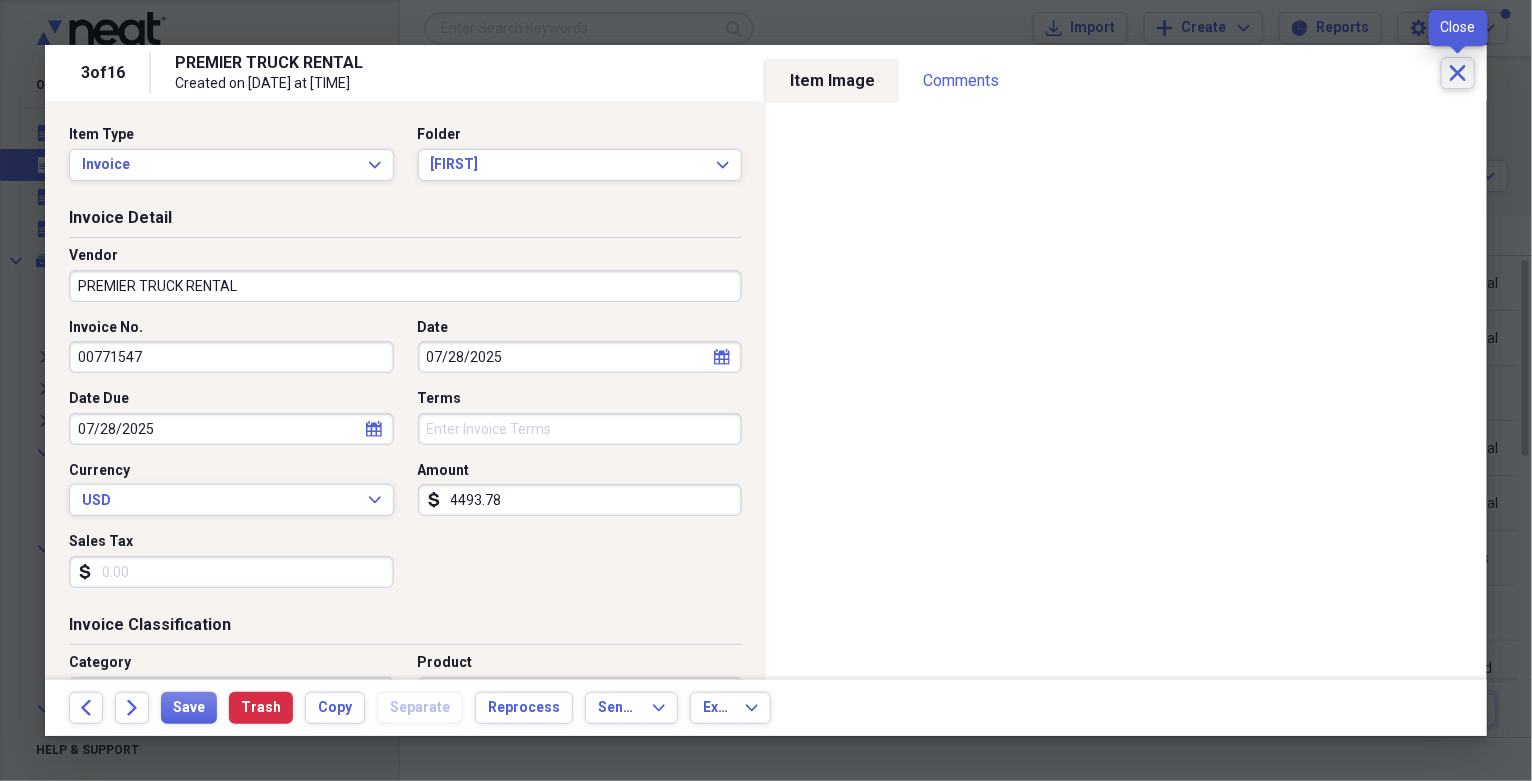 click 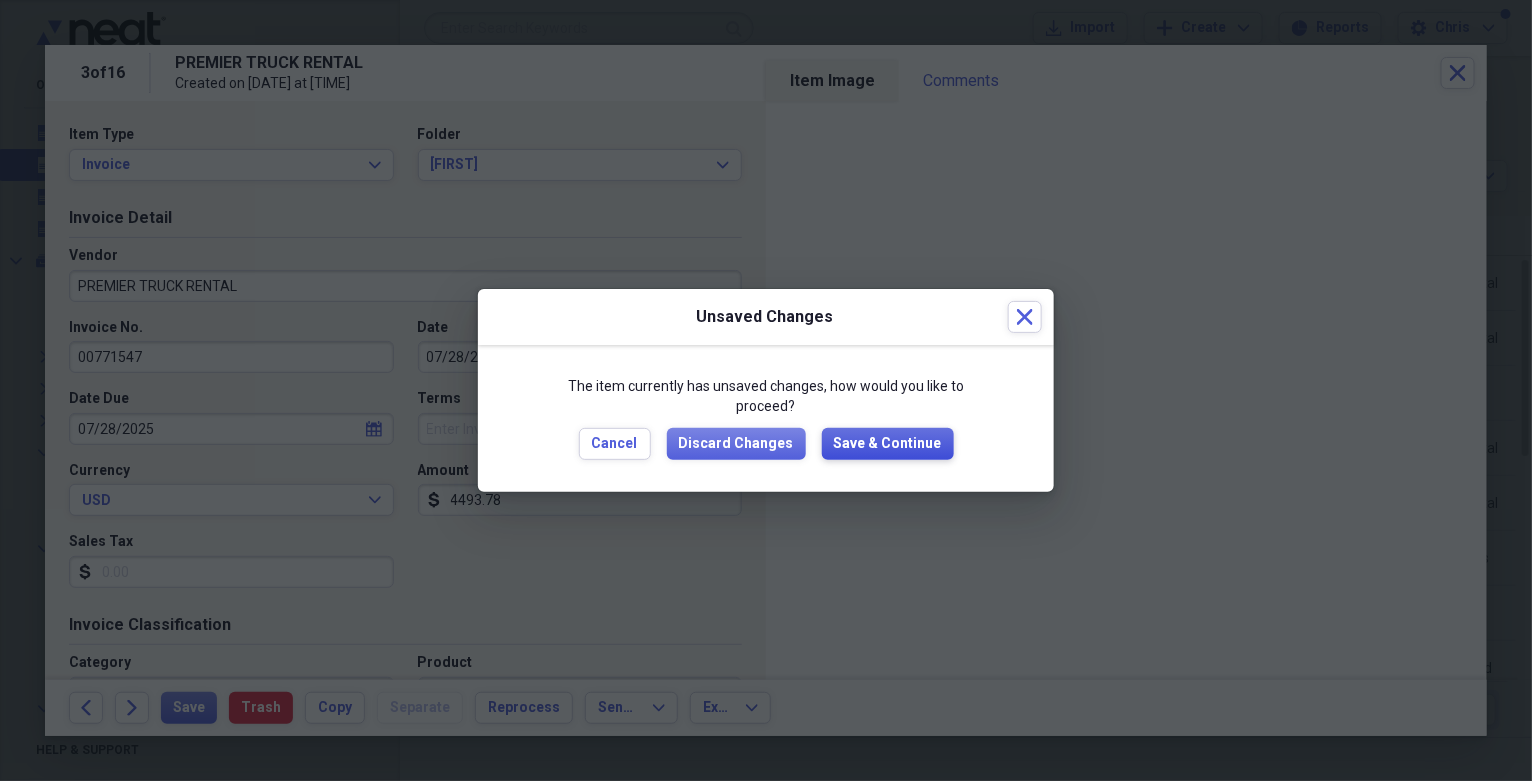 click on "Save & Continue" at bounding box center [888, 444] 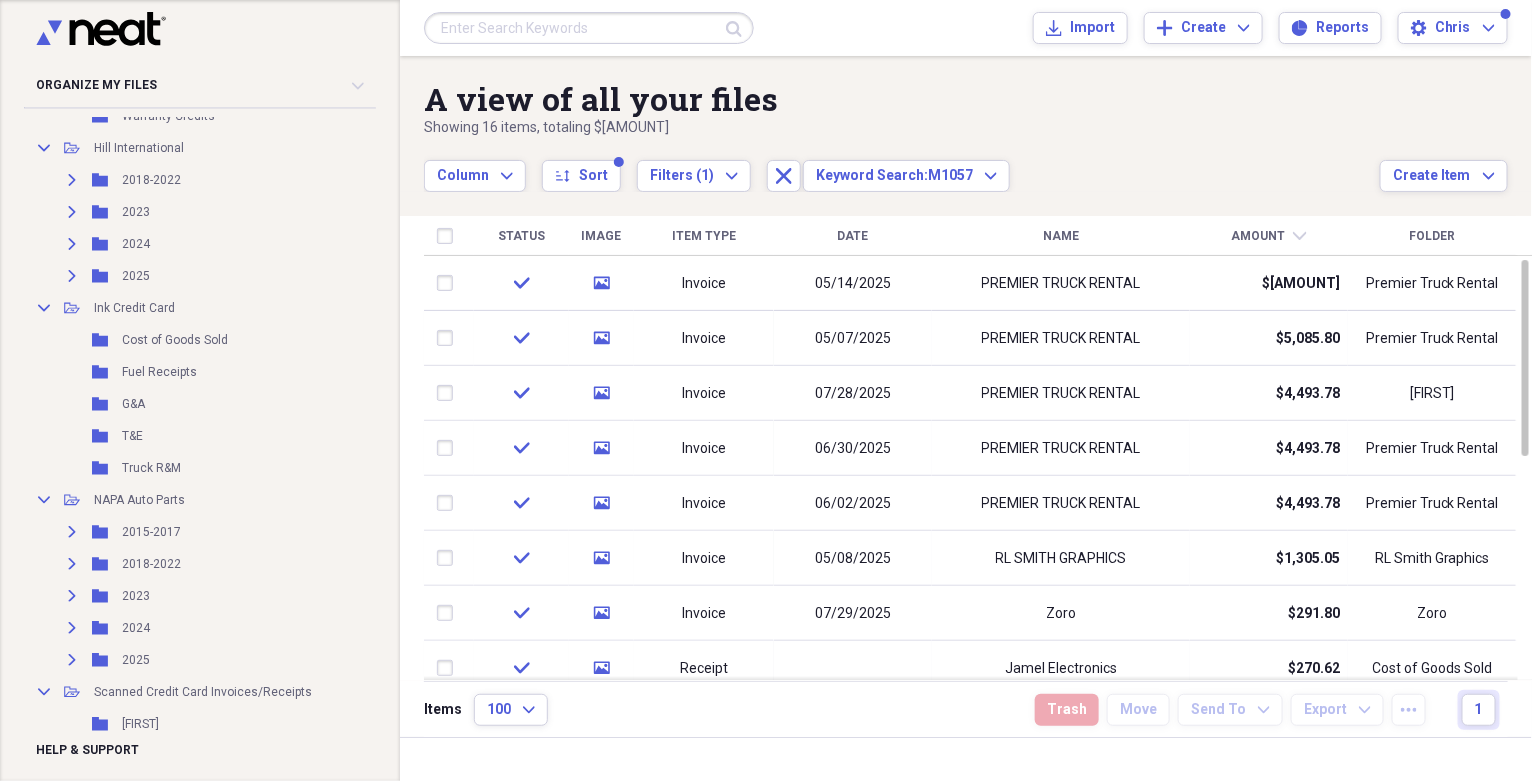 scroll, scrollTop: 660, scrollLeft: 0, axis: vertical 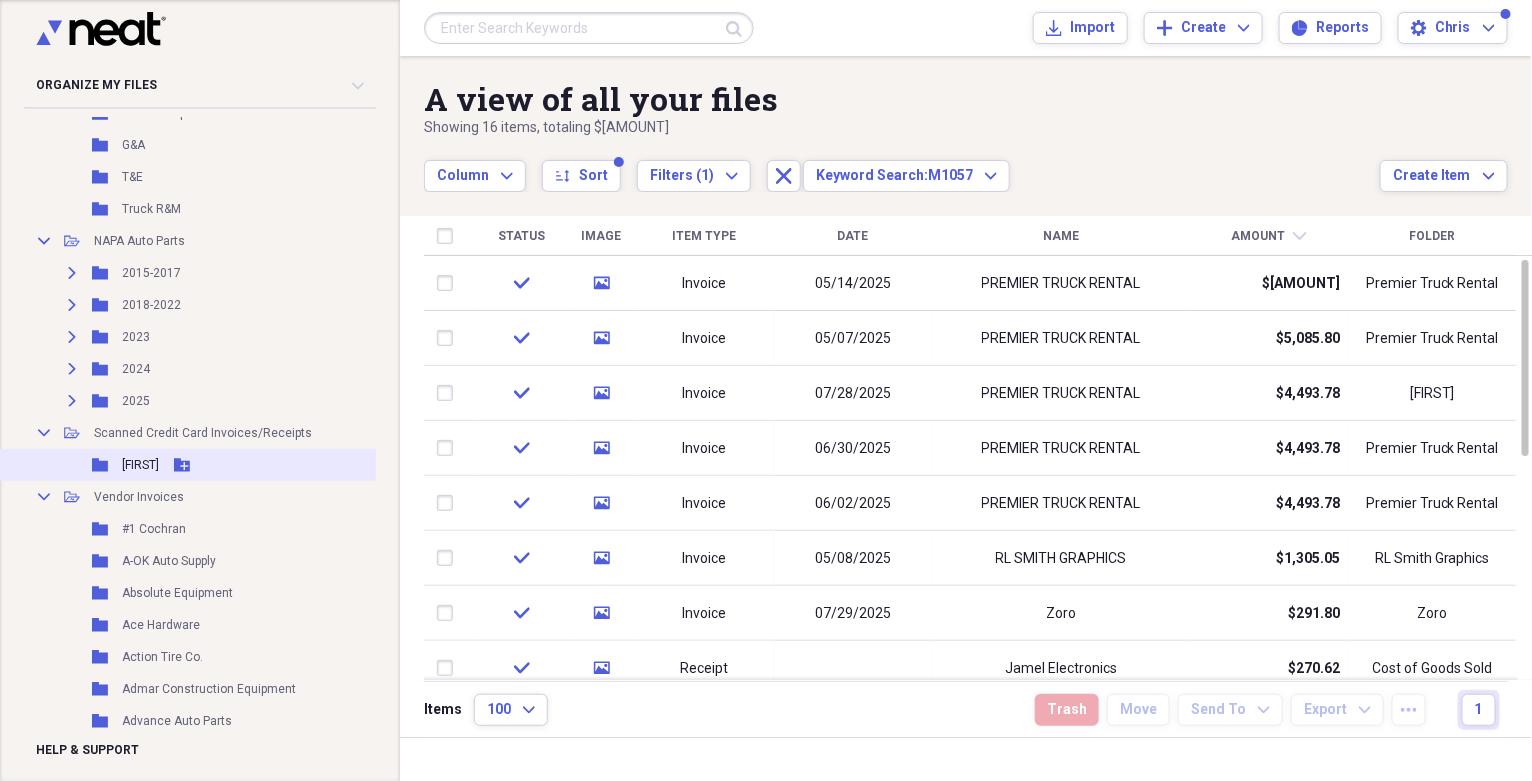 click on "[FIRST]" at bounding box center [140, 465] 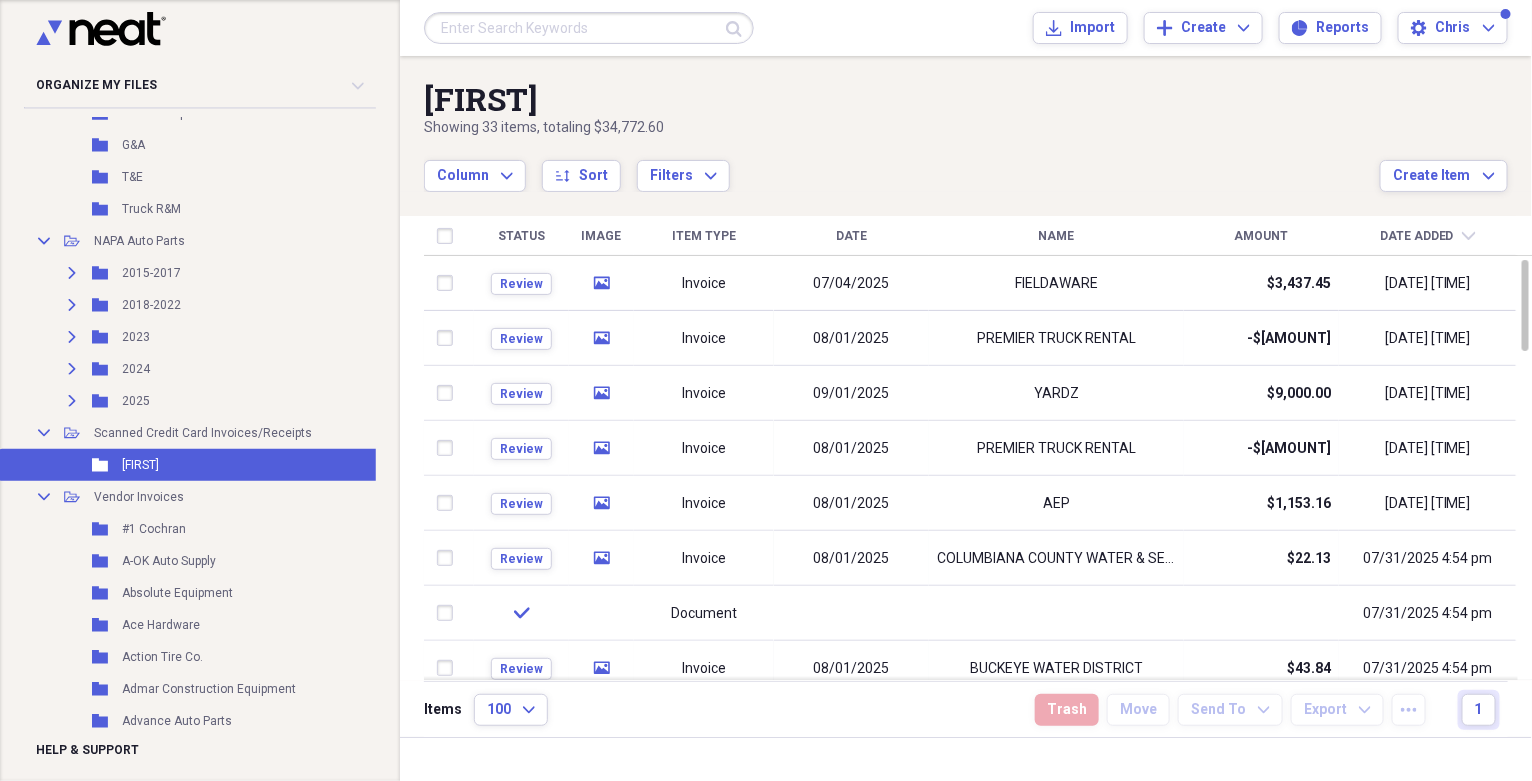 click on "Name" at bounding box center (1057, 236) 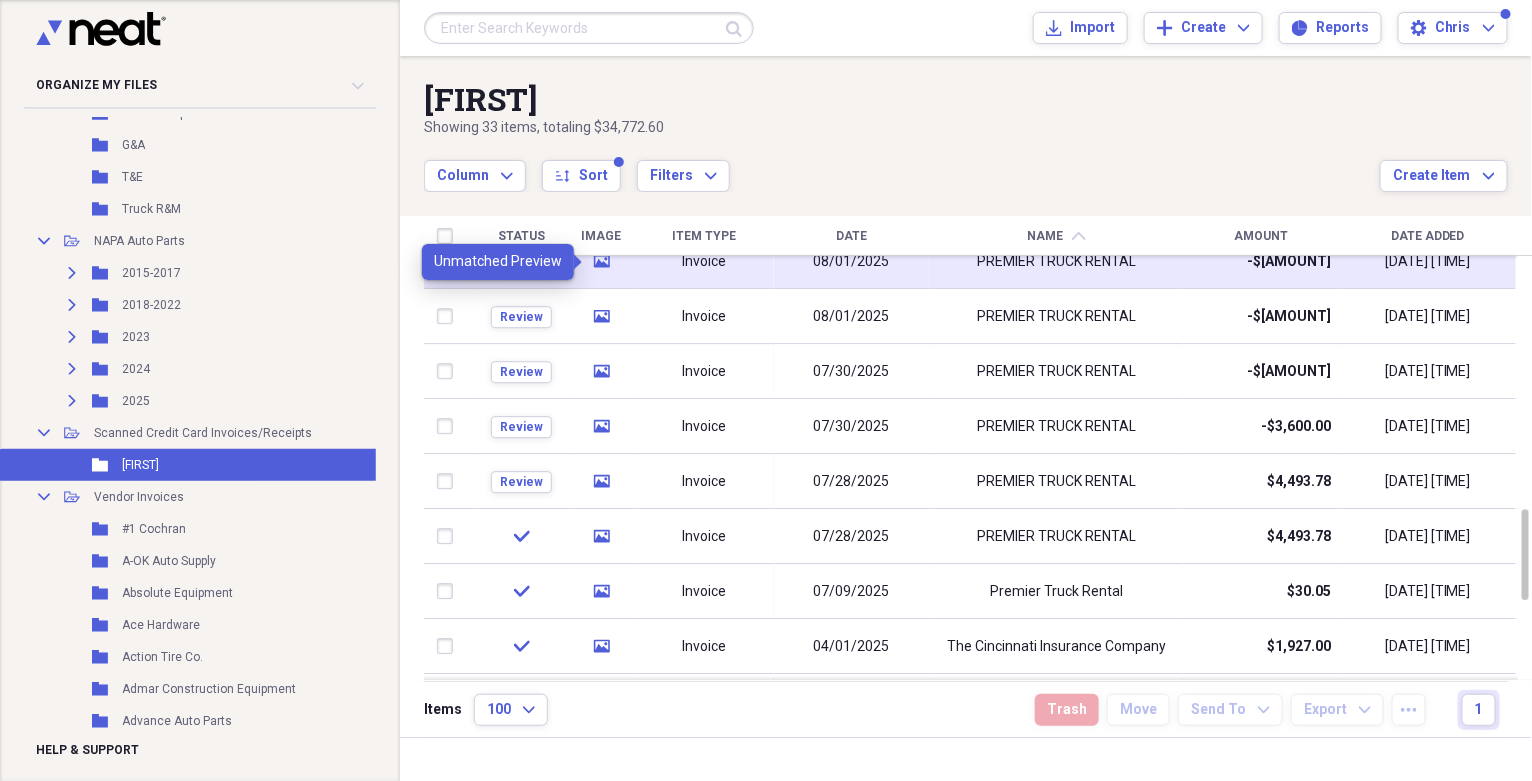click 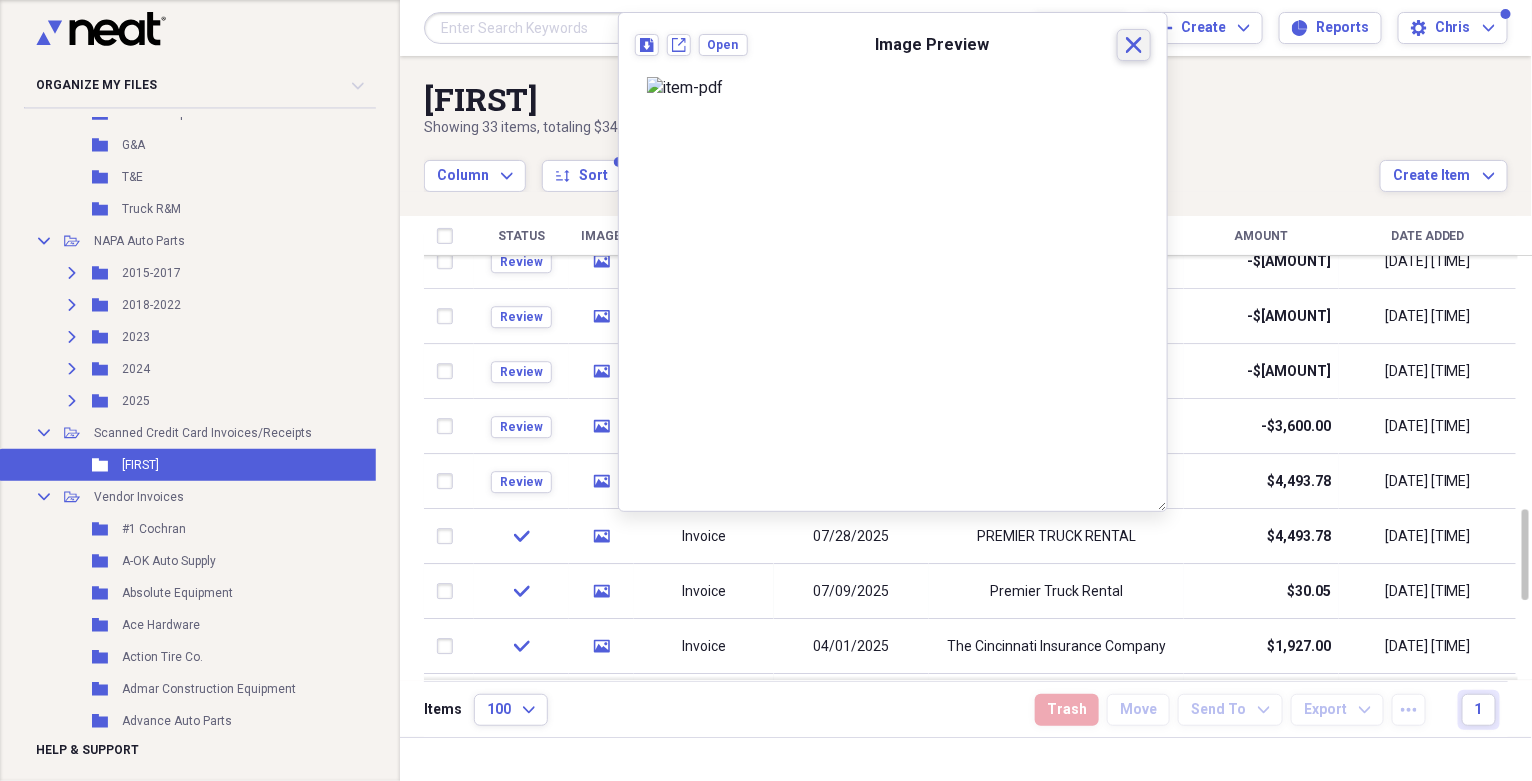 click on "Close" at bounding box center (1134, 45) 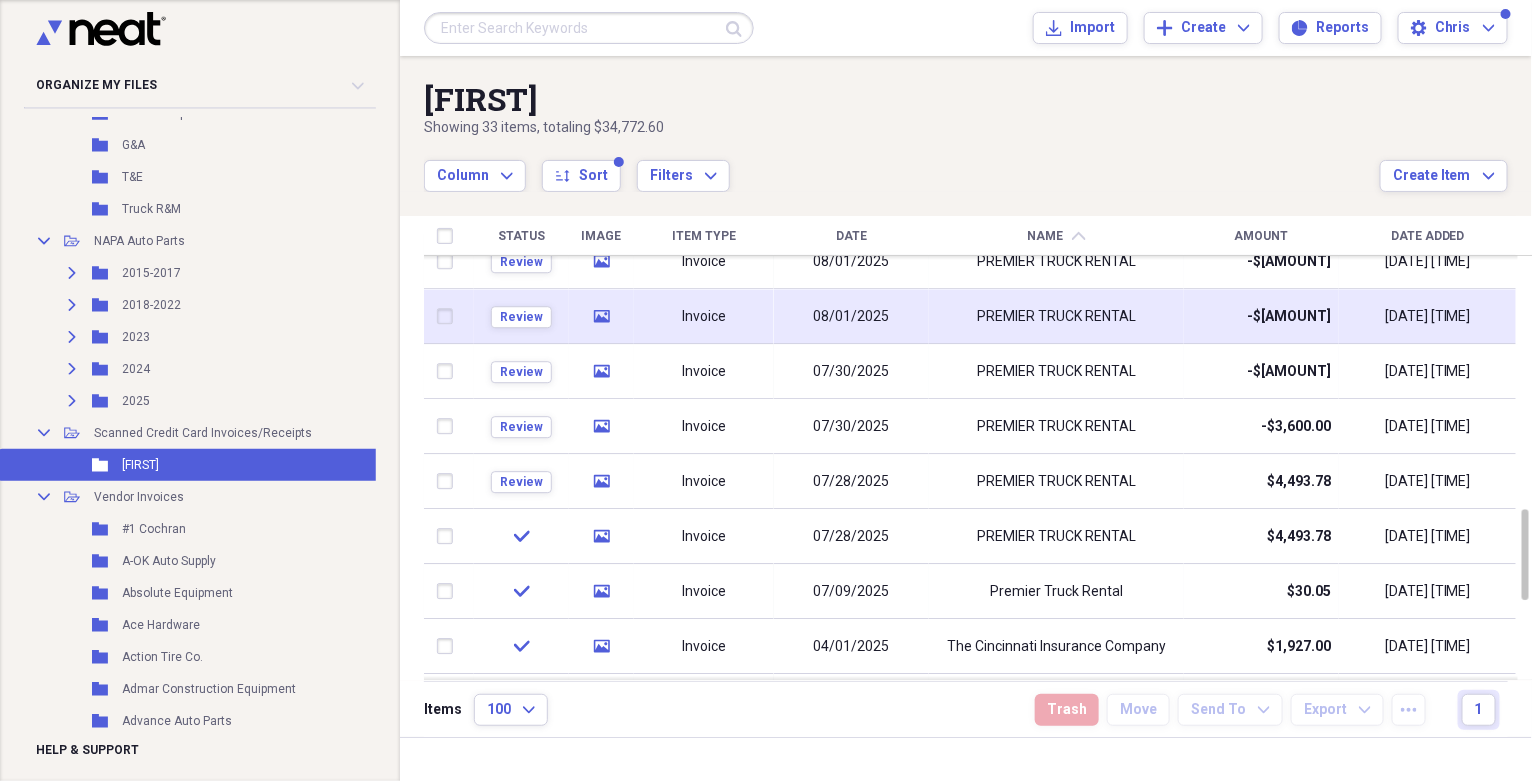click on "PREMIER TRUCK RENTAL" at bounding box center (1056, 317) 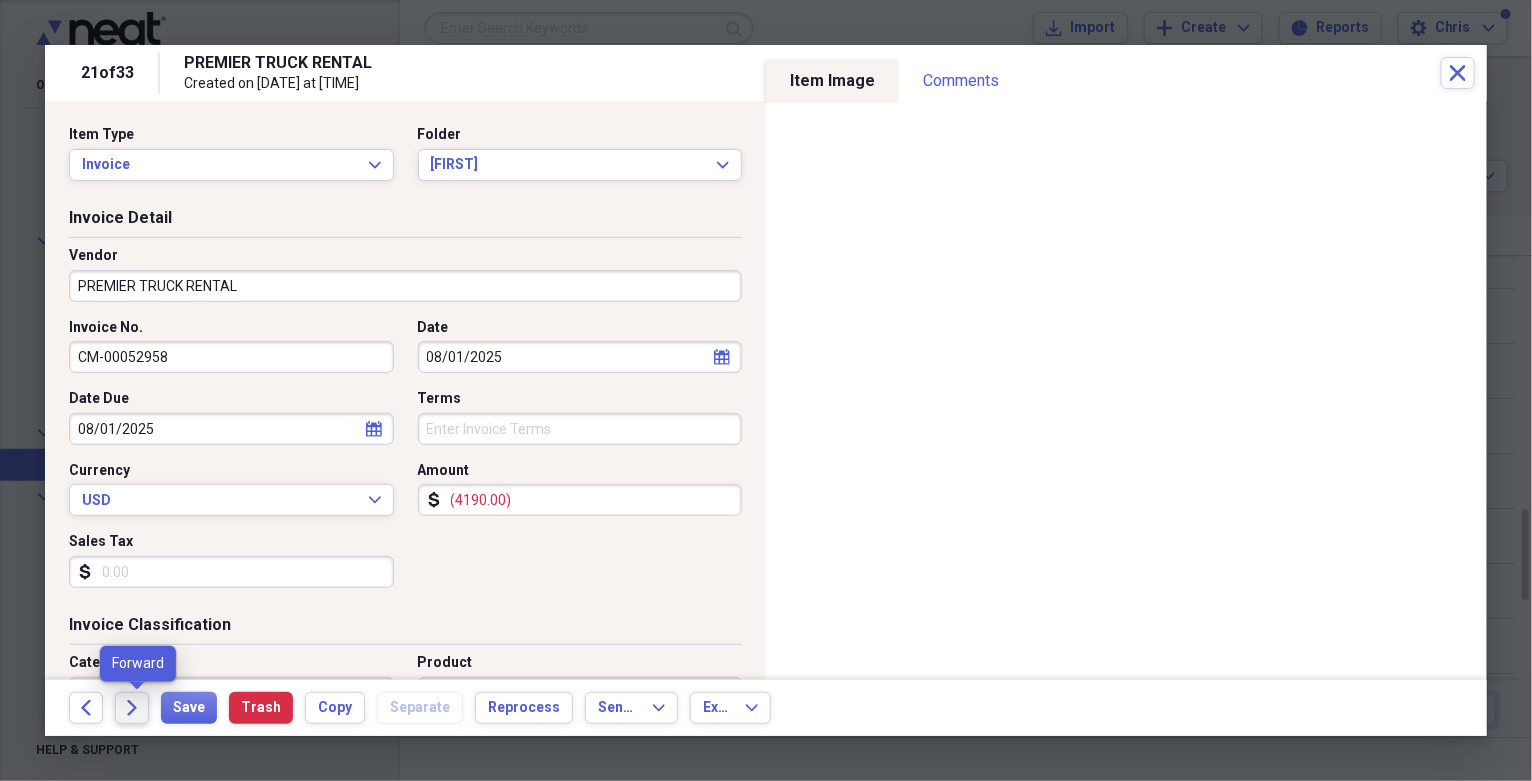 click on "Forward" 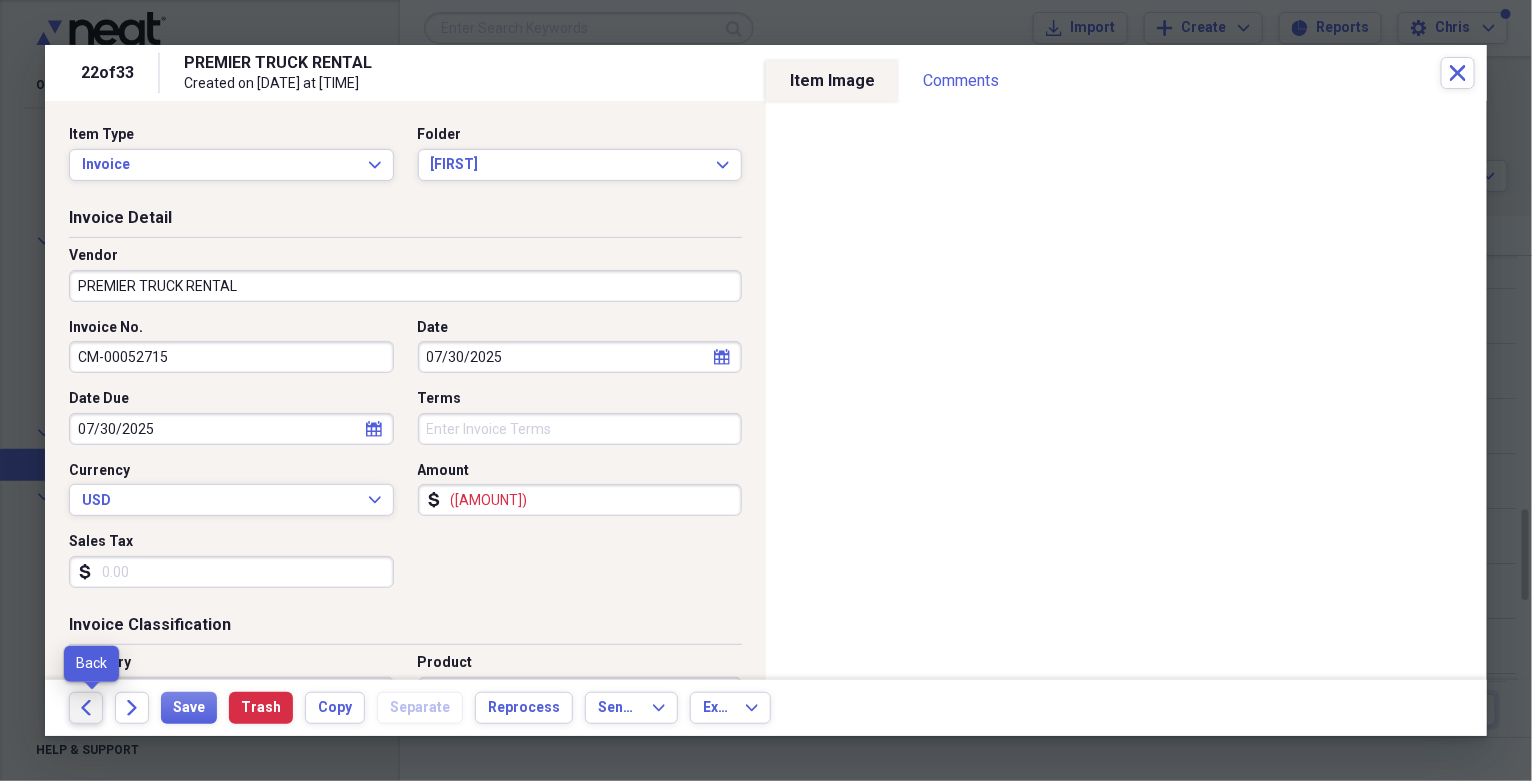 click 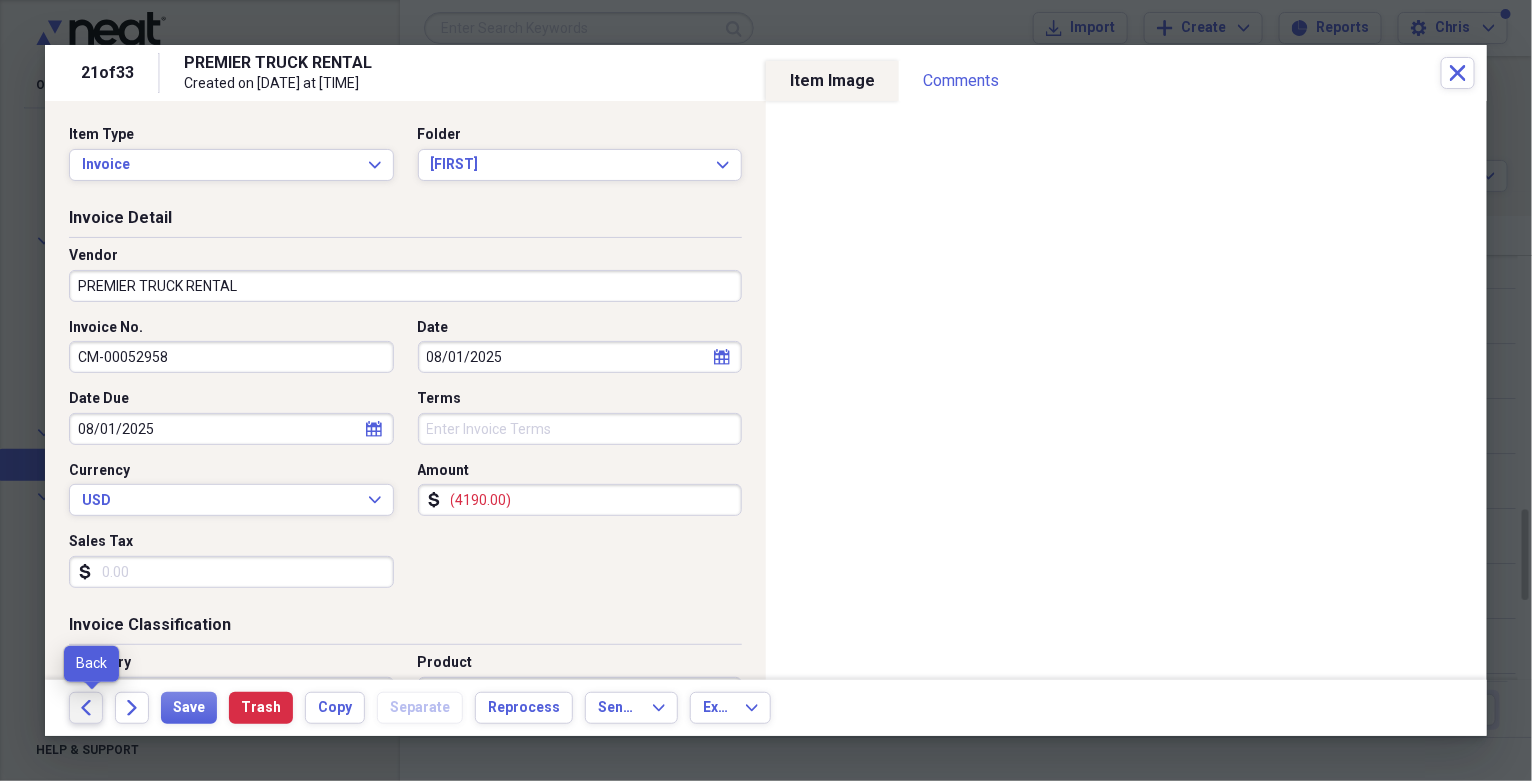 click 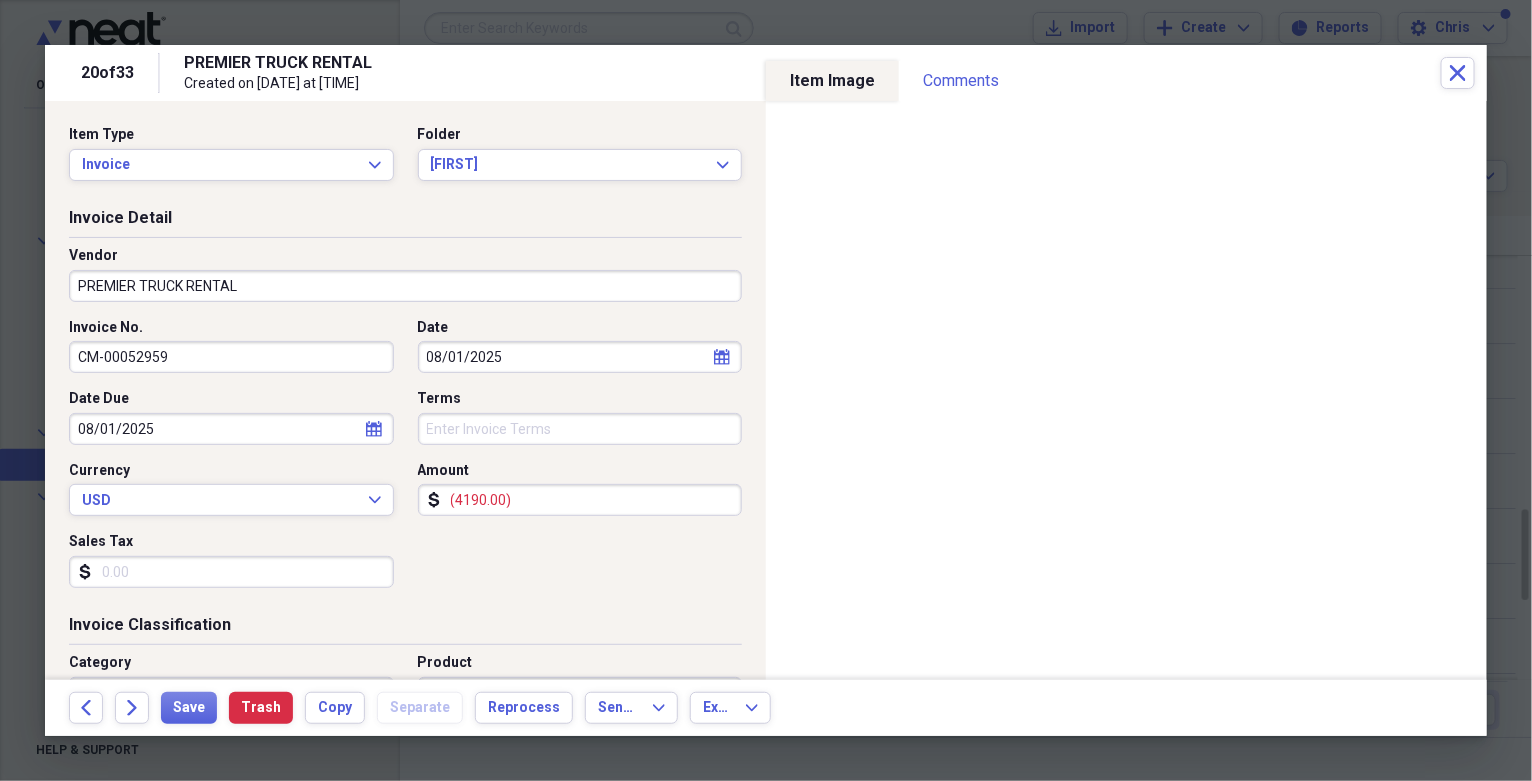 drag, startPoint x: 181, startPoint y: 358, endPoint x: 38, endPoint y: 368, distance: 143.34923 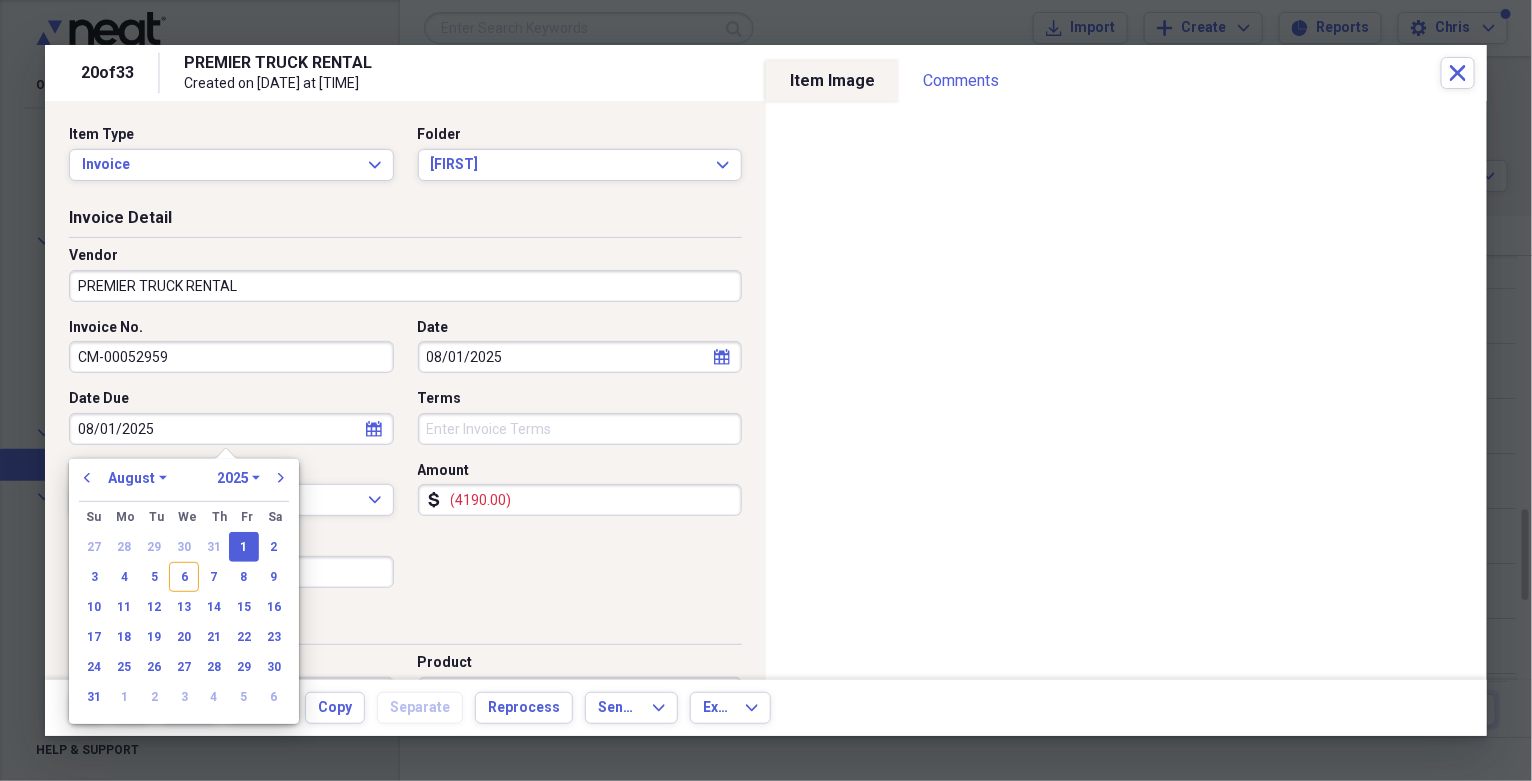 drag, startPoint x: 234, startPoint y: 423, endPoint x: -6, endPoint y: 461, distance: 242.98972 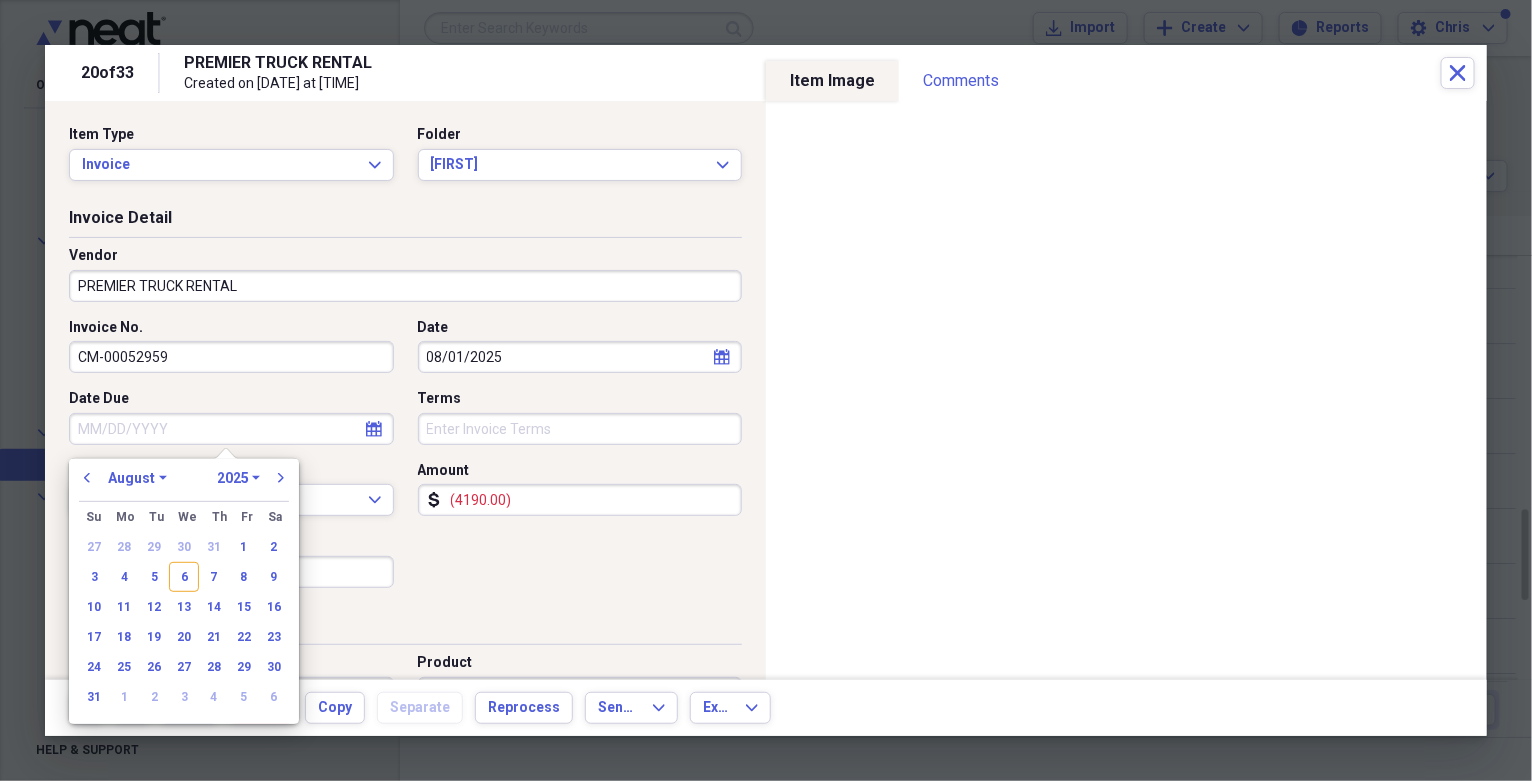 type 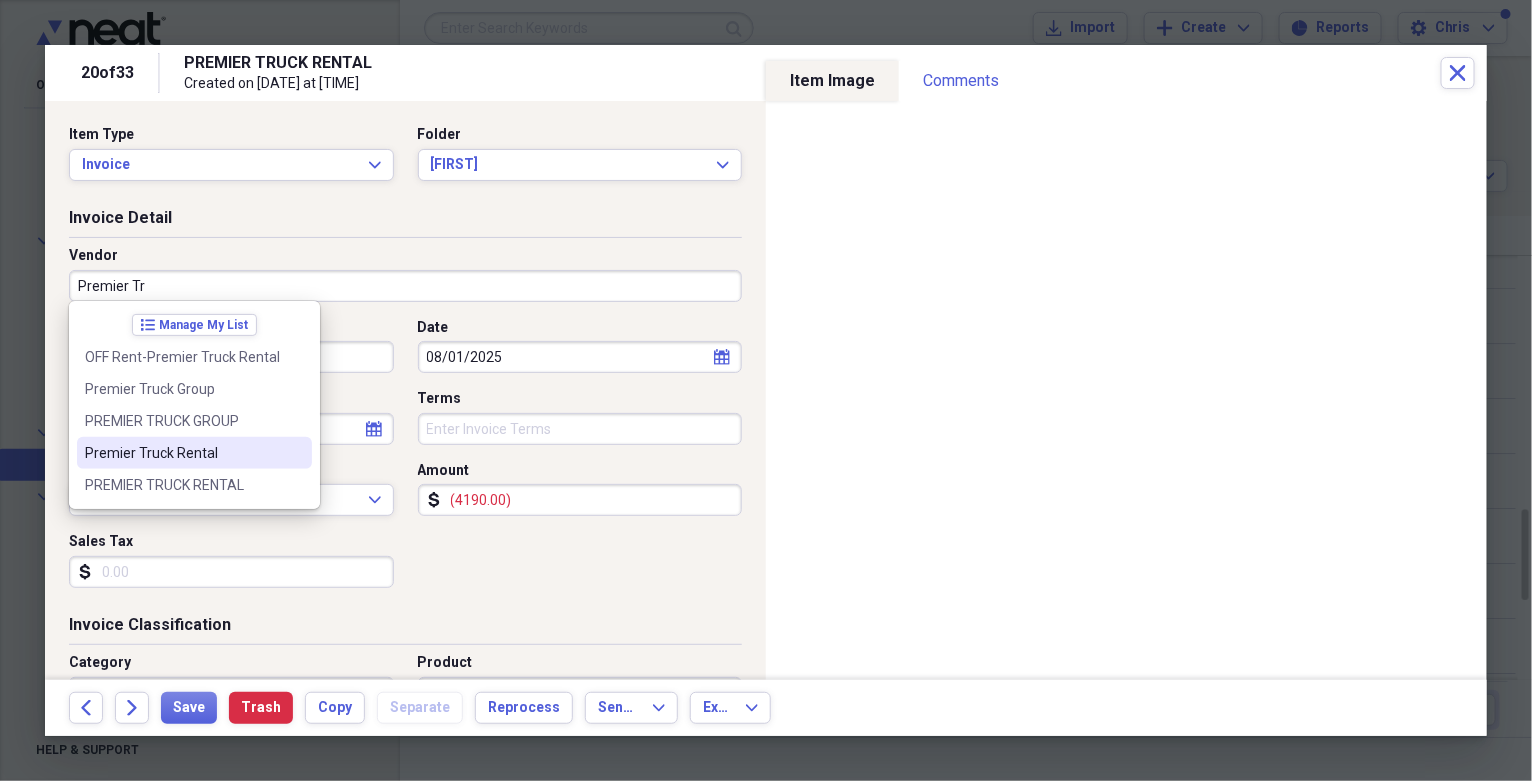 click on "Premier Truck Rental" at bounding box center [194, 453] 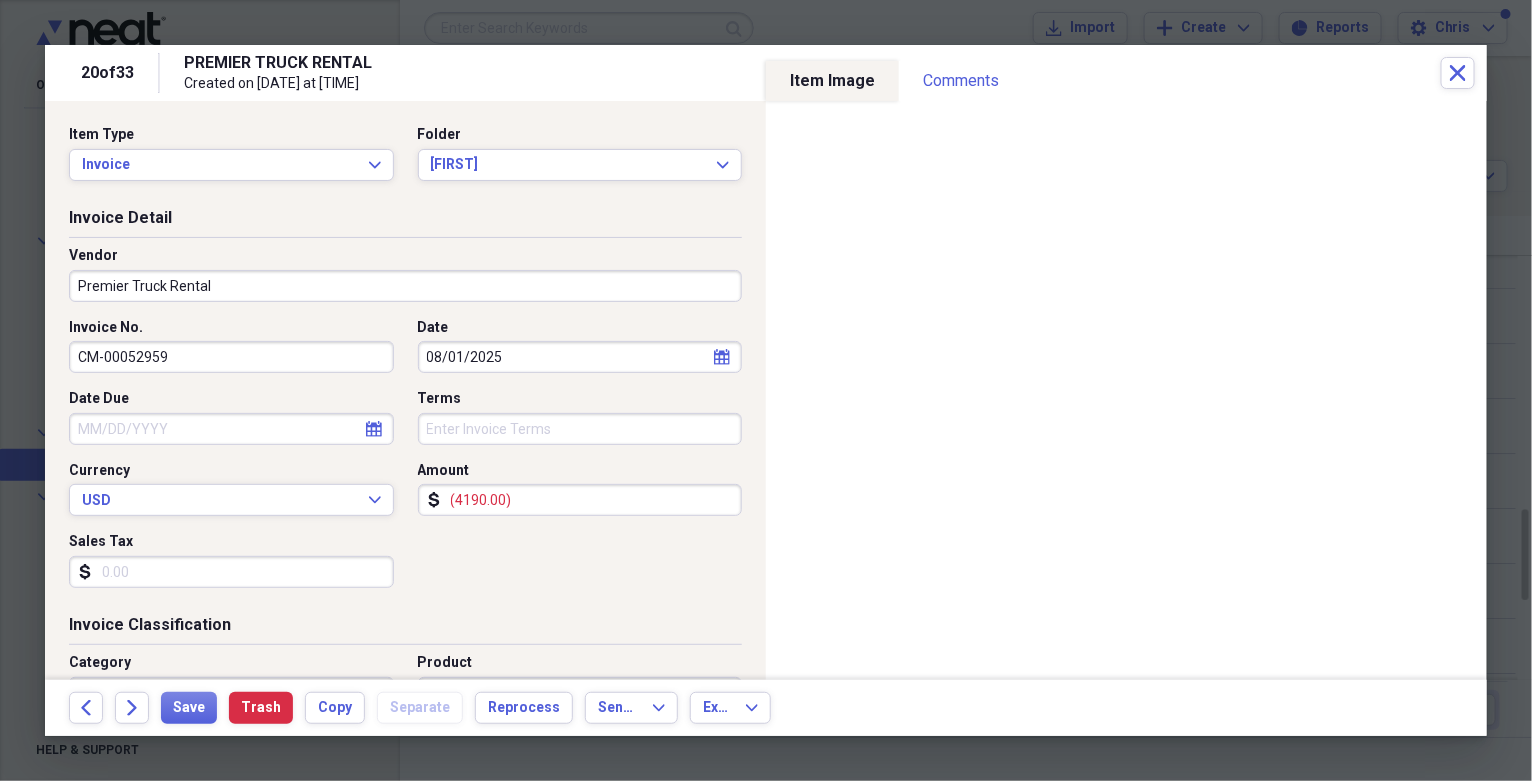 type on "Fuel/Auto" 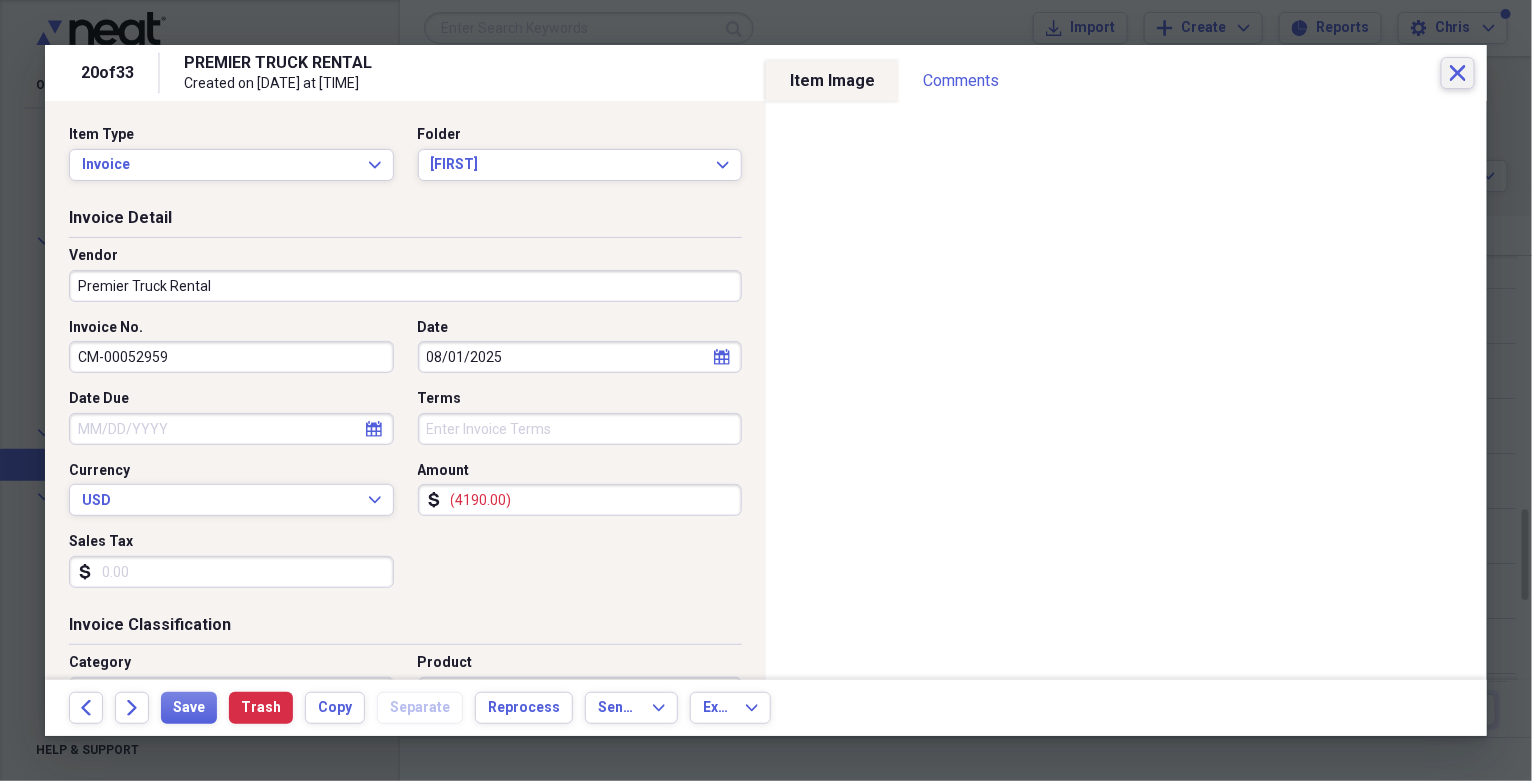 click on "Close" at bounding box center (1458, 73) 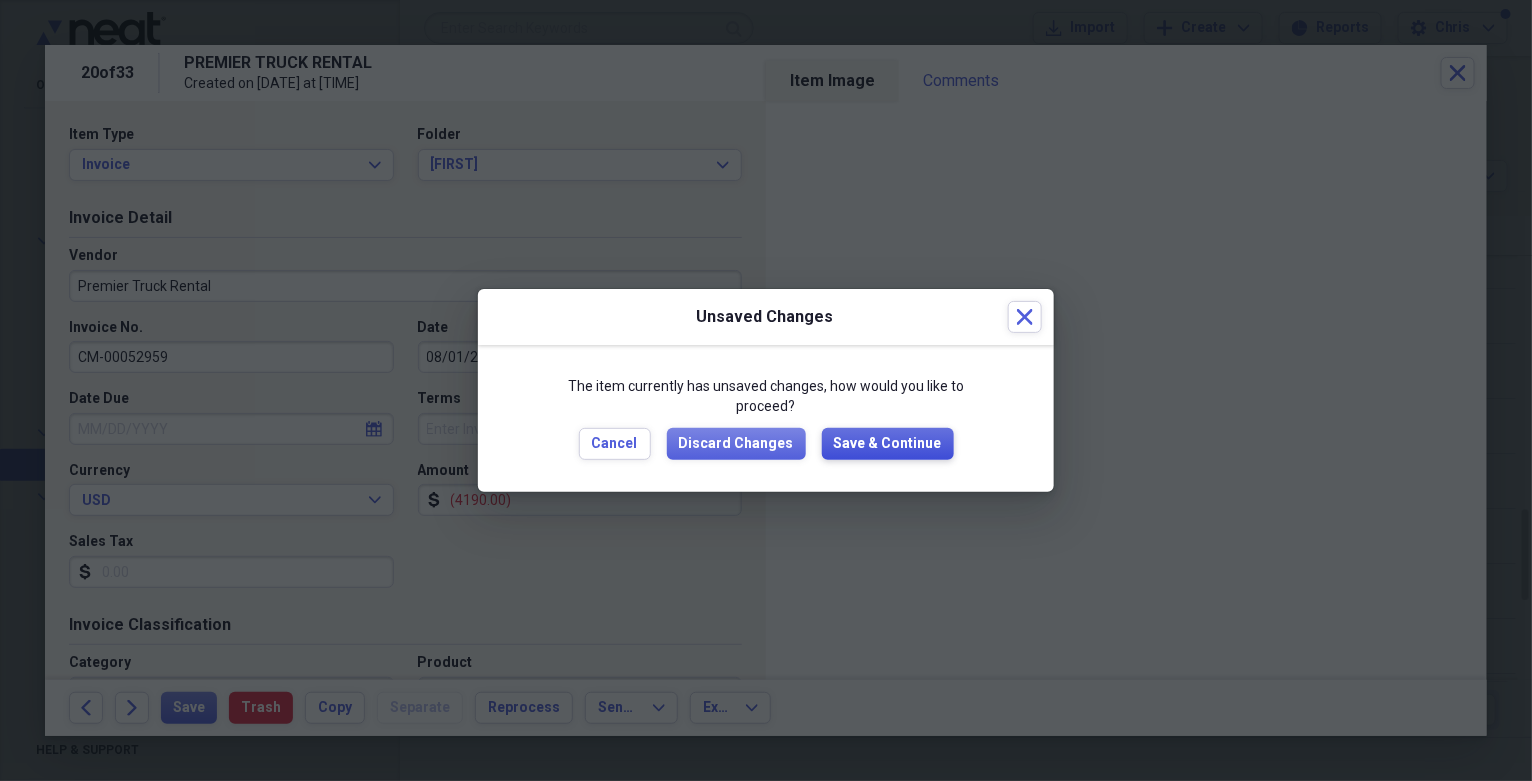 click on "The item currently has unsaved changes, how would you like to proceed? Cancel Discard Changes Save & Continue" at bounding box center (766, 418) 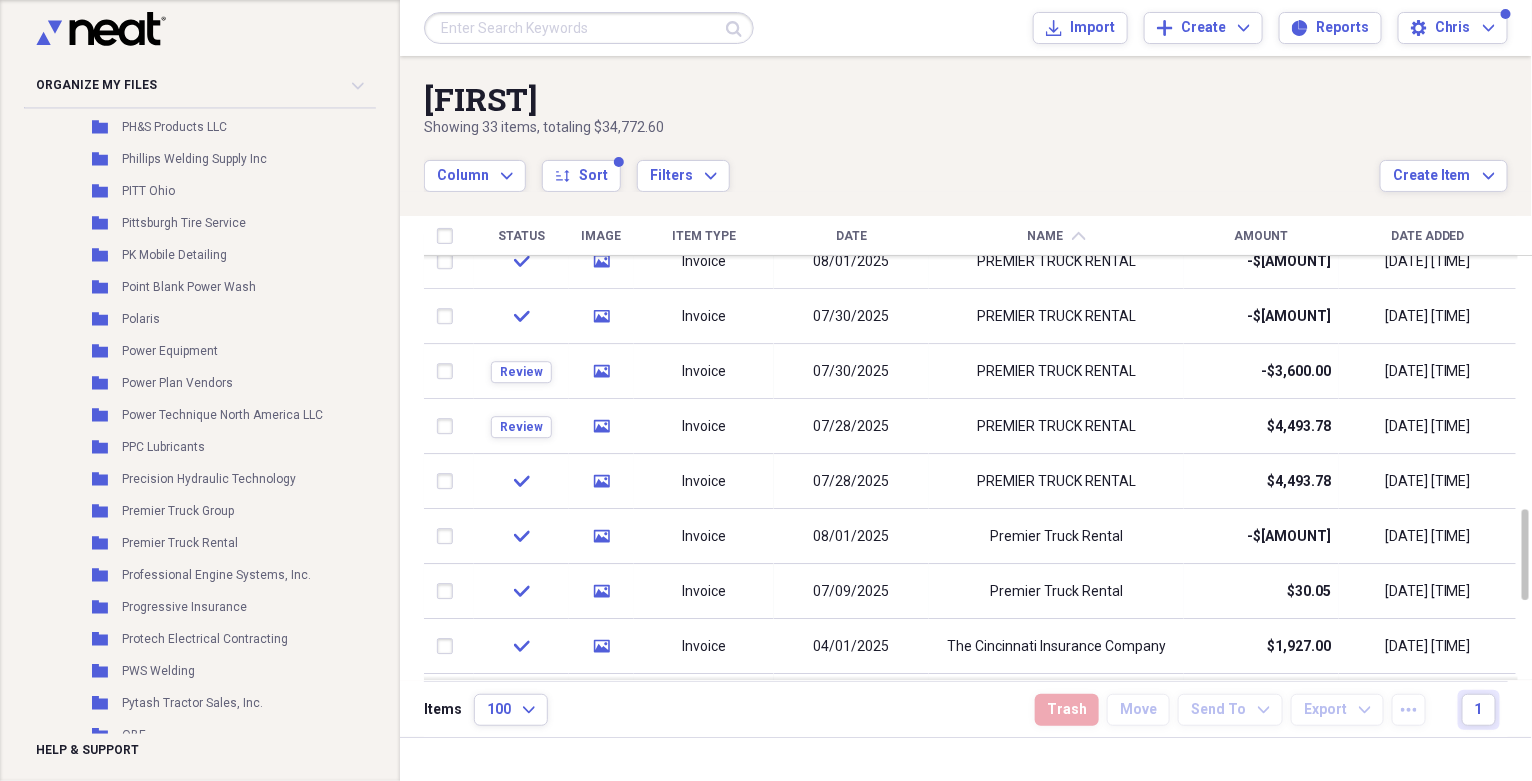 scroll, scrollTop: 9212, scrollLeft: 0, axis: vertical 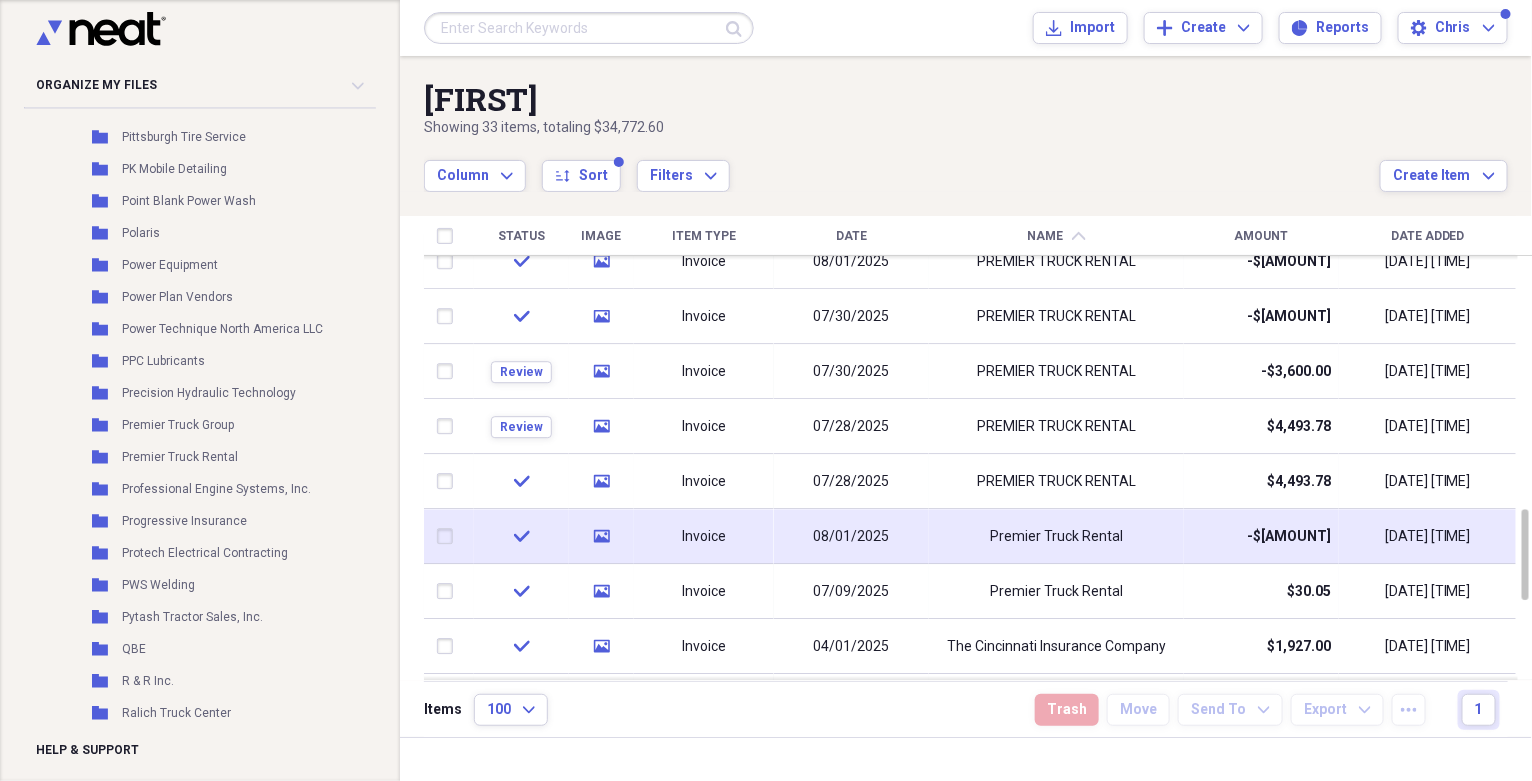 click at bounding box center [449, 537] 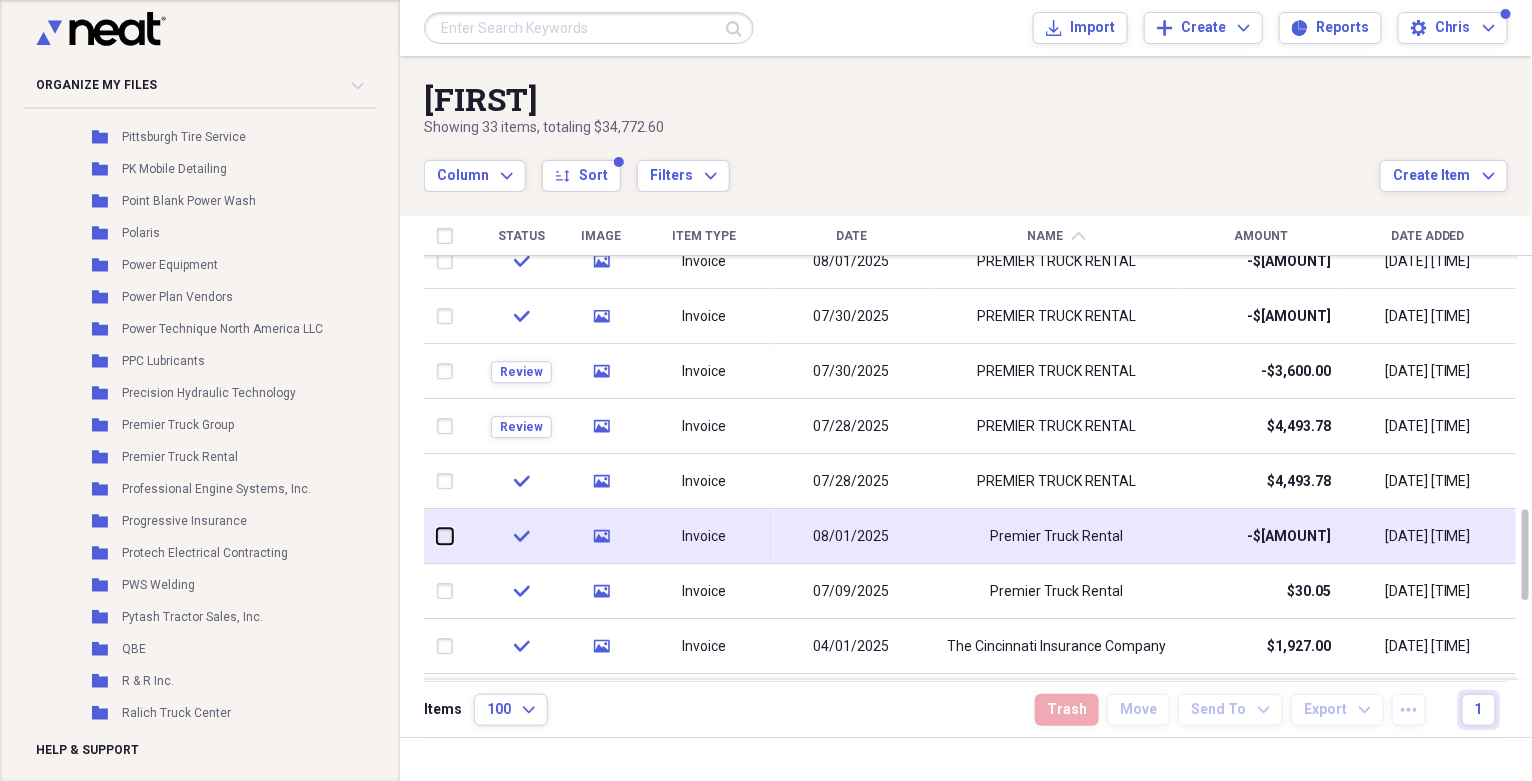 click at bounding box center (437, 536) 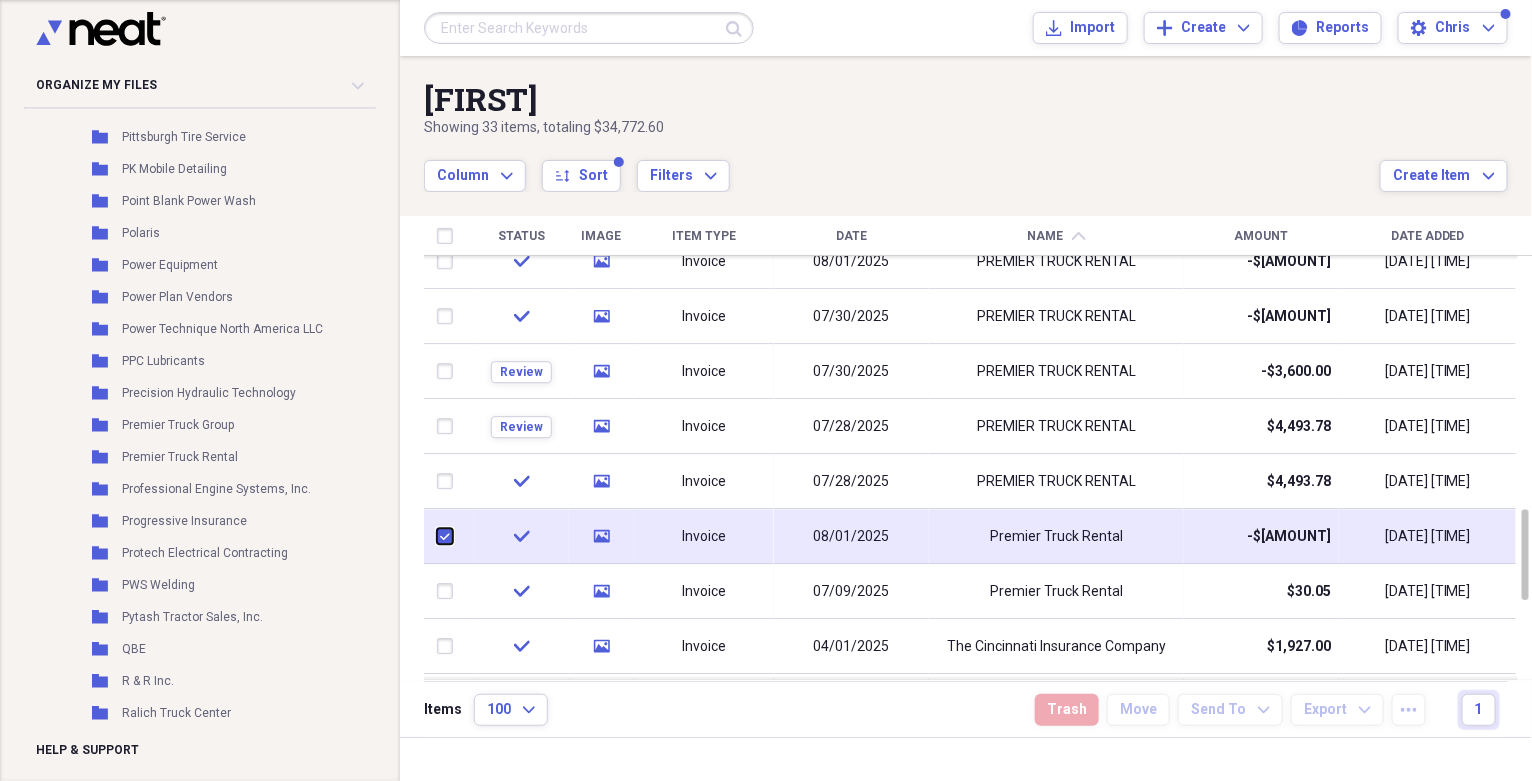 checkbox on "true" 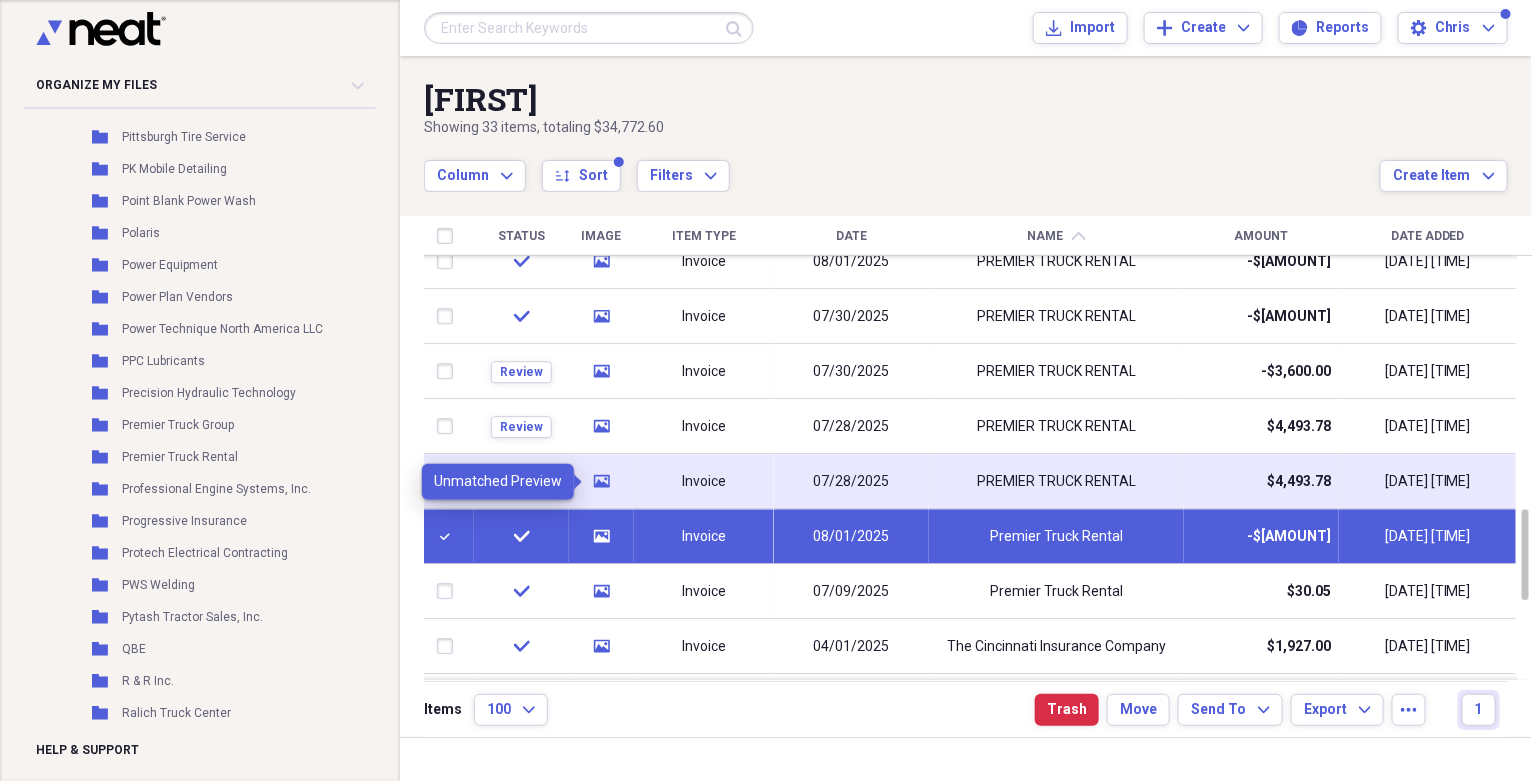 click 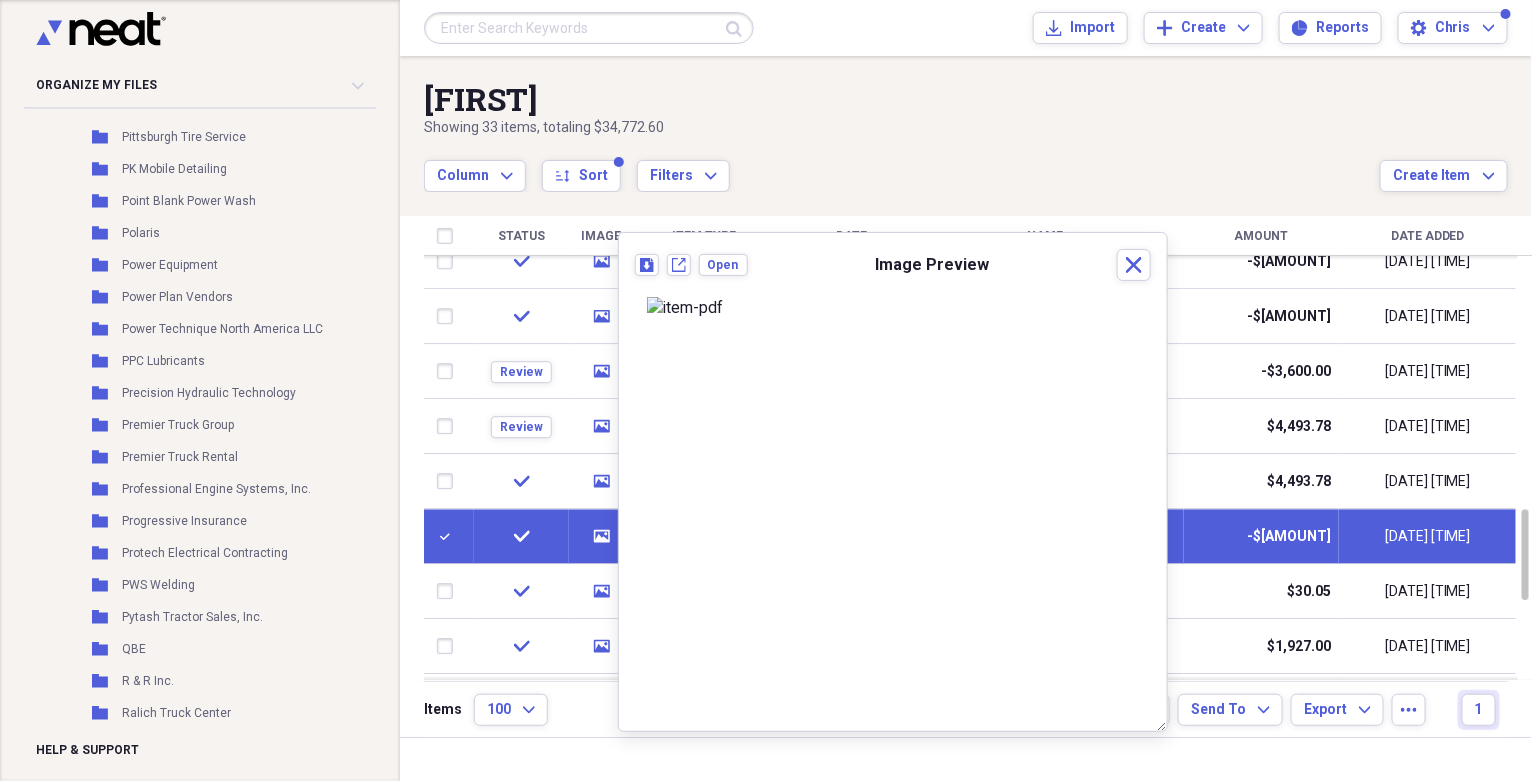 click 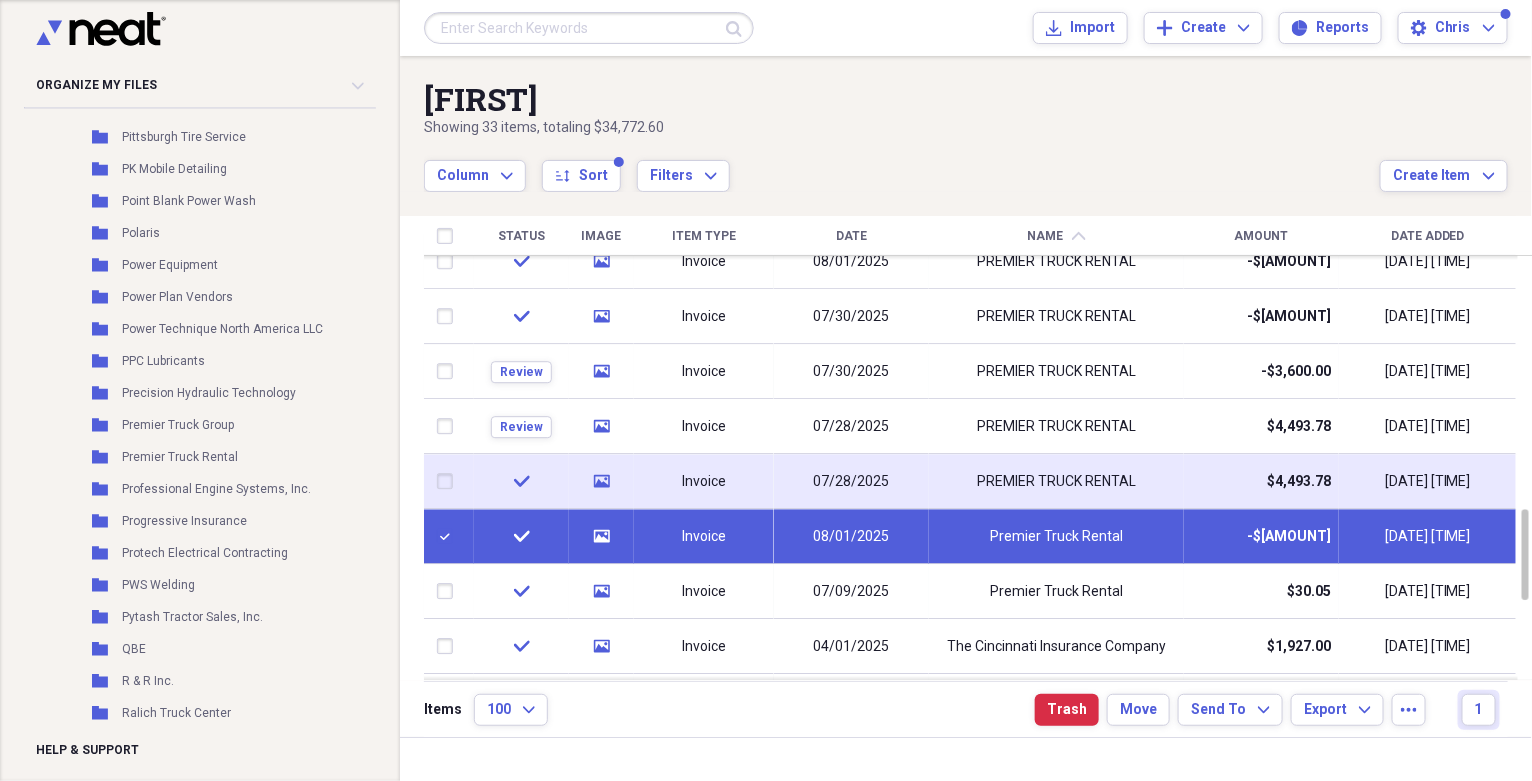 click at bounding box center (449, 482) 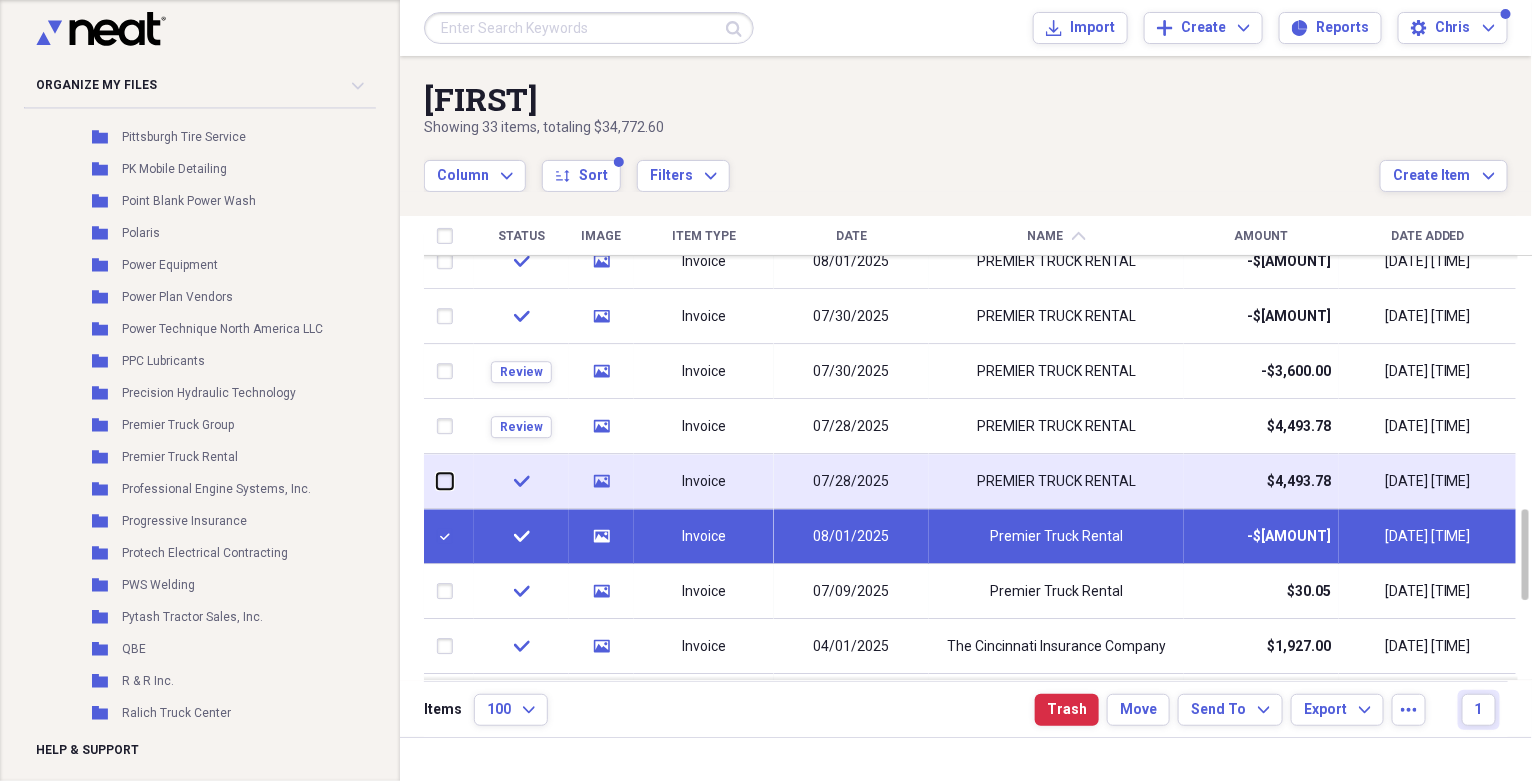 click at bounding box center [437, 481] 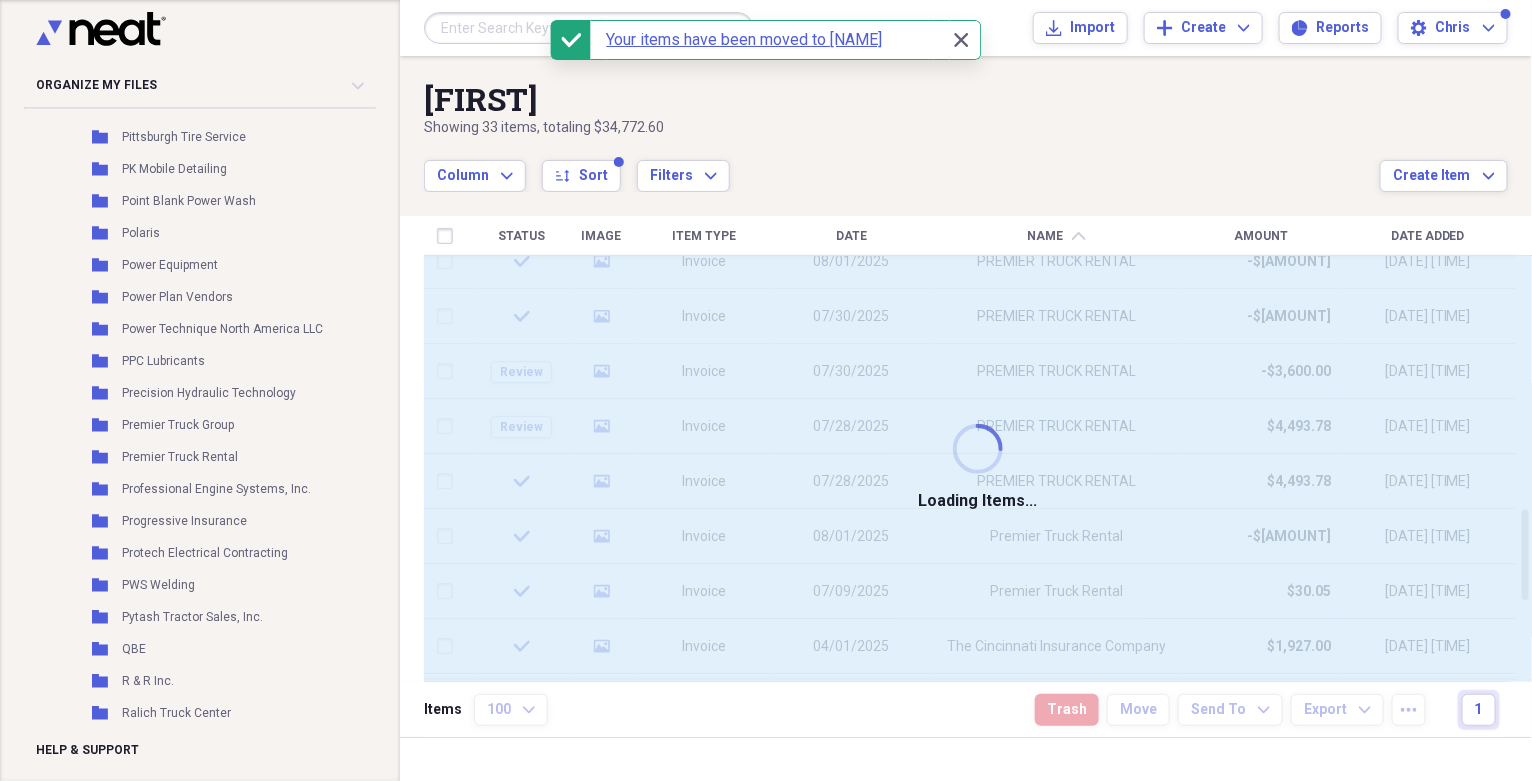 checkbox on "false" 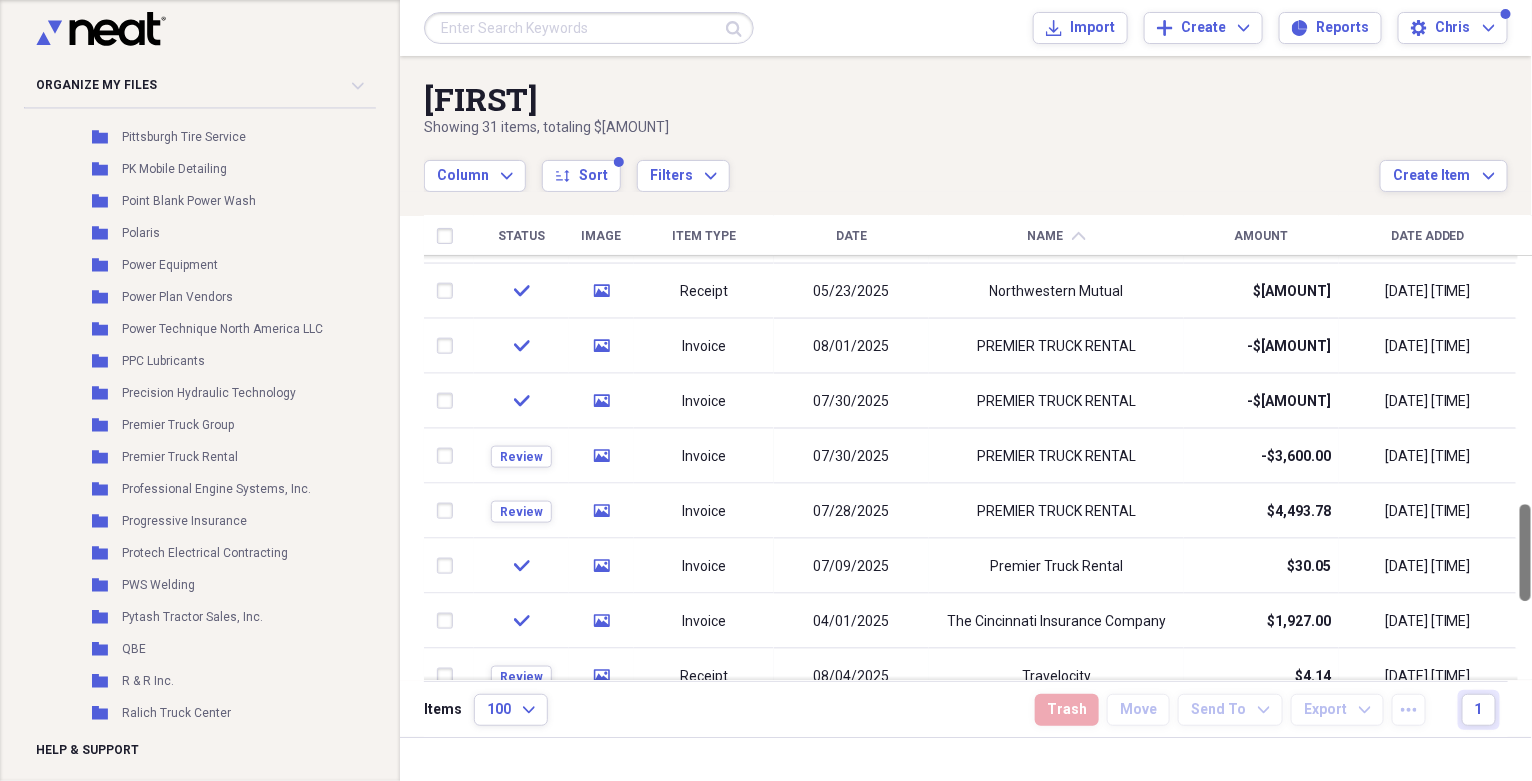 drag, startPoint x: 1524, startPoint y: 540, endPoint x: 1524, endPoint y: 519, distance: 21 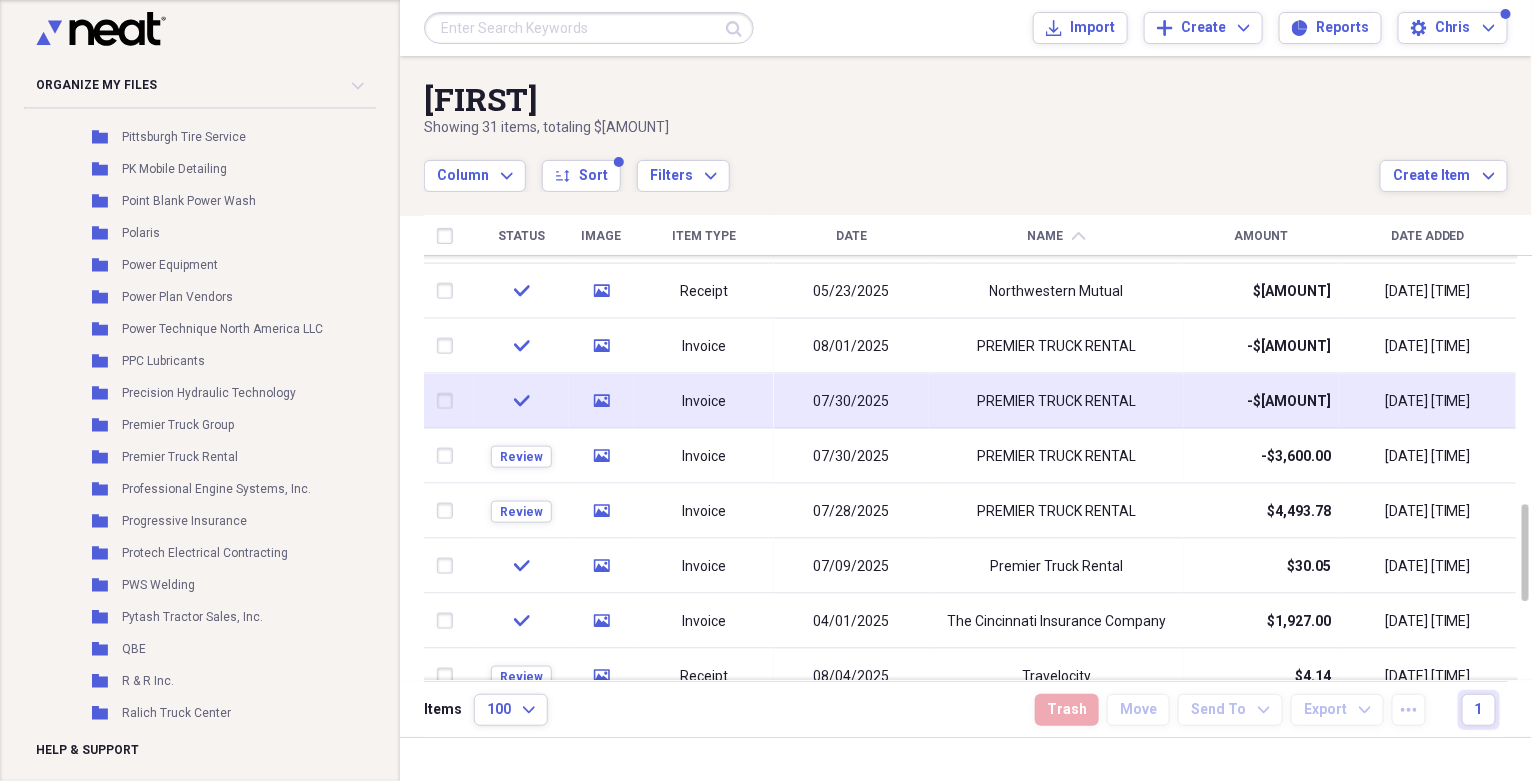 drag, startPoint x: 986, startPoint y: 508, endPoint x: 950, endPoint y: 427, distance: 88.63972 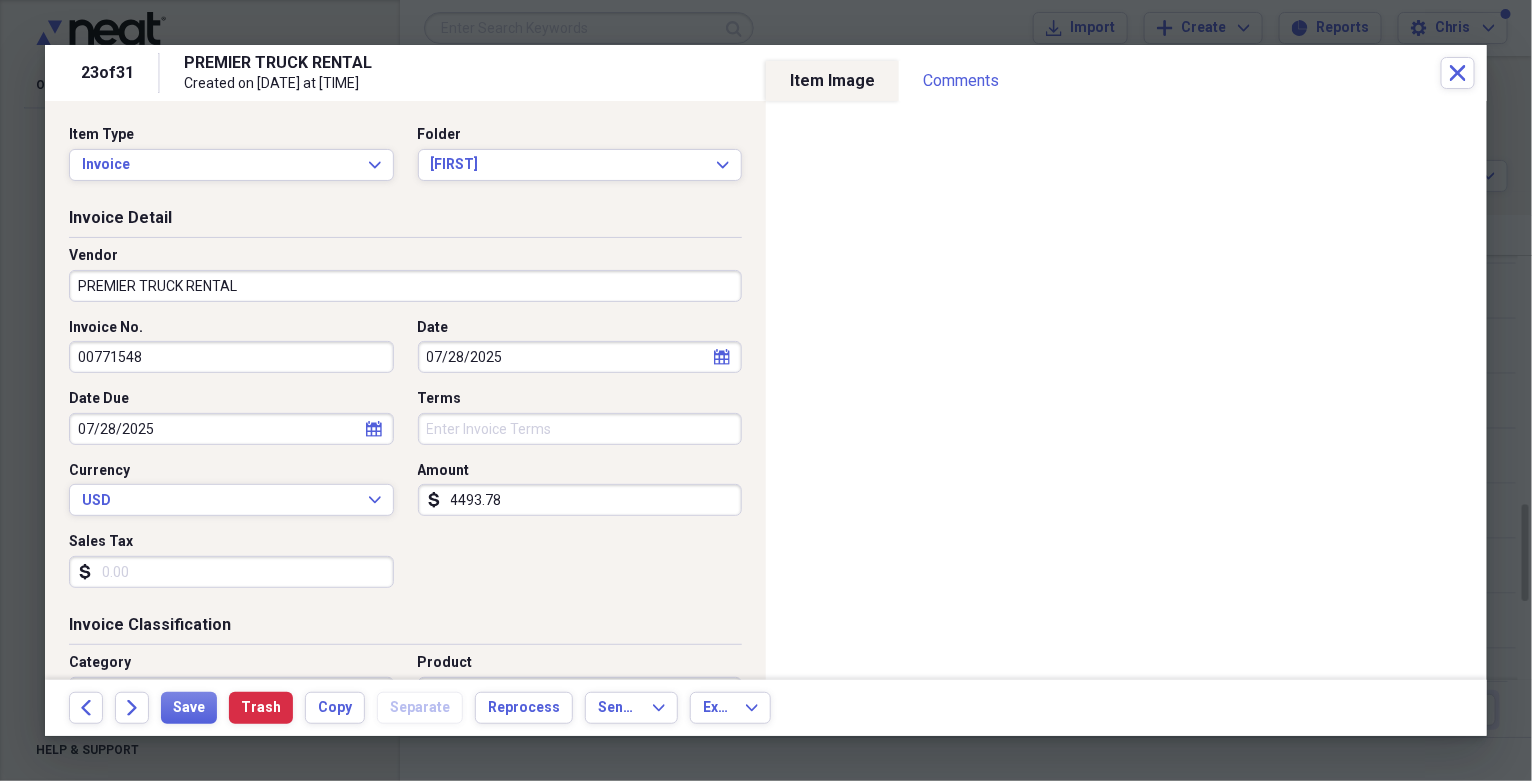 select on "6" 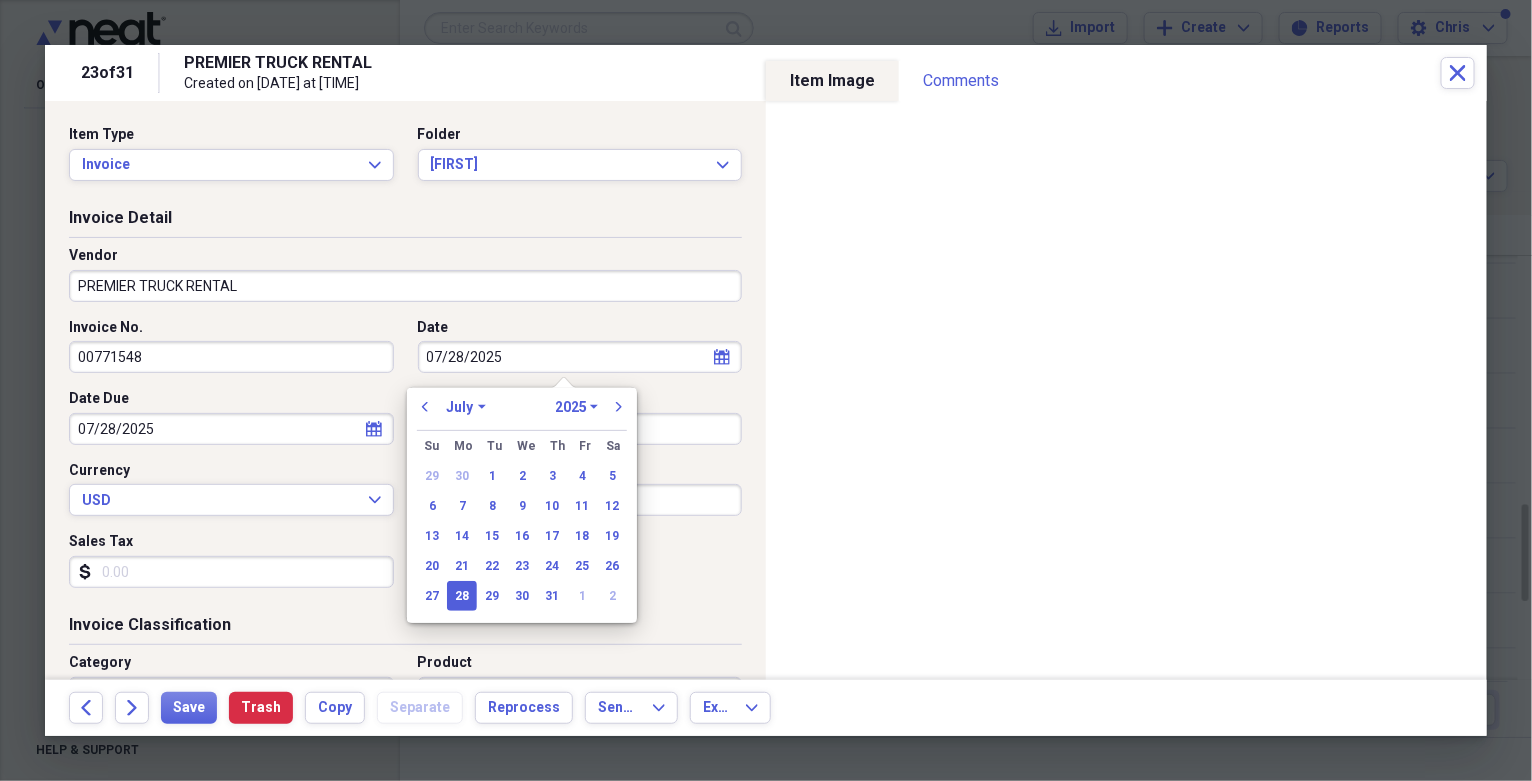 drag, startPoint x: 509, startPoint y: 362, endPoint x: 383, endPoint y: 368, distance: 126.14278 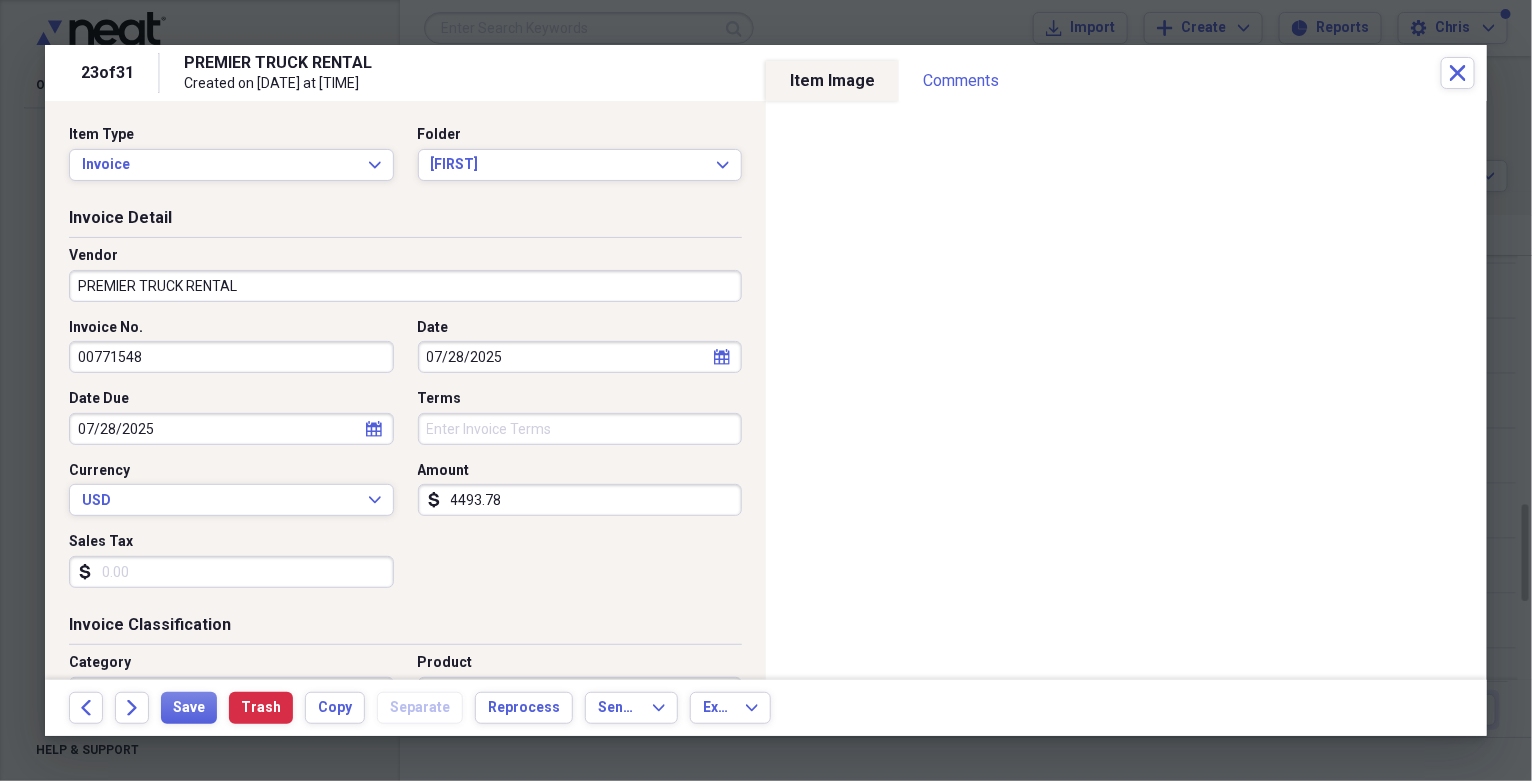 click on "00771548" at bounding box center [231, 357] 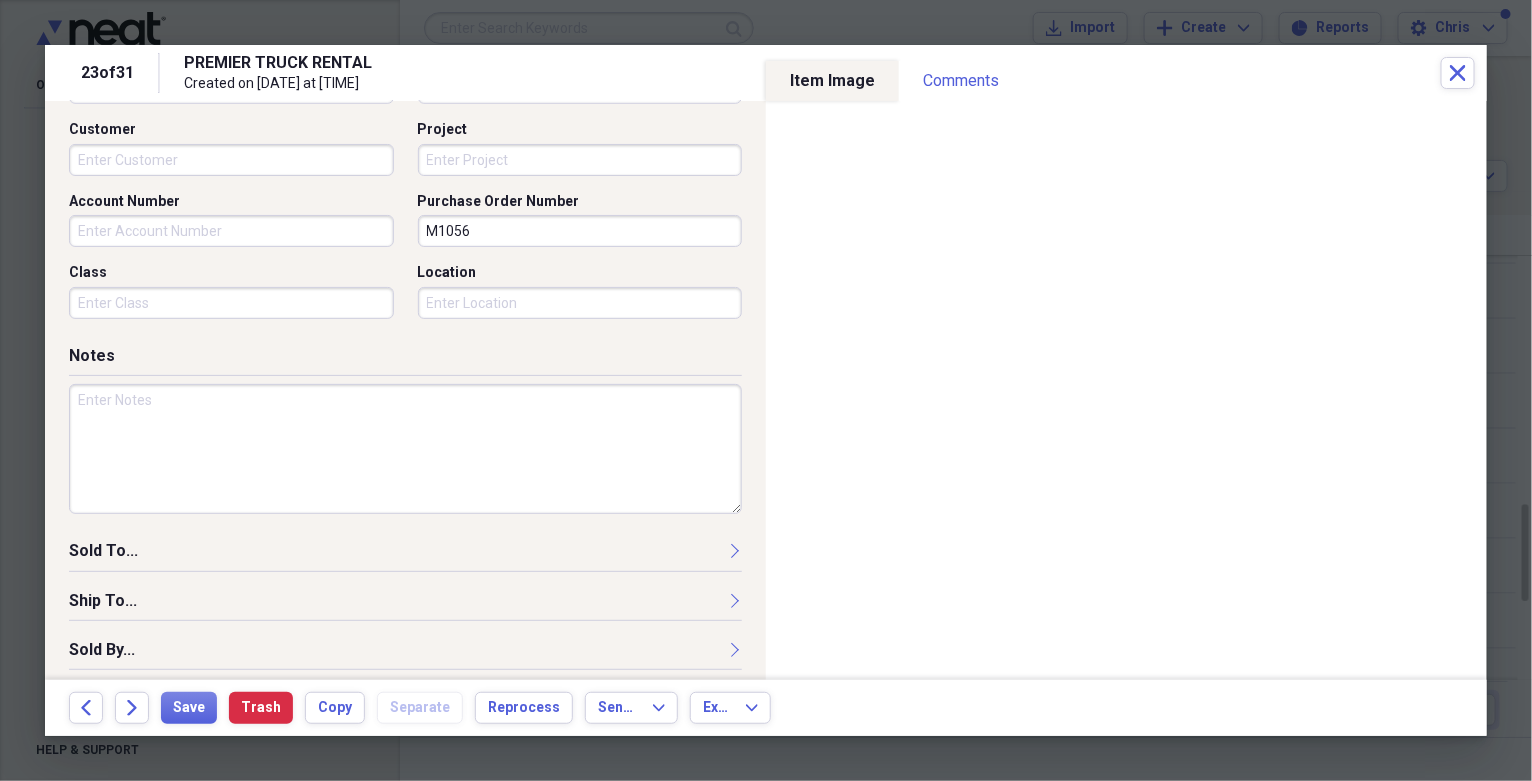scroll, scrollTop: 610, scrollLeft: 0, axis: vertical 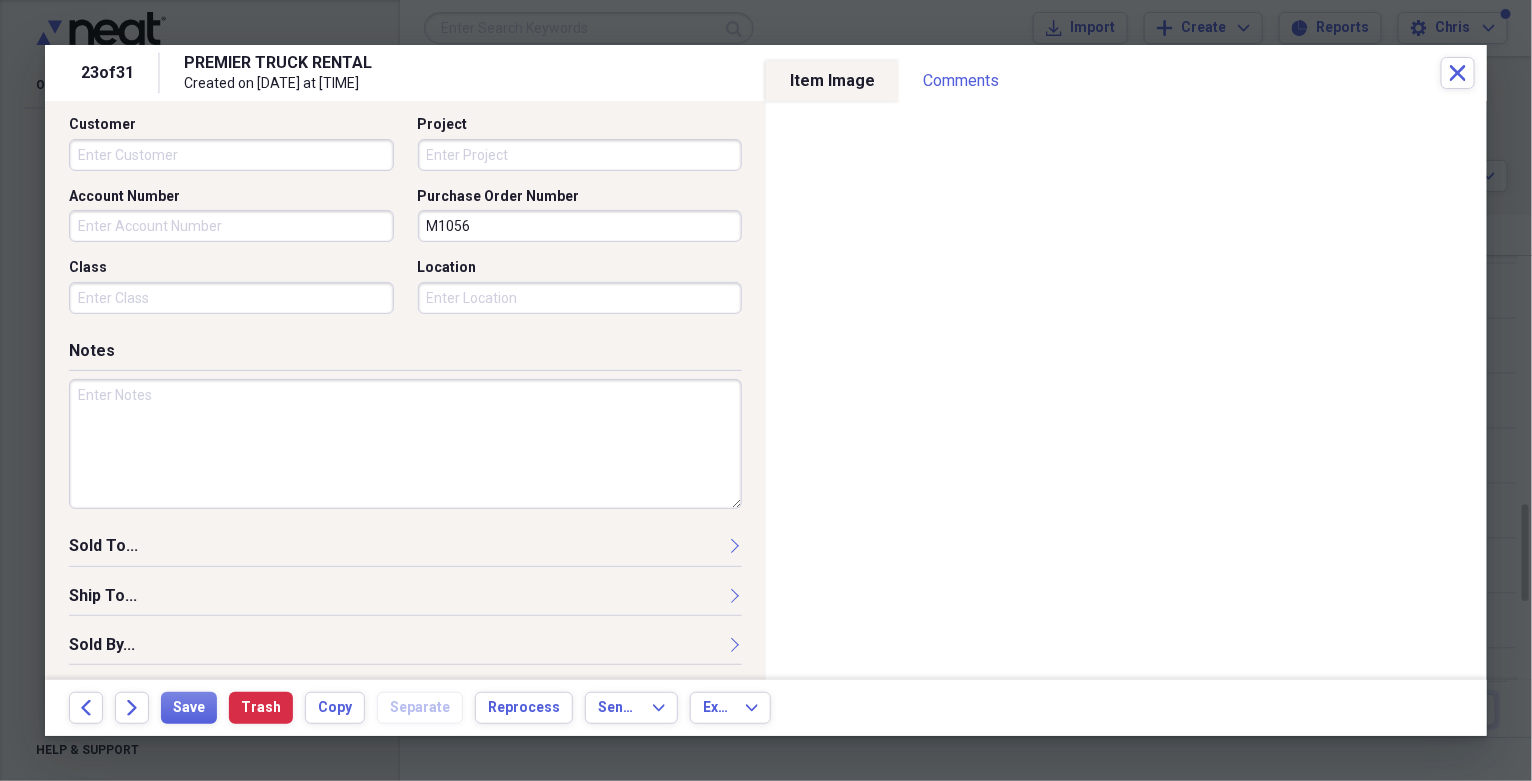 click at bounding box center (405, 444) 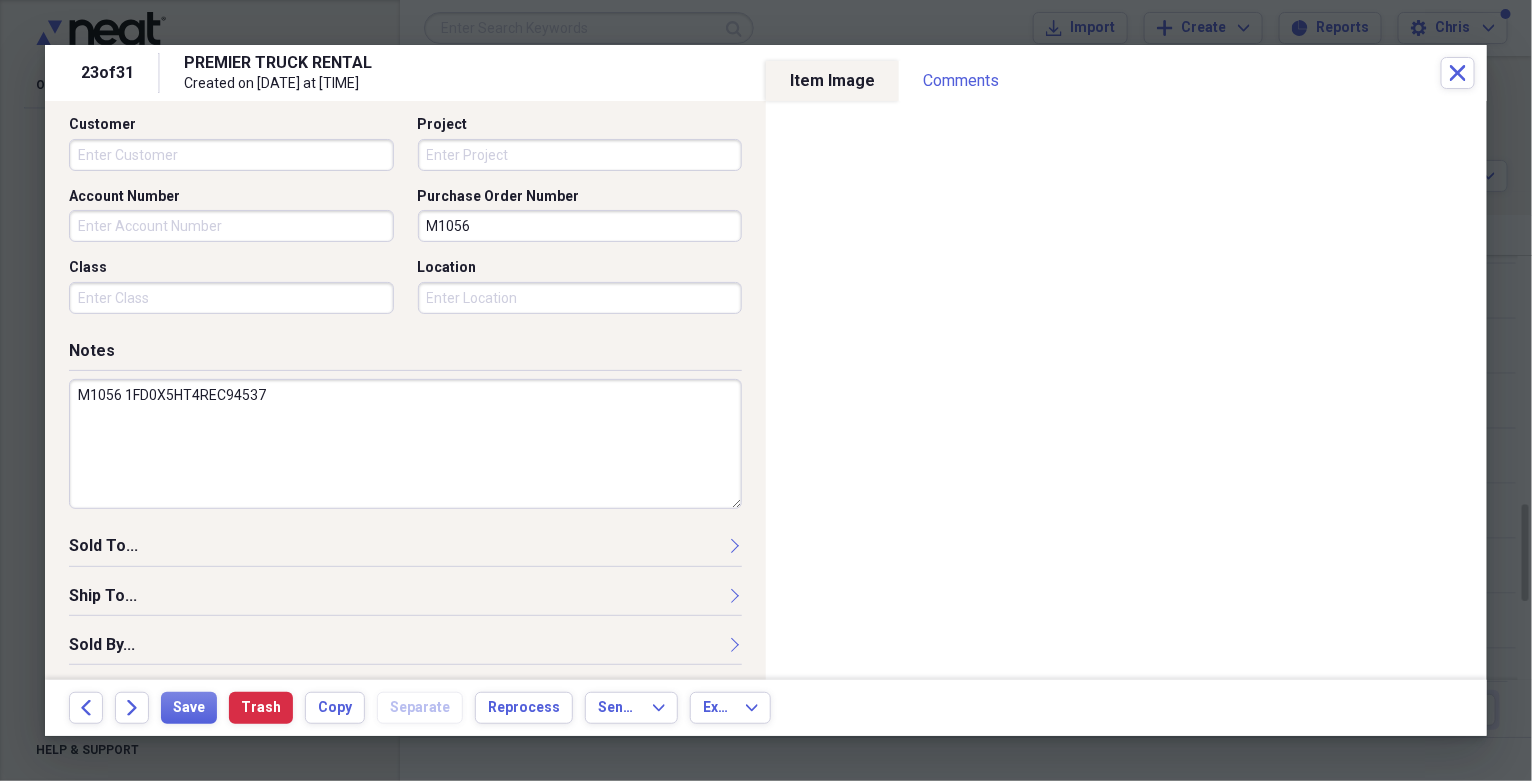 type on "M1056 1FD0X5HT4REC94537" 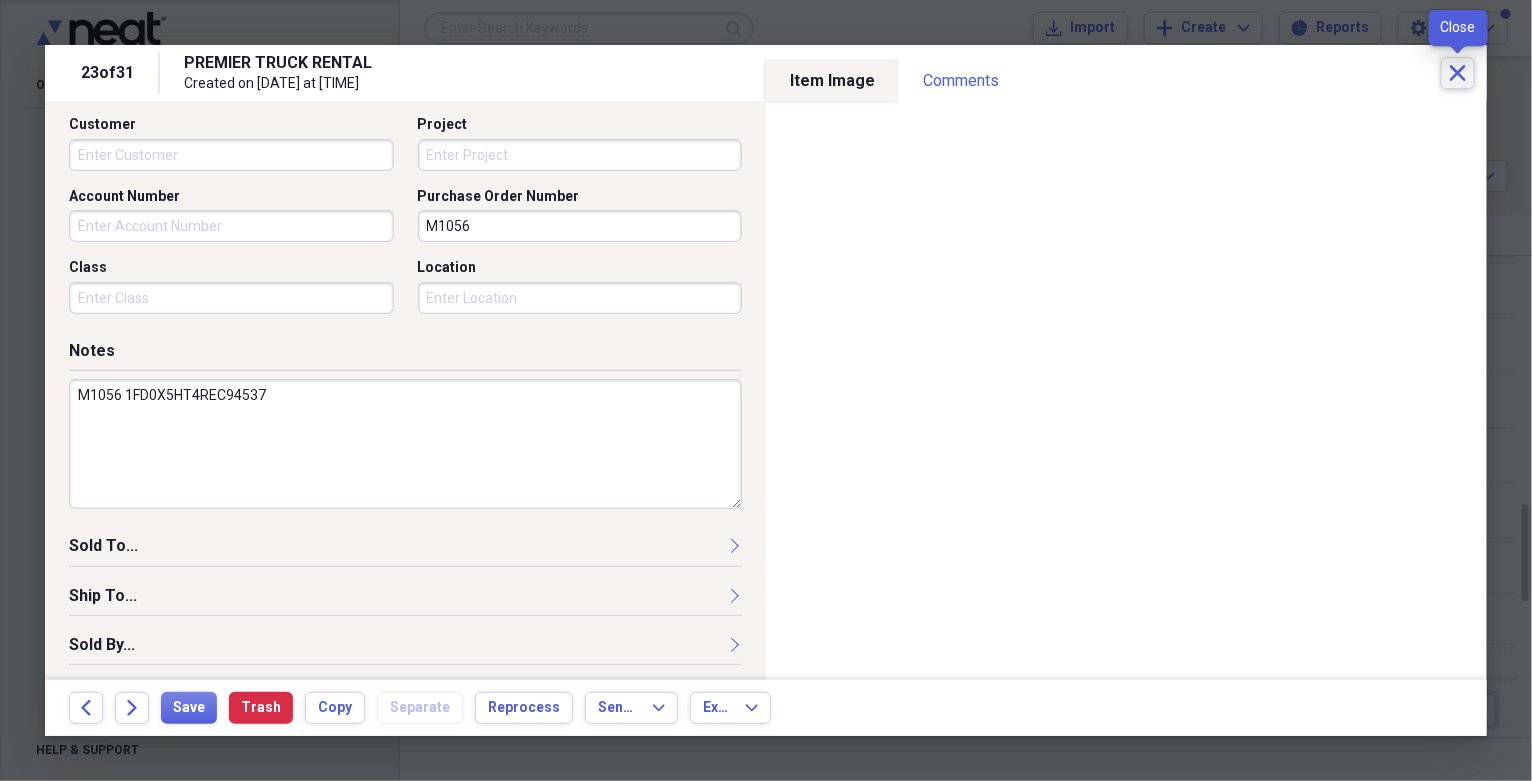 click on "Close" 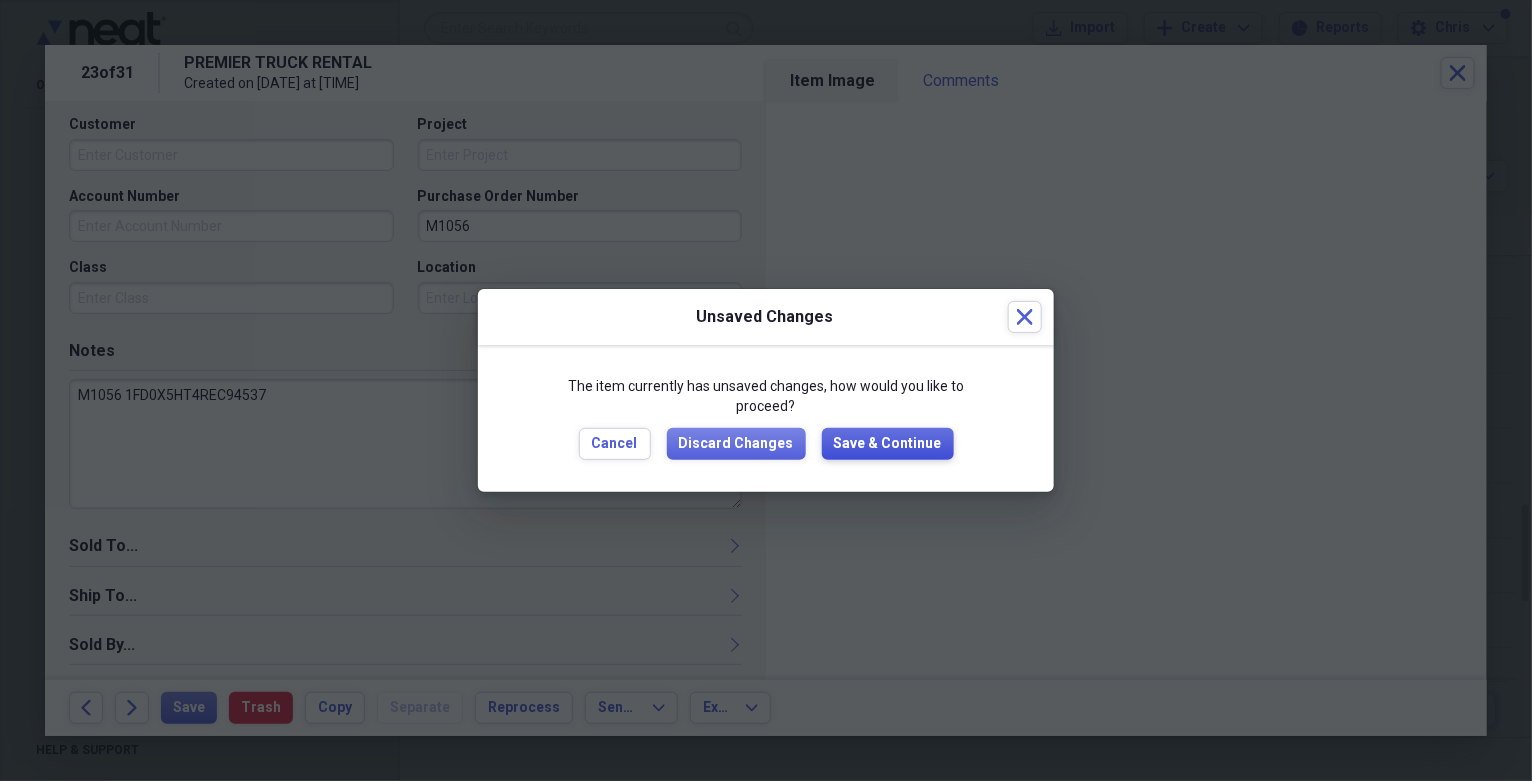 click on "Save & Continue" at bounding box center (888, 444) 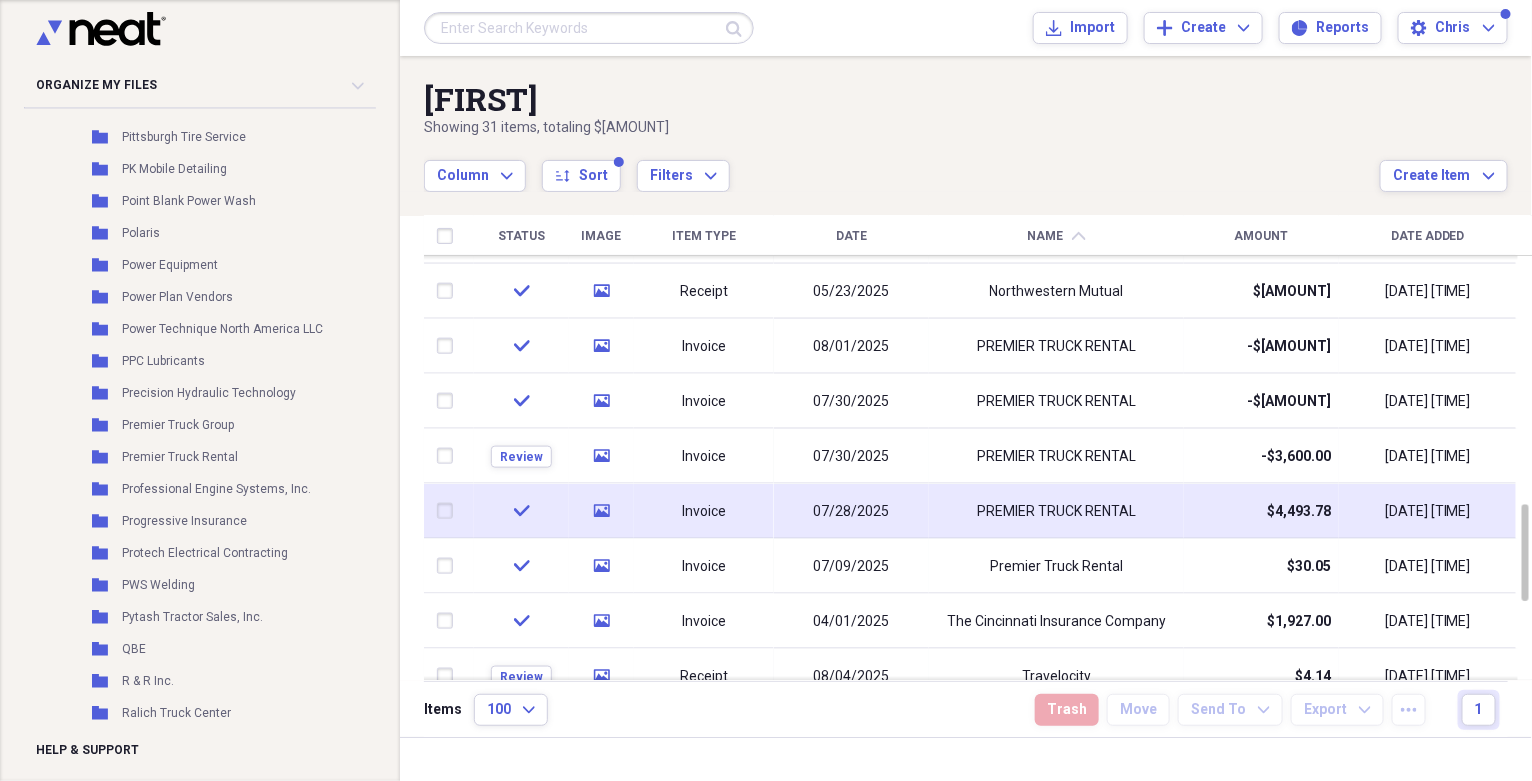 click on "media" 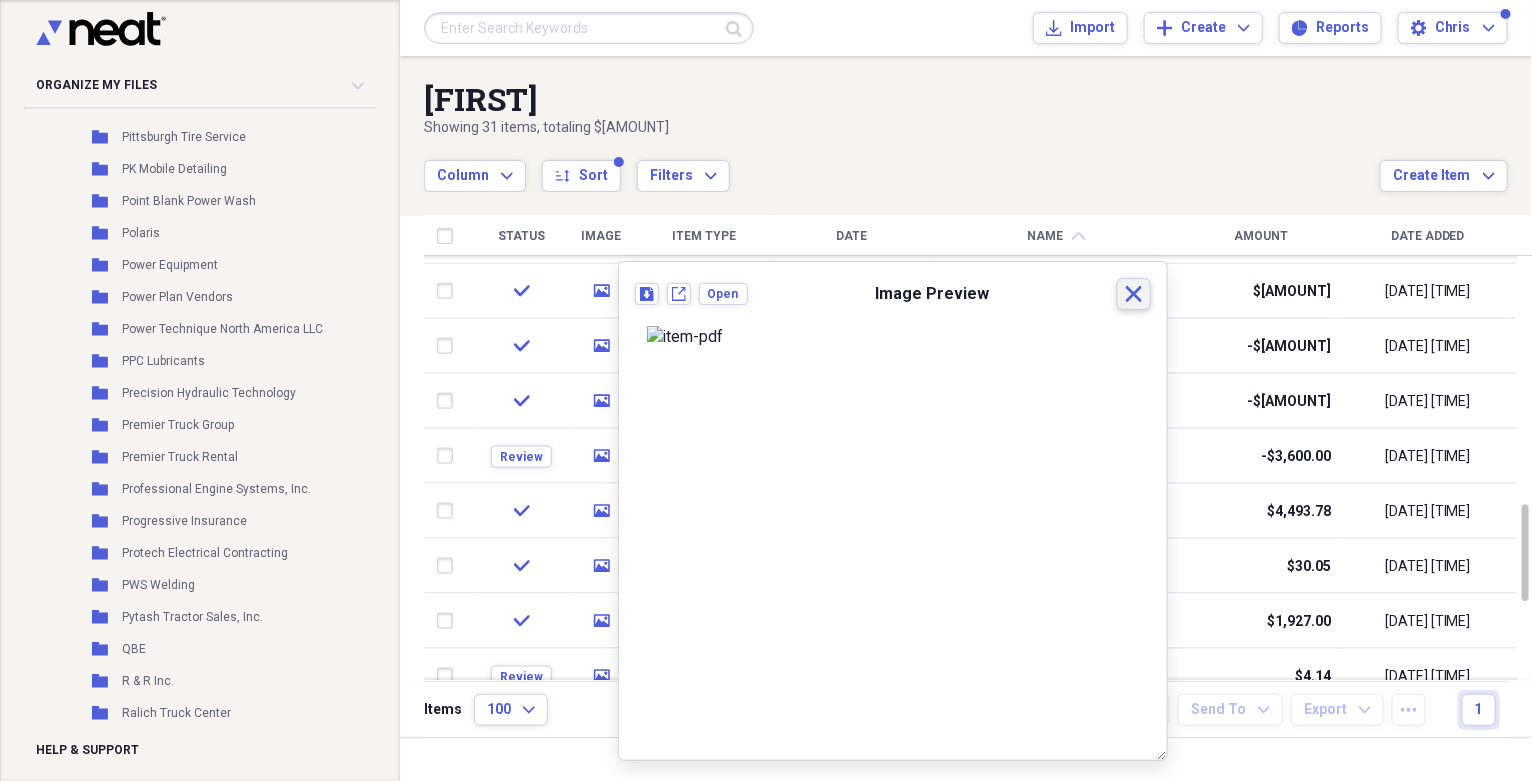 click on "Close" 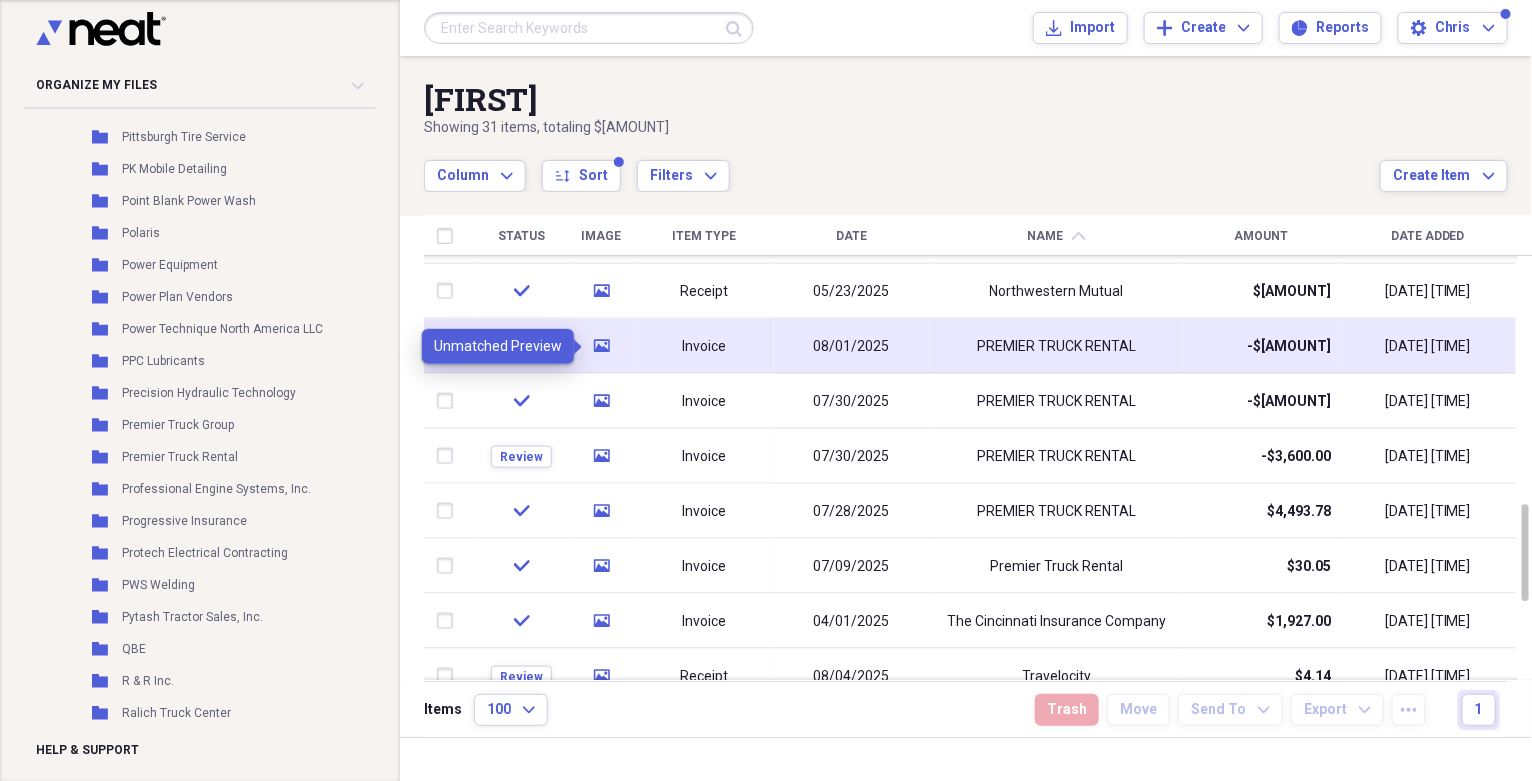 click on "media" 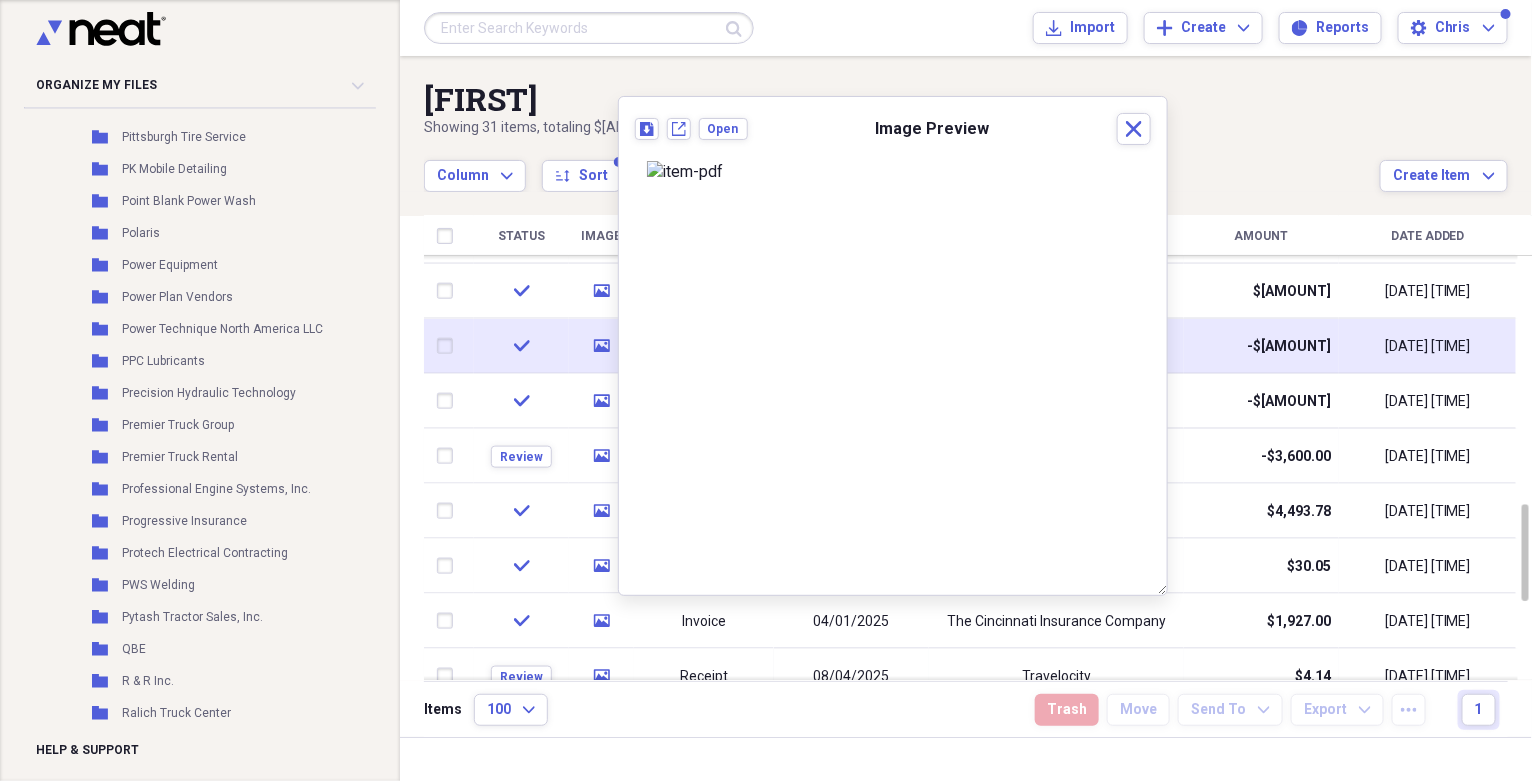 click on "-$[AMOUNT]" at bounding box center [1261, 346] 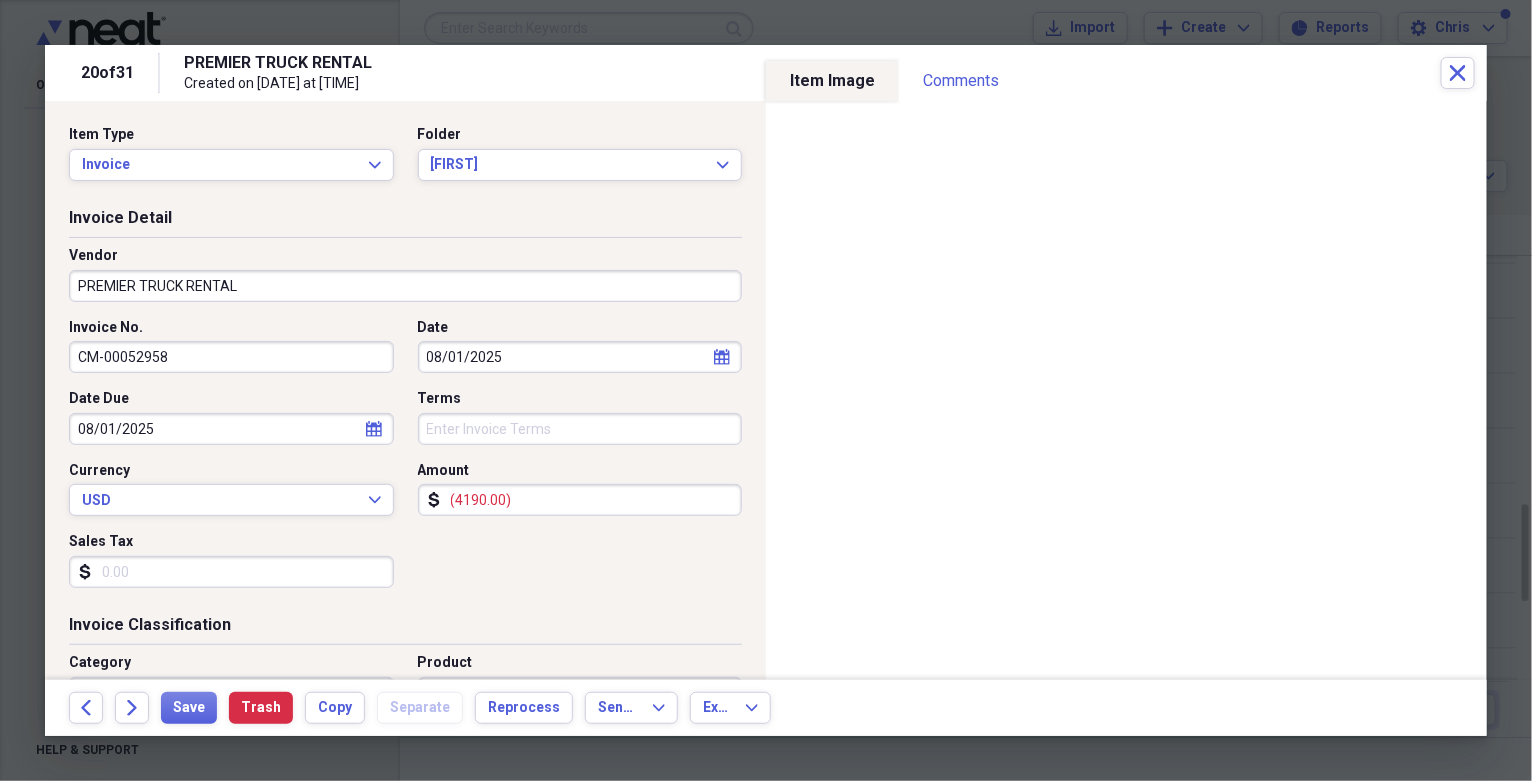 click on "(4190.00)" at bounding box center (580, 500) 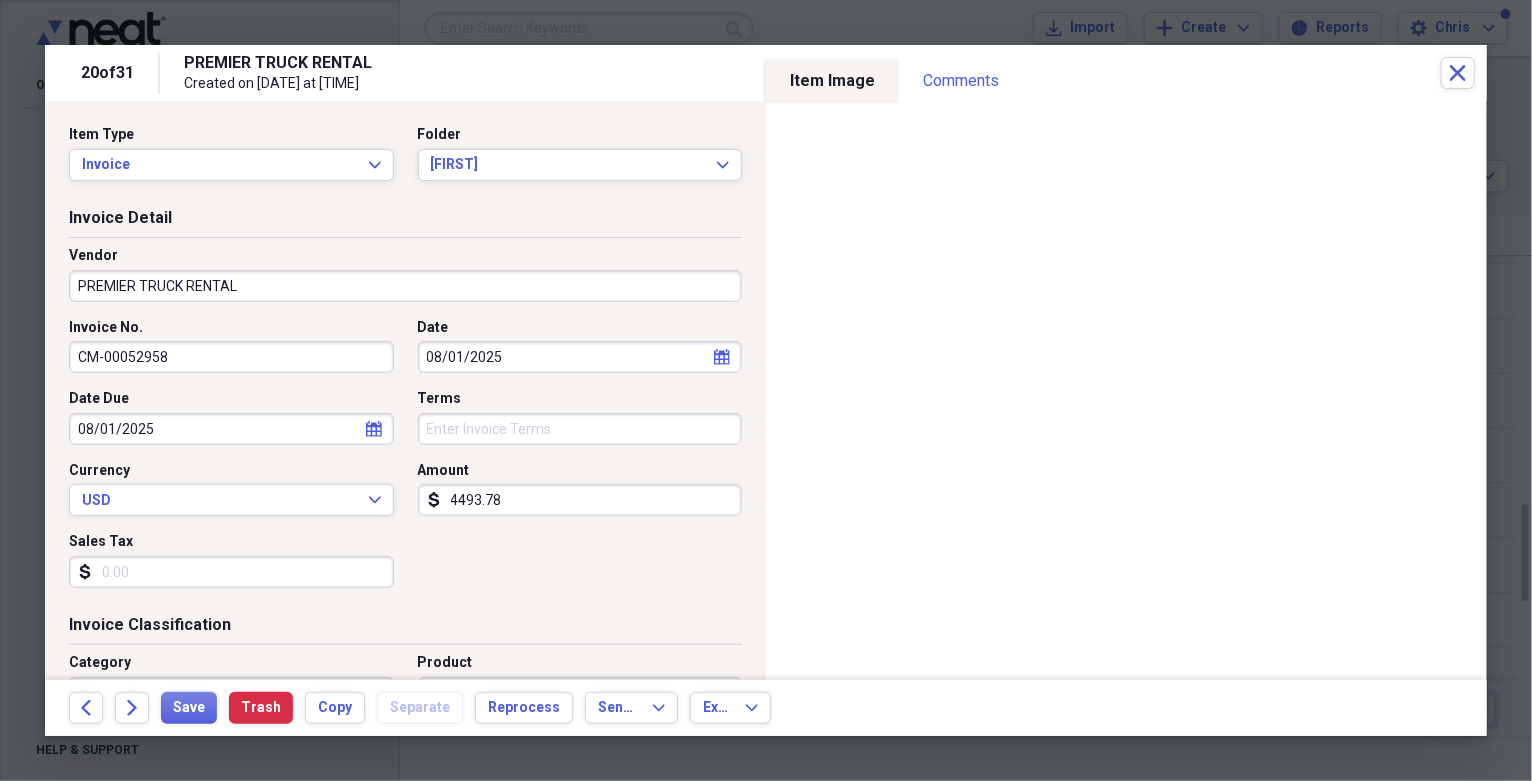 type on "4493.78" 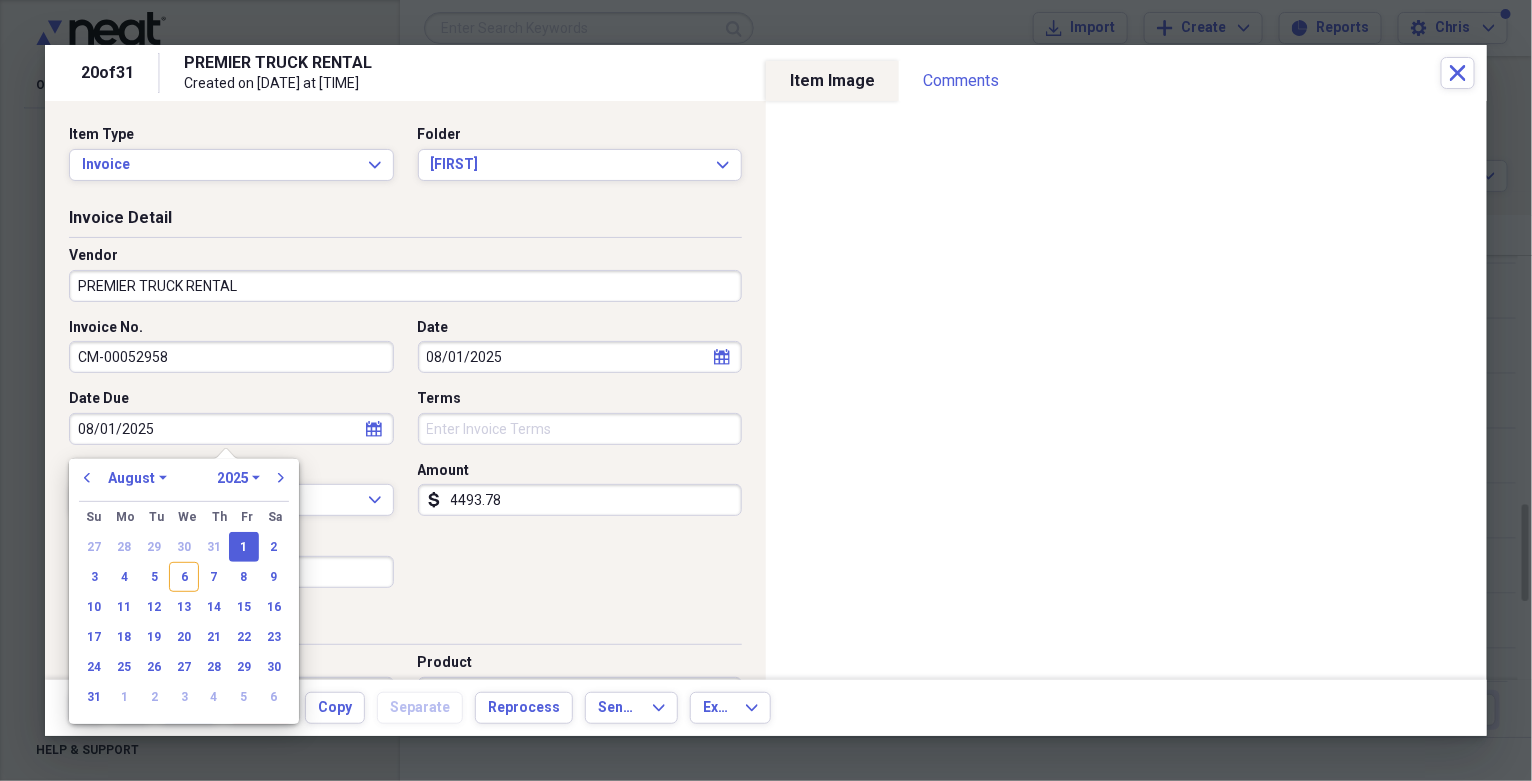 drag, startPoint x: 191, startPoint y: 425, endPoint x: -6, endPoint y: 436, distance: 197.30687 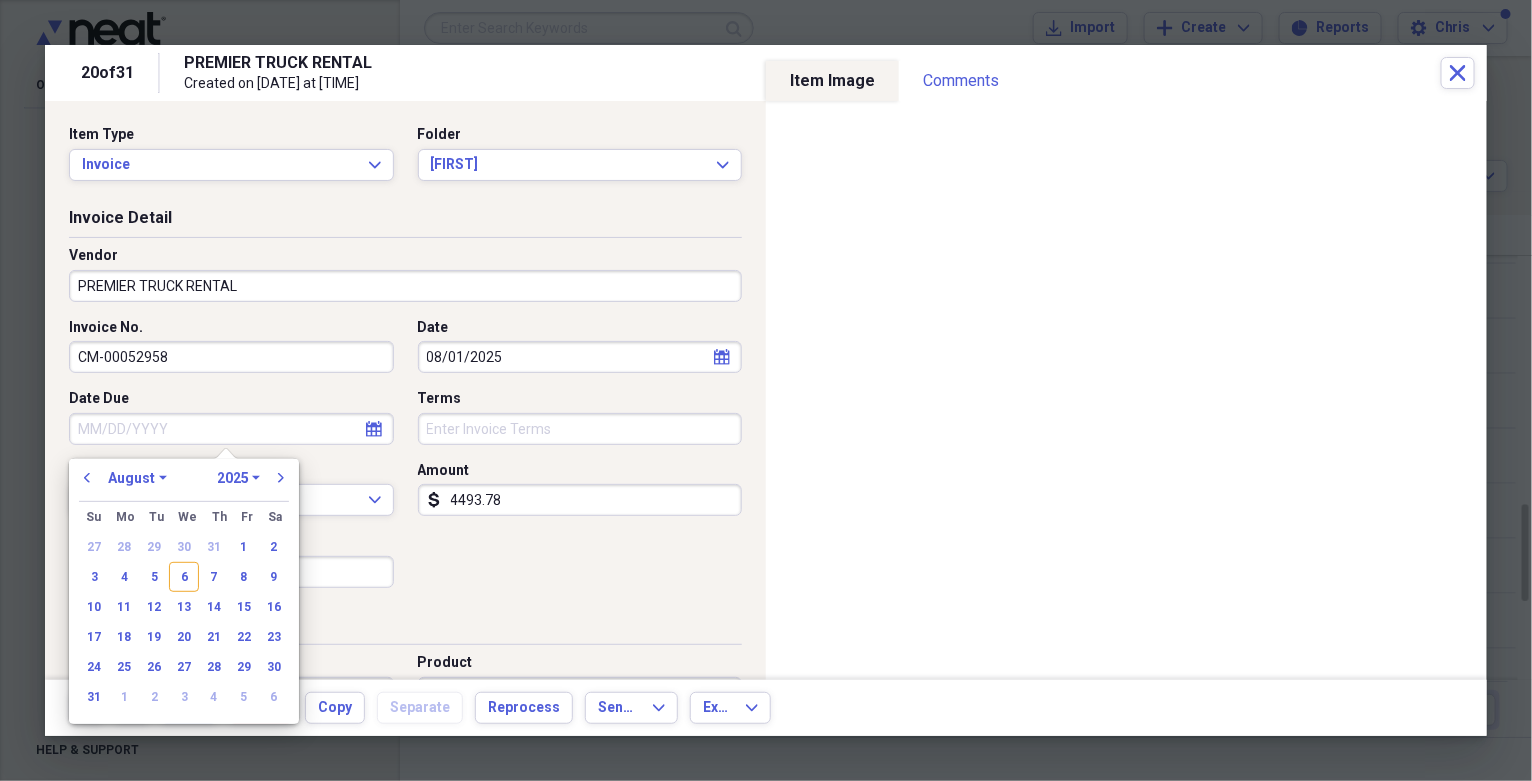 type 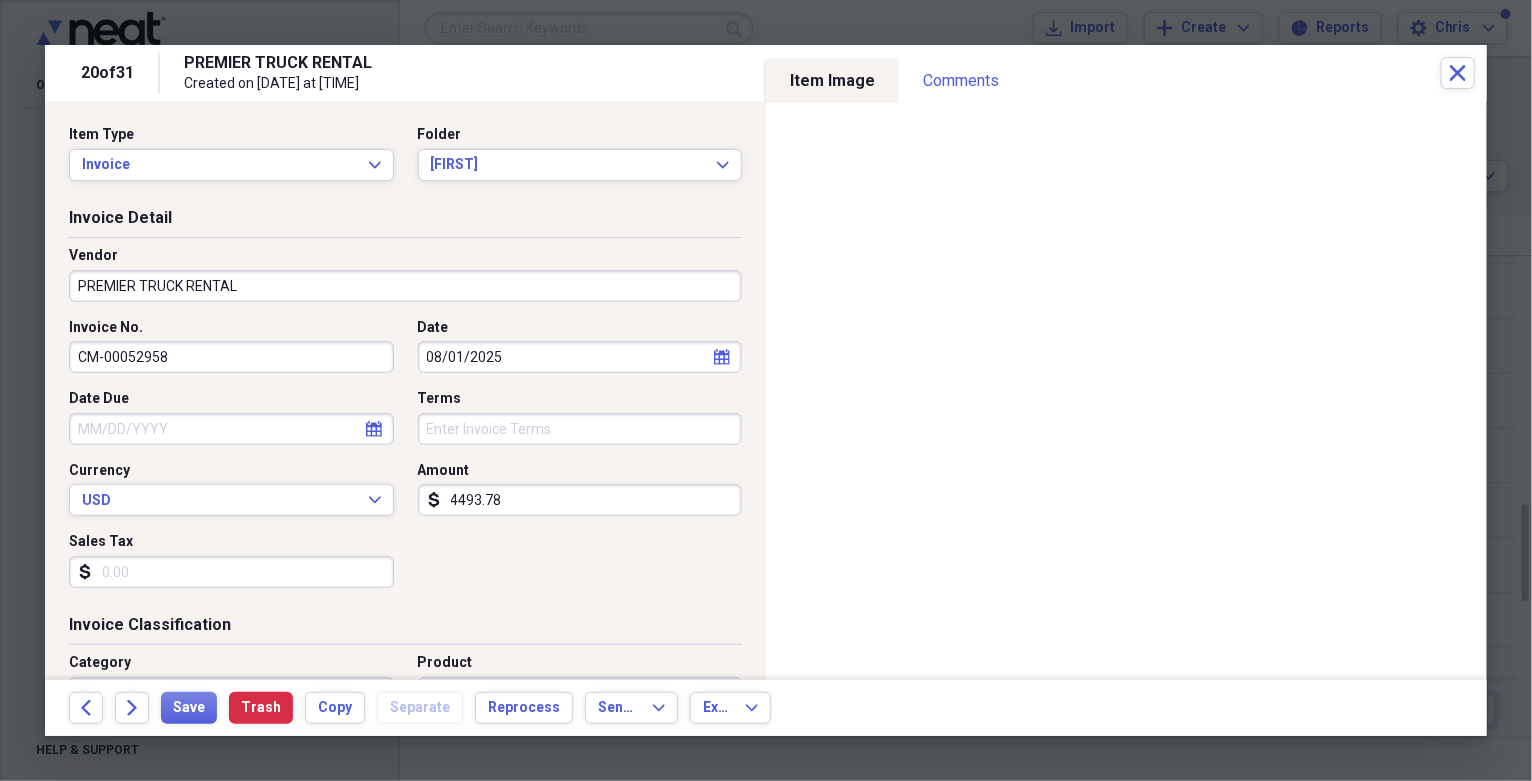 click on "CM-00052958" at bounding box center (231, 357) 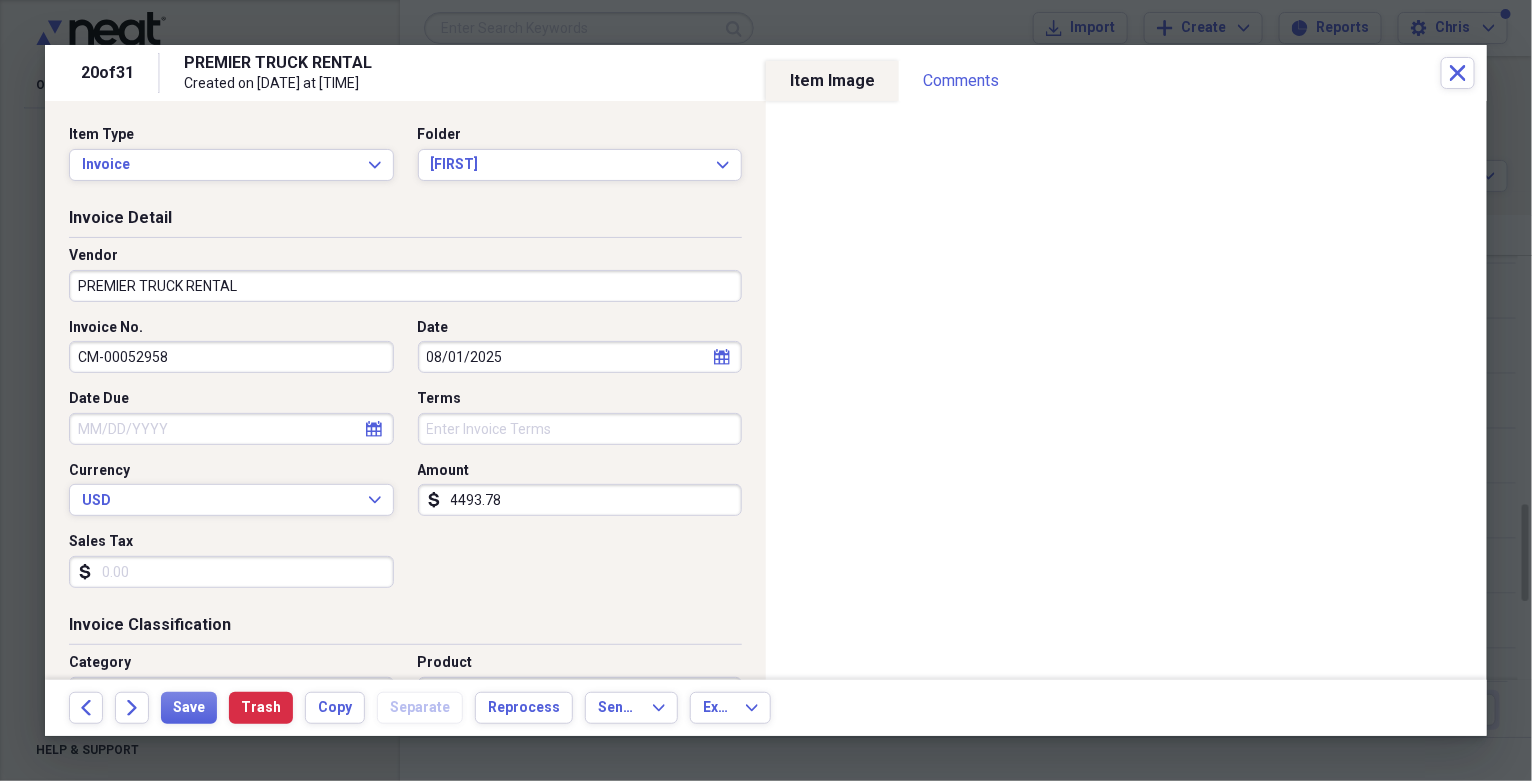 click on "CM-00052958" at bounding box center (231, 357) 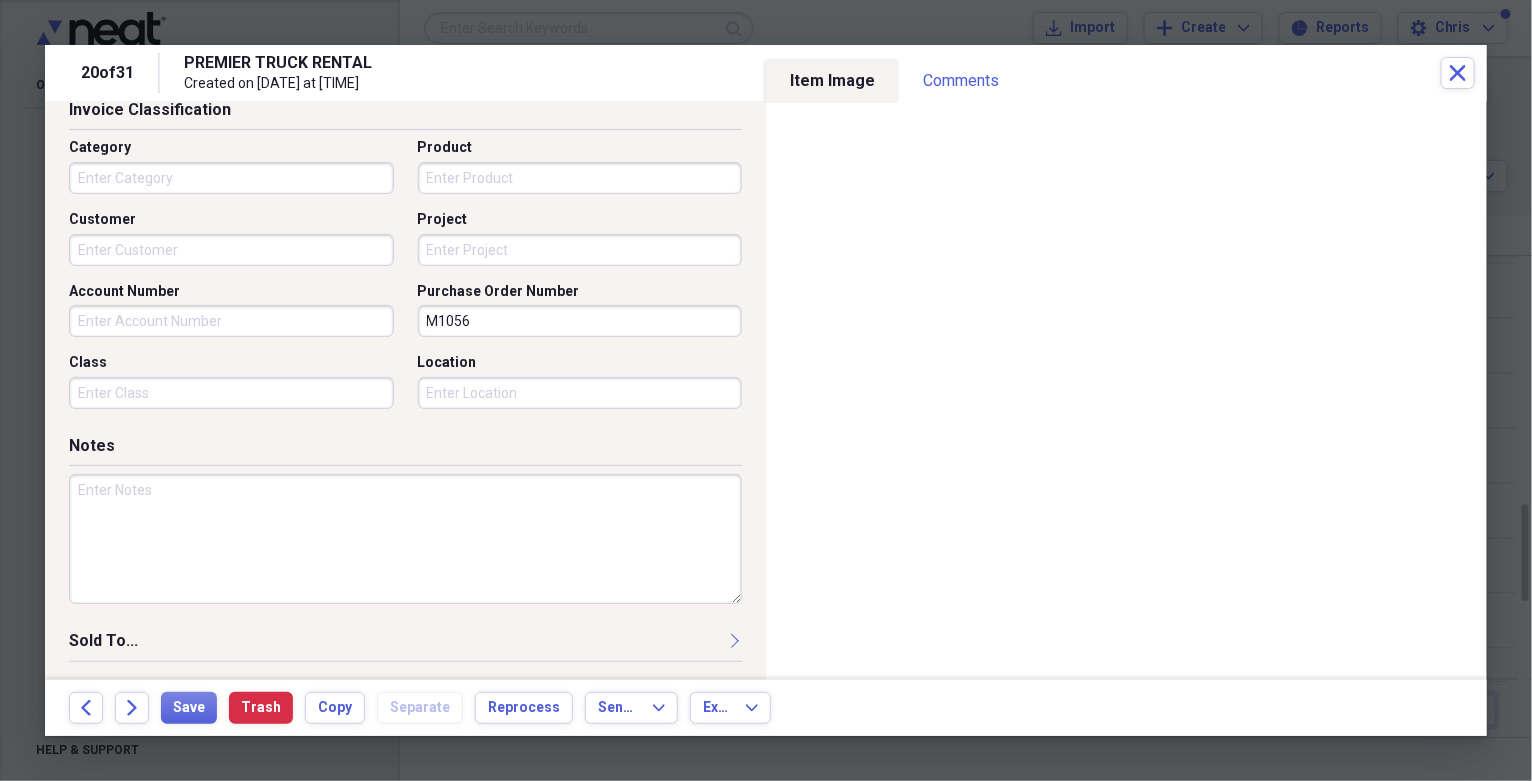 scroll, scrollTop: 533, scrollLeft: 0, axis: vertical 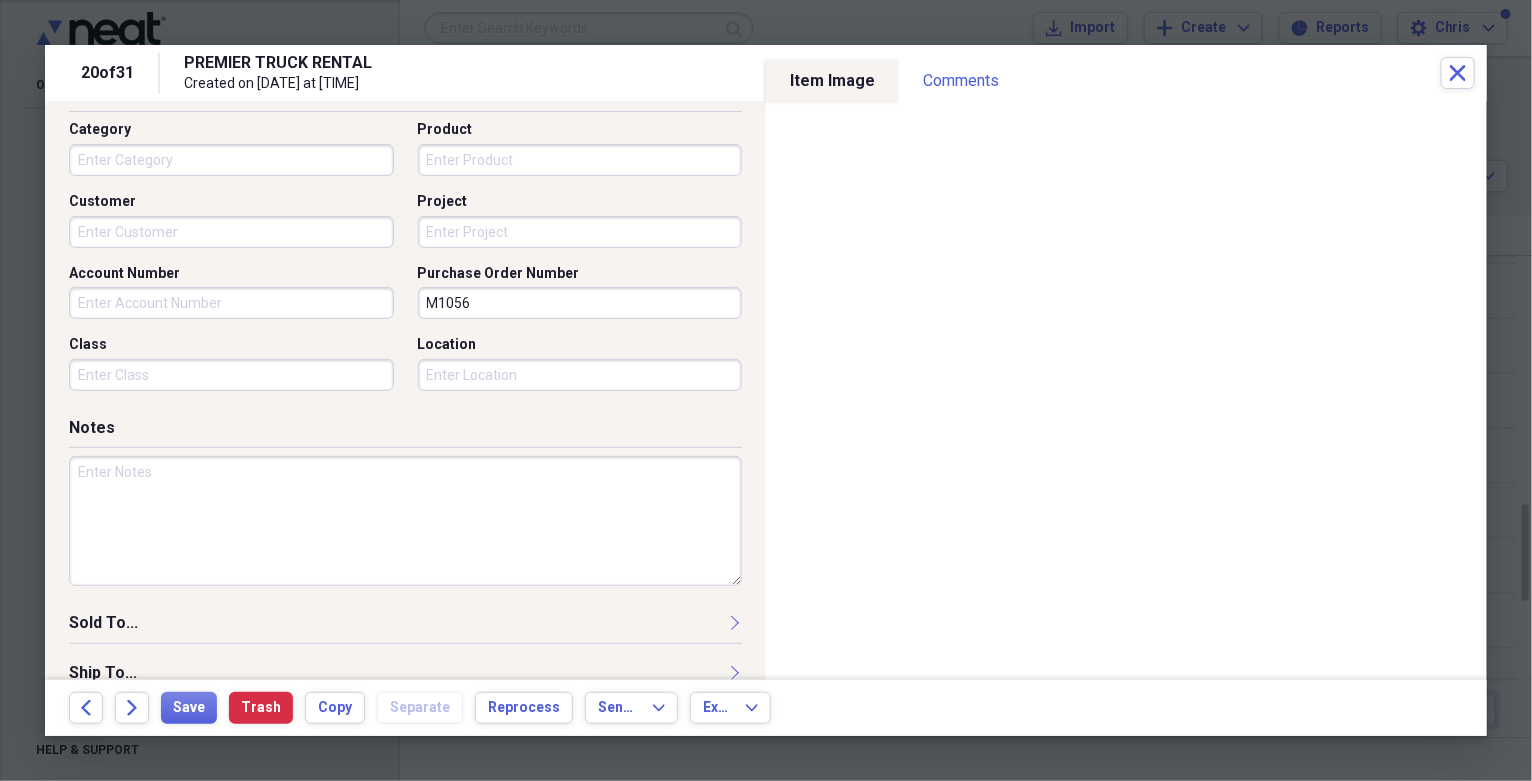 click at bounding box center (405, 521) 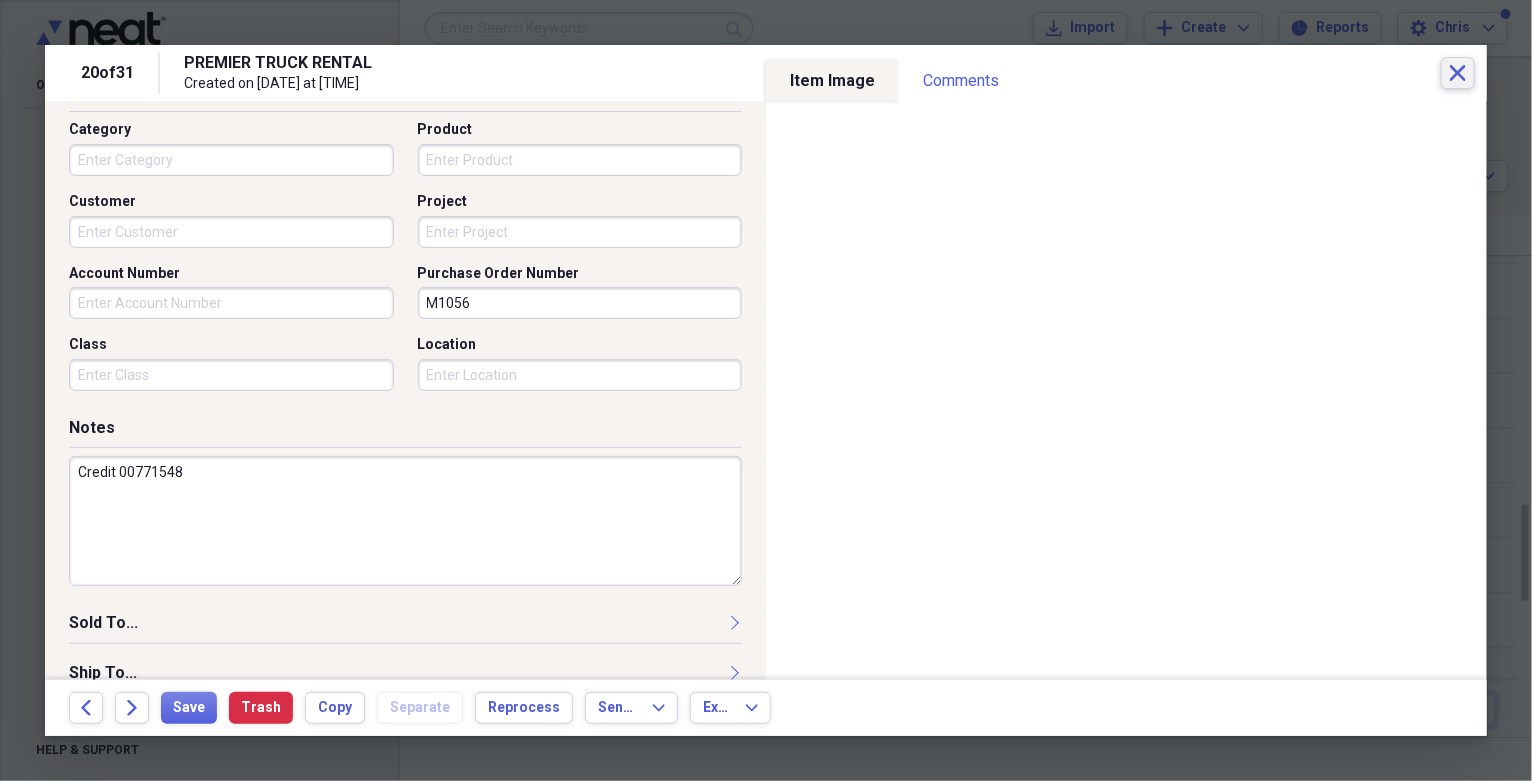 type on "Credit 00771548" 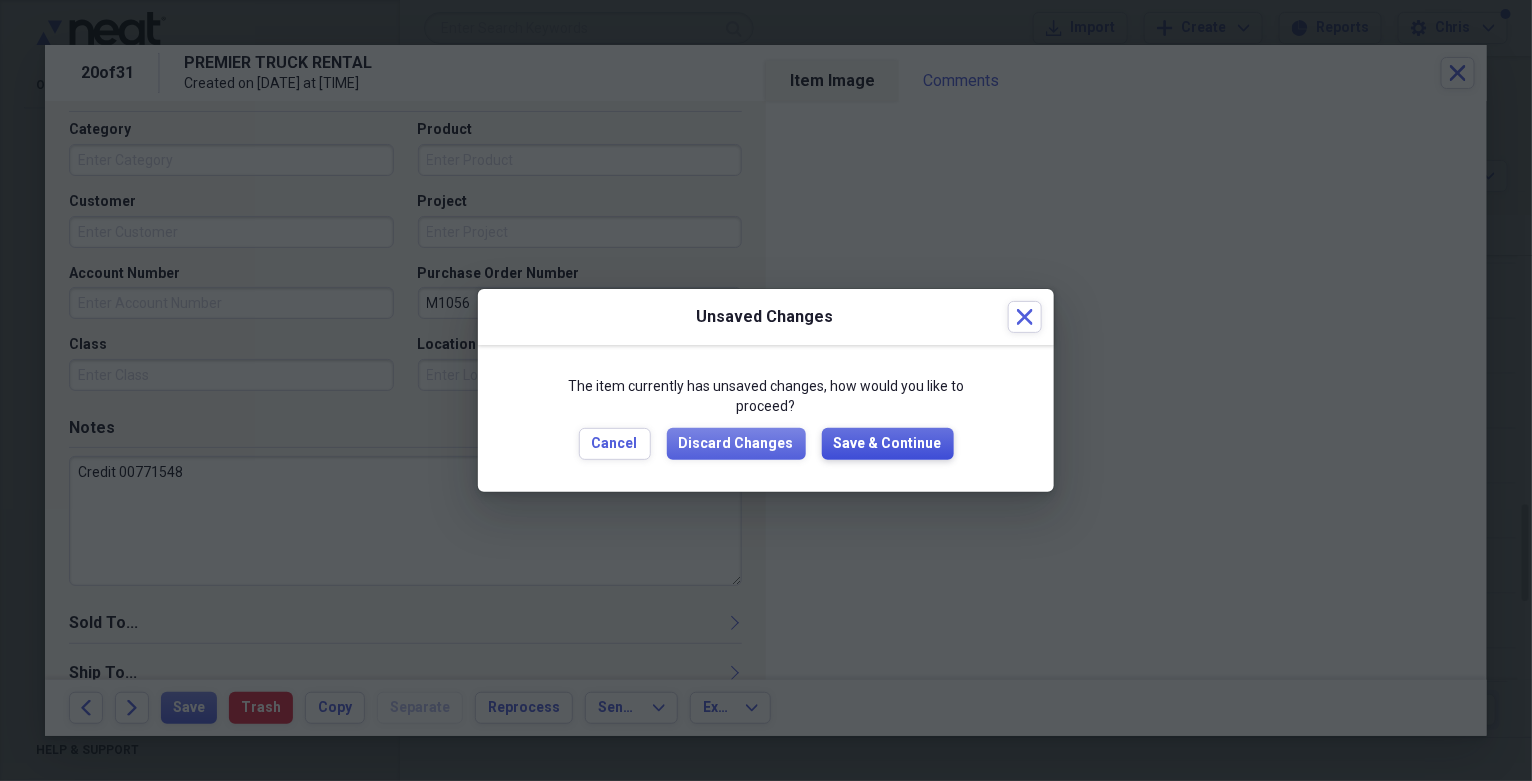 click on "Save & Continue" at bounding box center [888, 444] 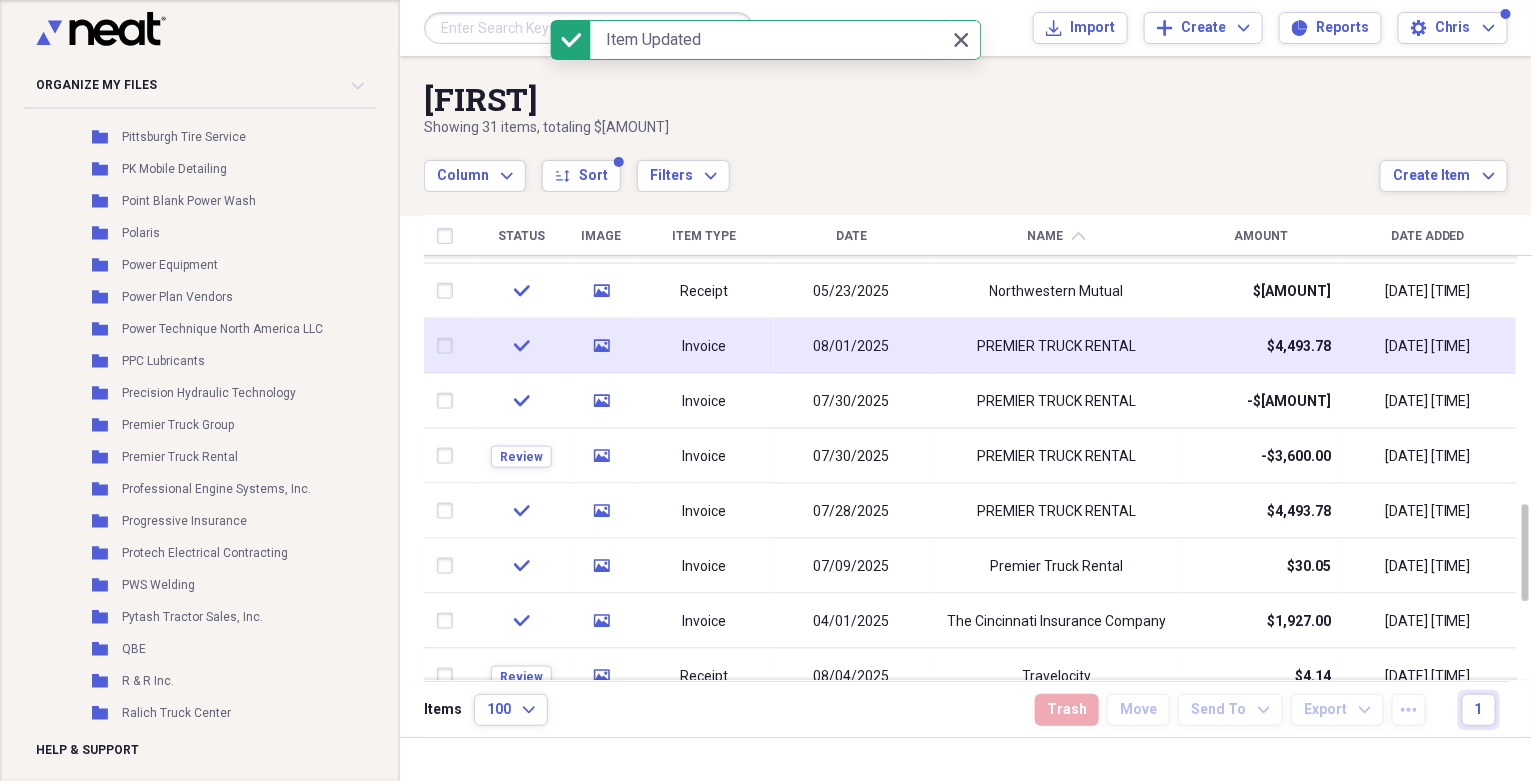 click at bounding box center (449, 346) 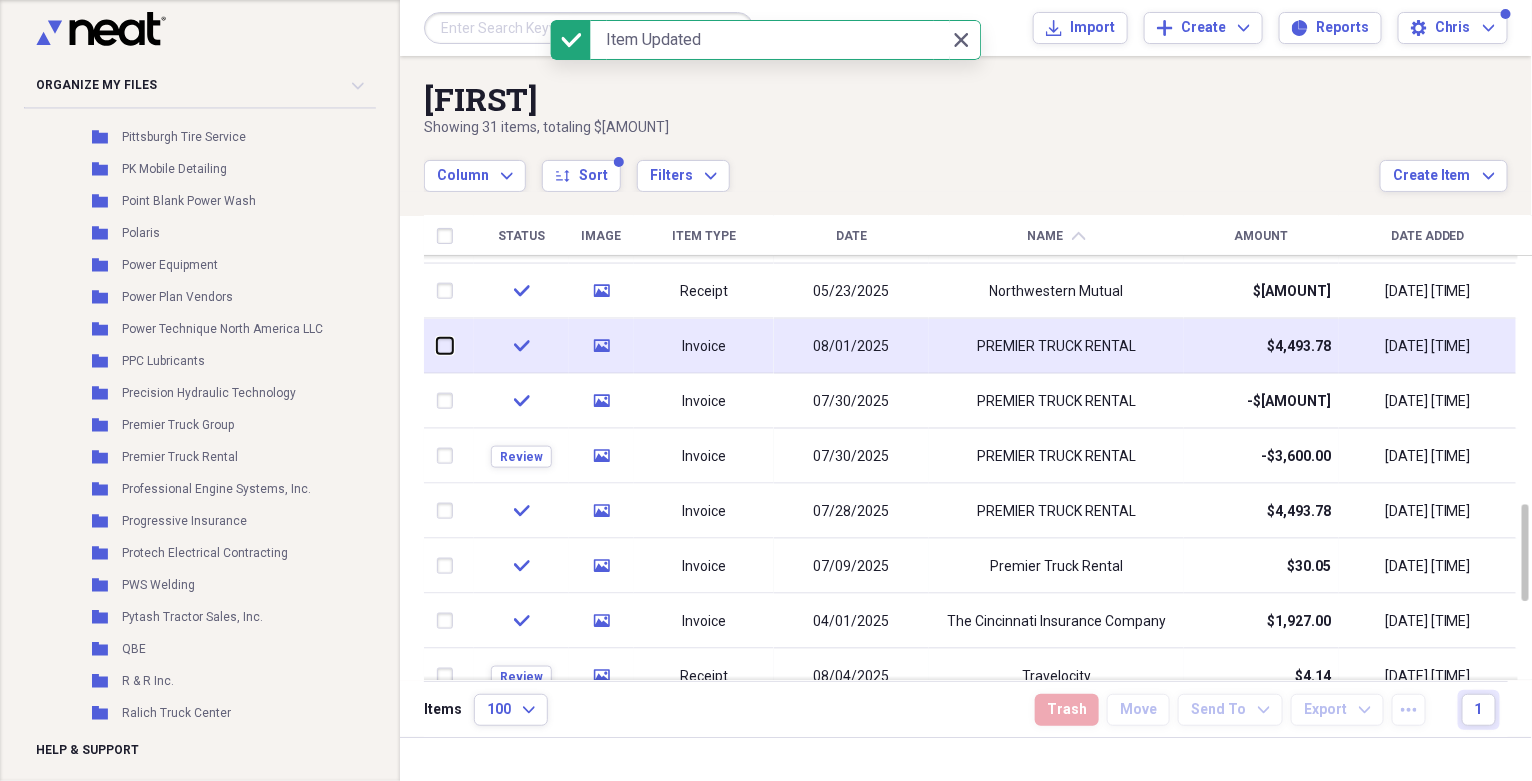 click at bounding box center [437, 346] 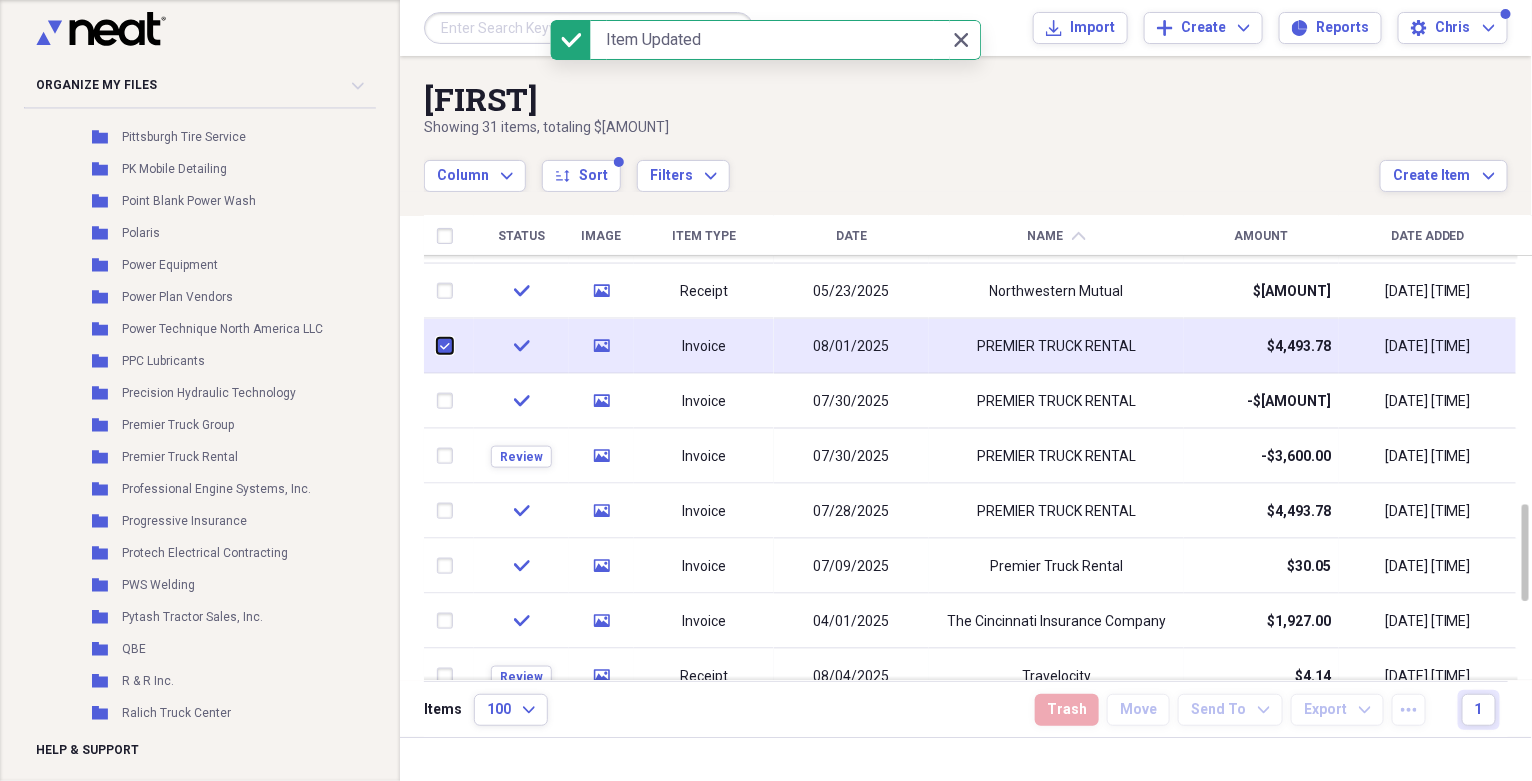 checkbox on "true" 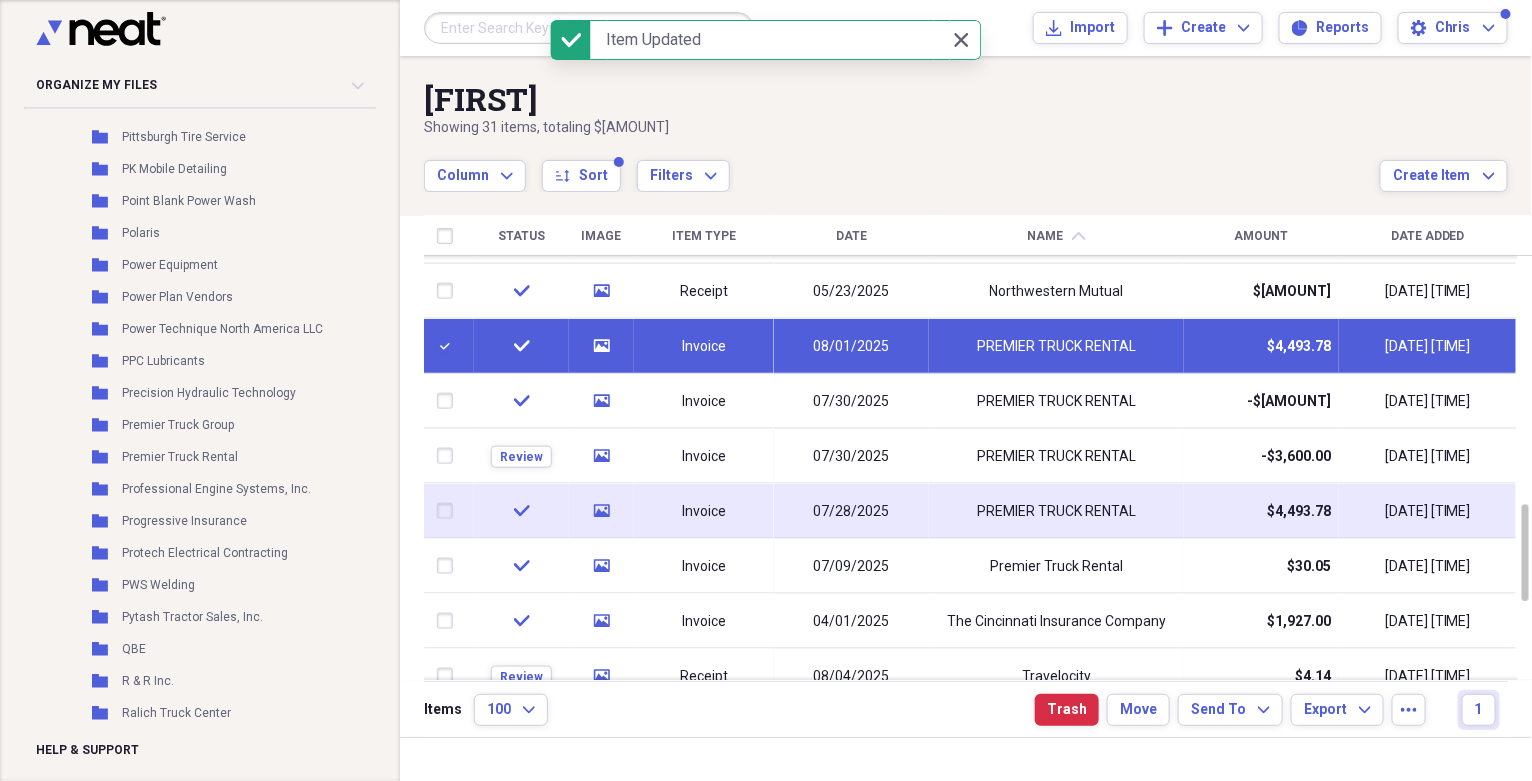 click at bounding box center [449, 511] 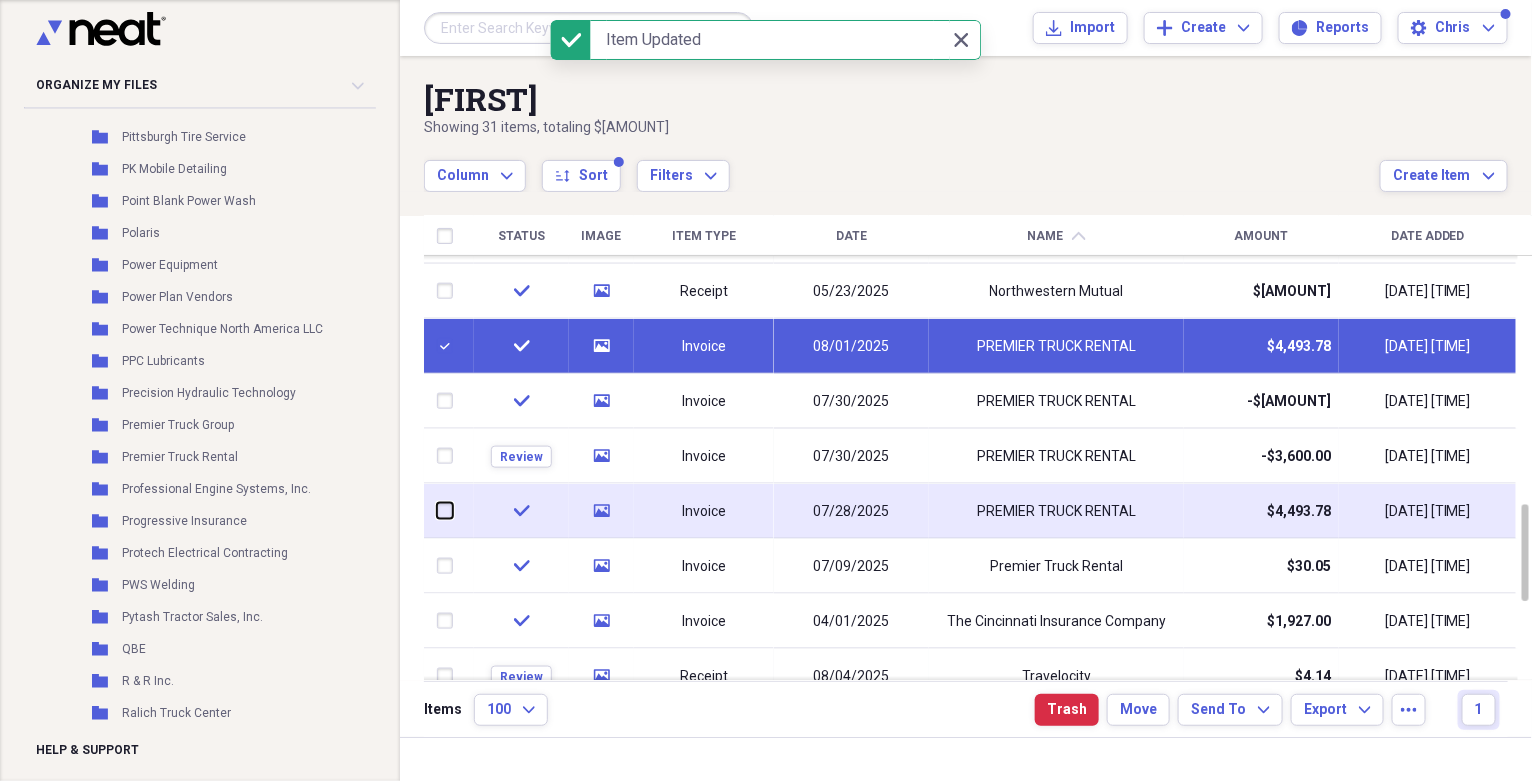click at bounding box center (437, 511) 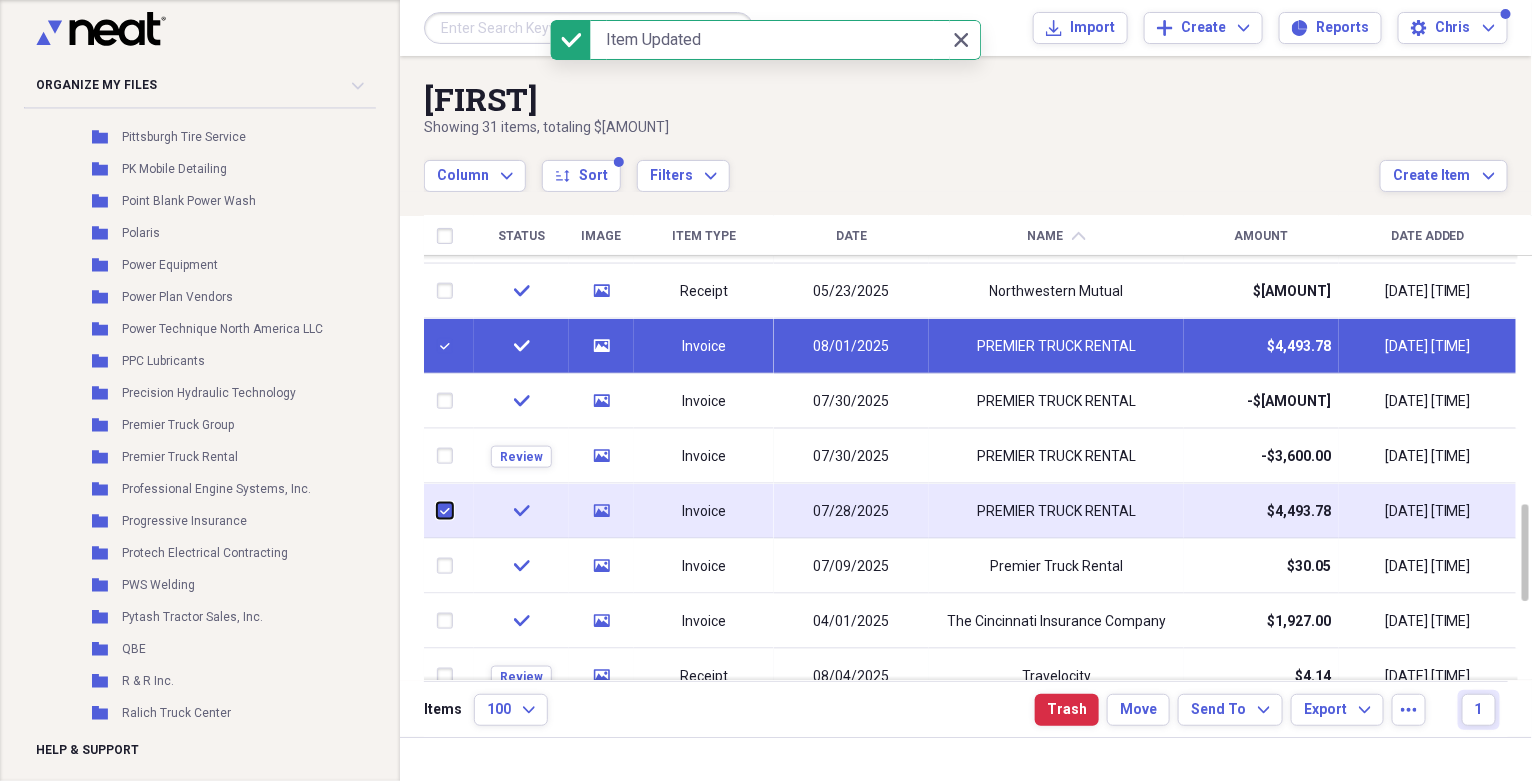 checkbox on "true" 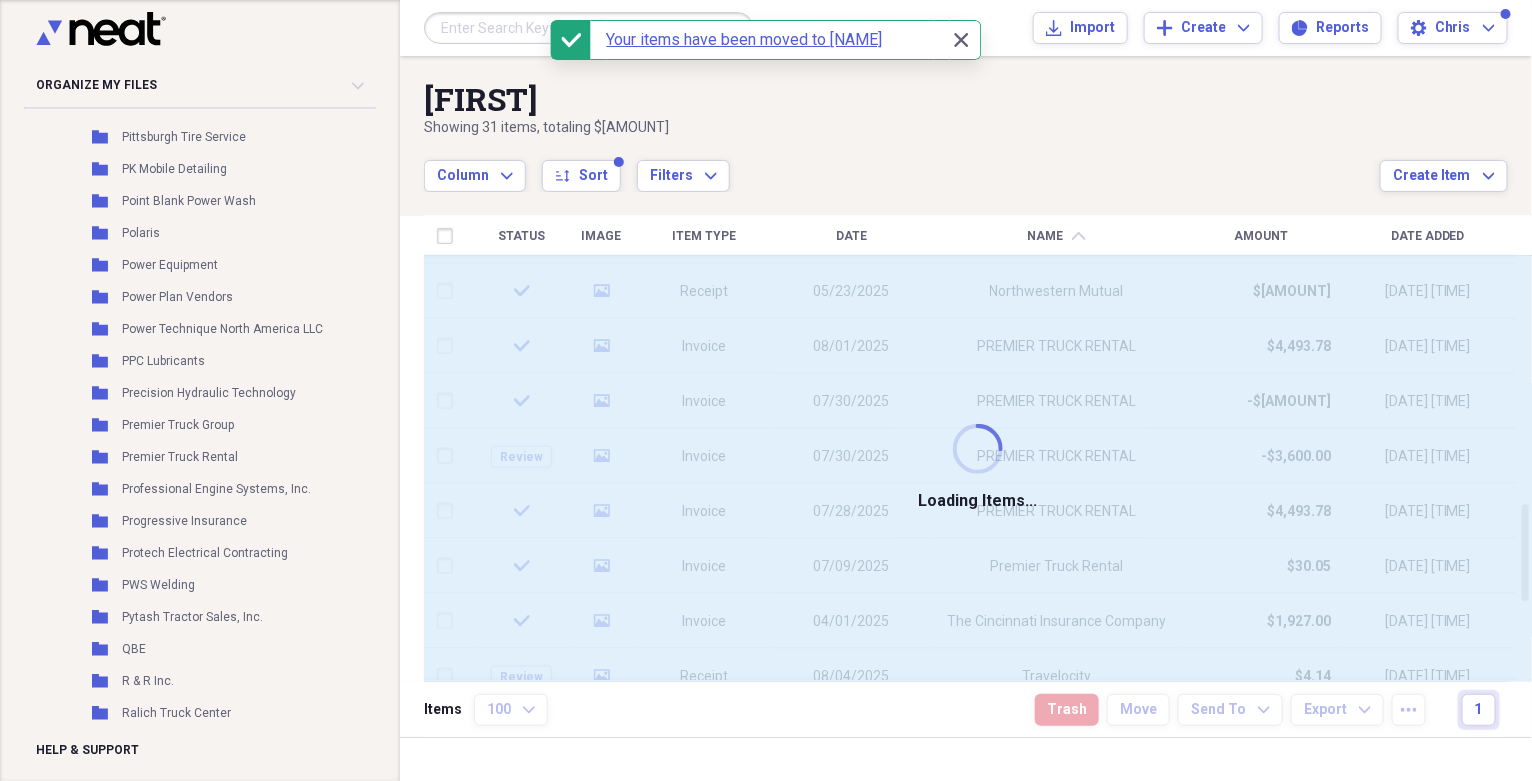 checkbox on "false" 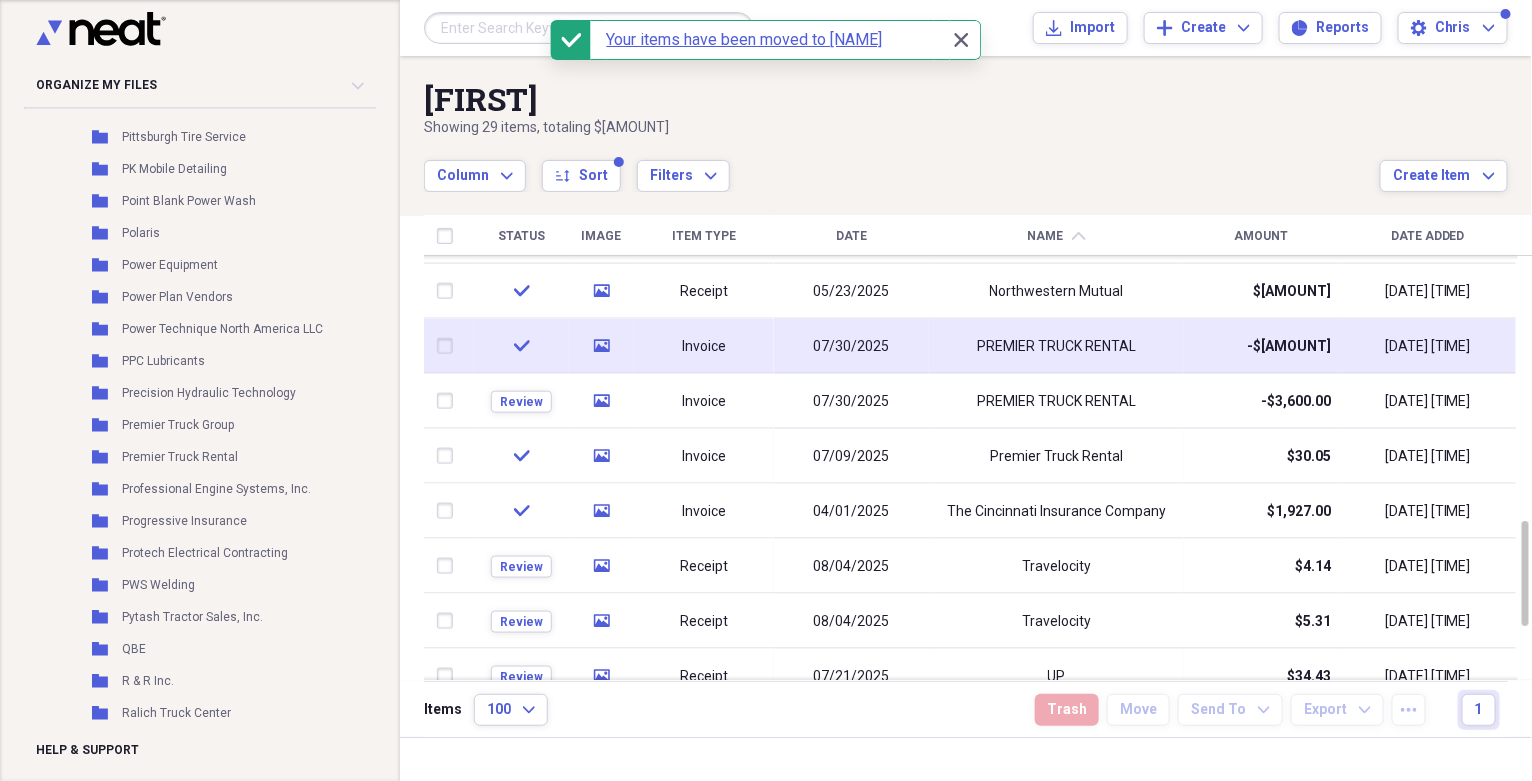 click on "PREMIER TRUCK RENTAL" at bounding box center (1056, 346) 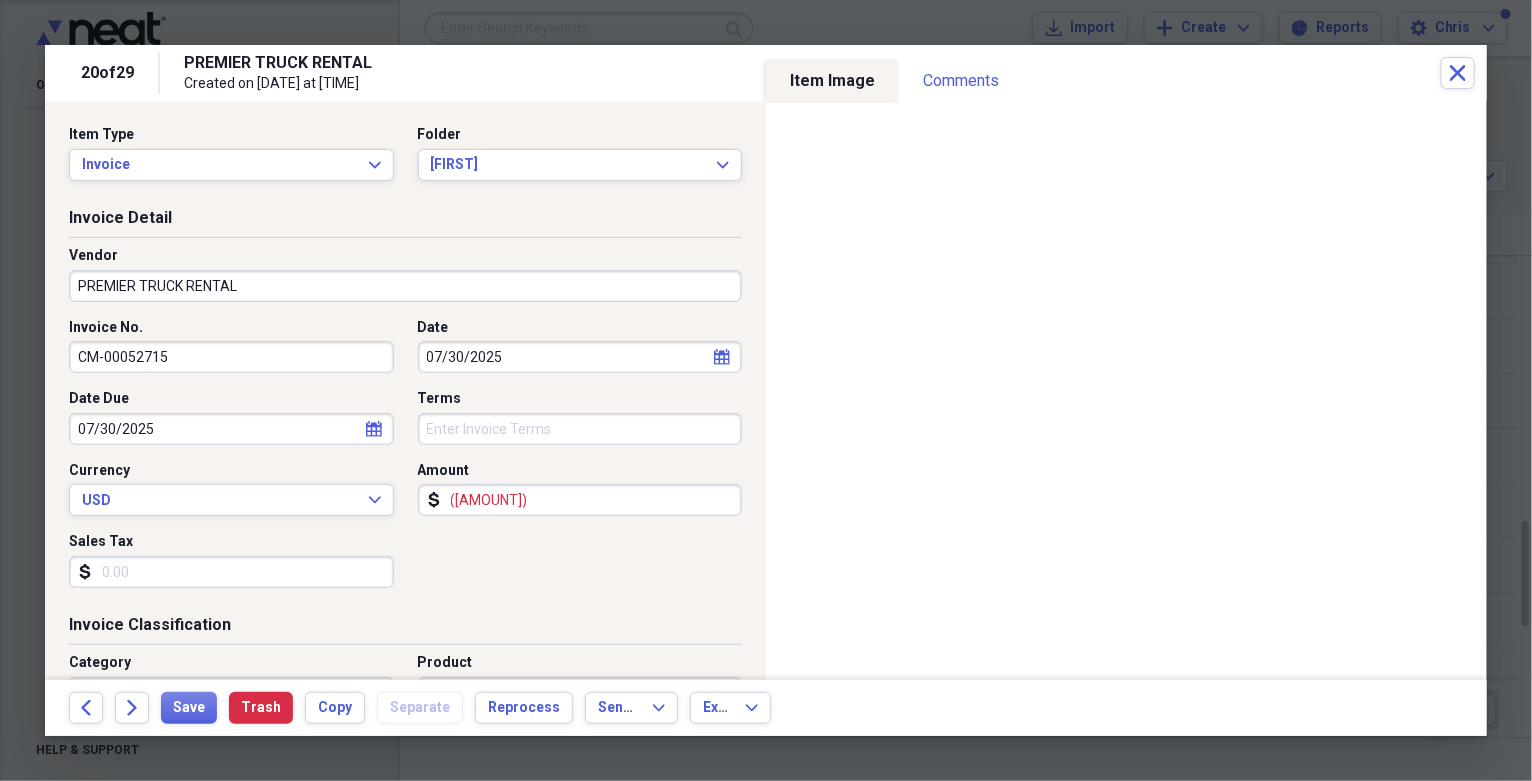 select on "6" 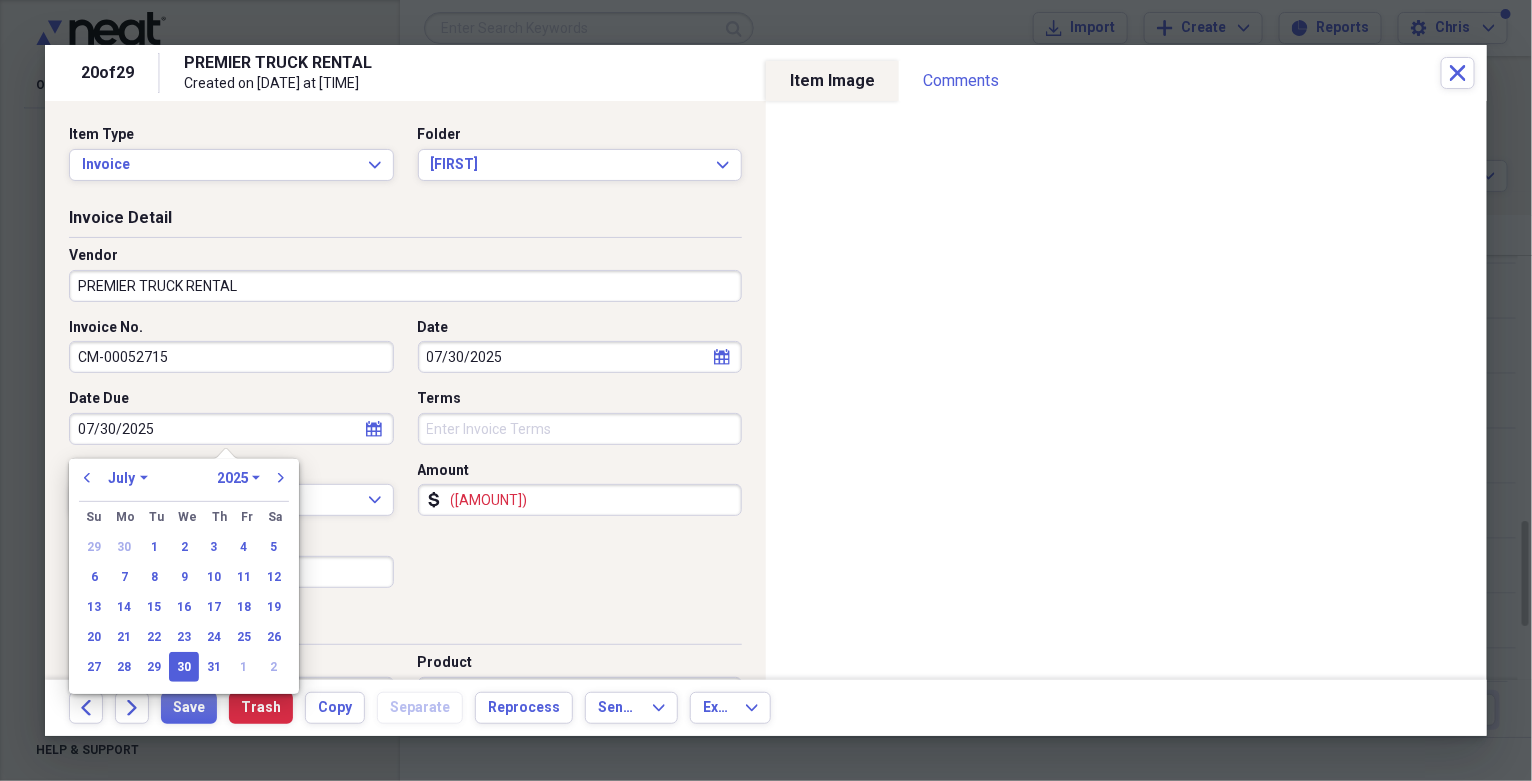 drag, startPoint x: 193, startPoint y: 429, endPoint x: -6, endPoint y: 450, distance: 200.10497 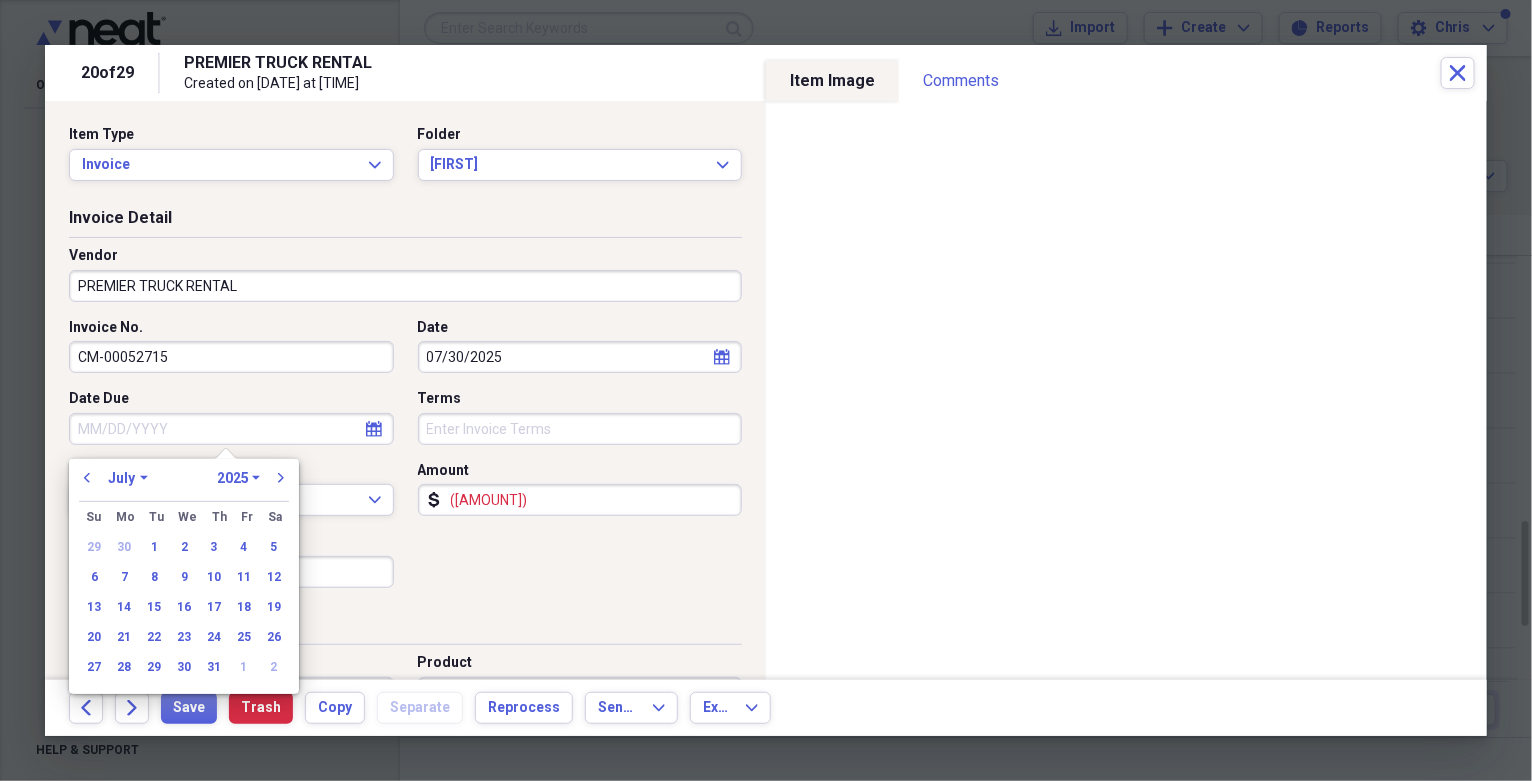 type 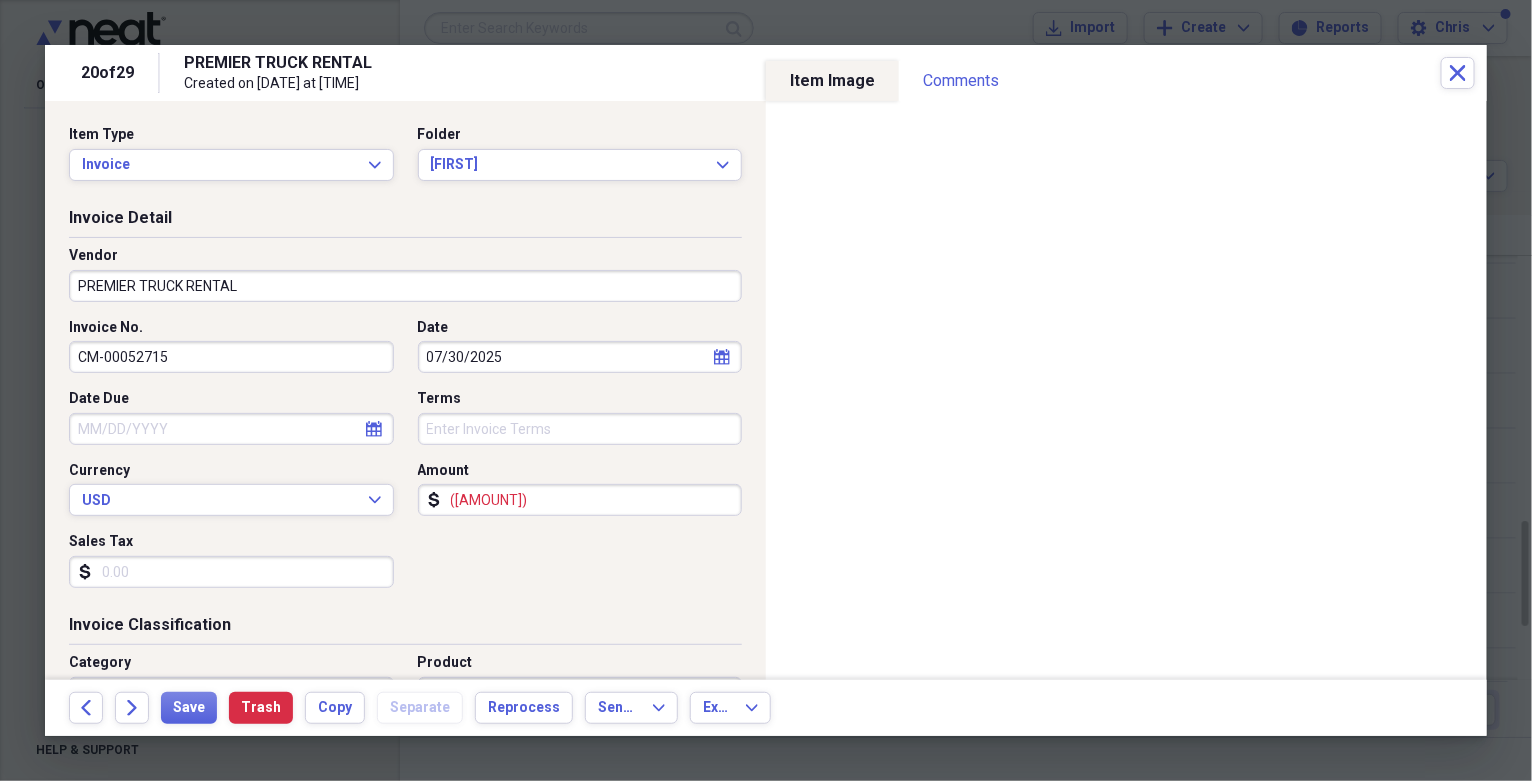 click on "CM-00052715" at bounding box center [231, 357] 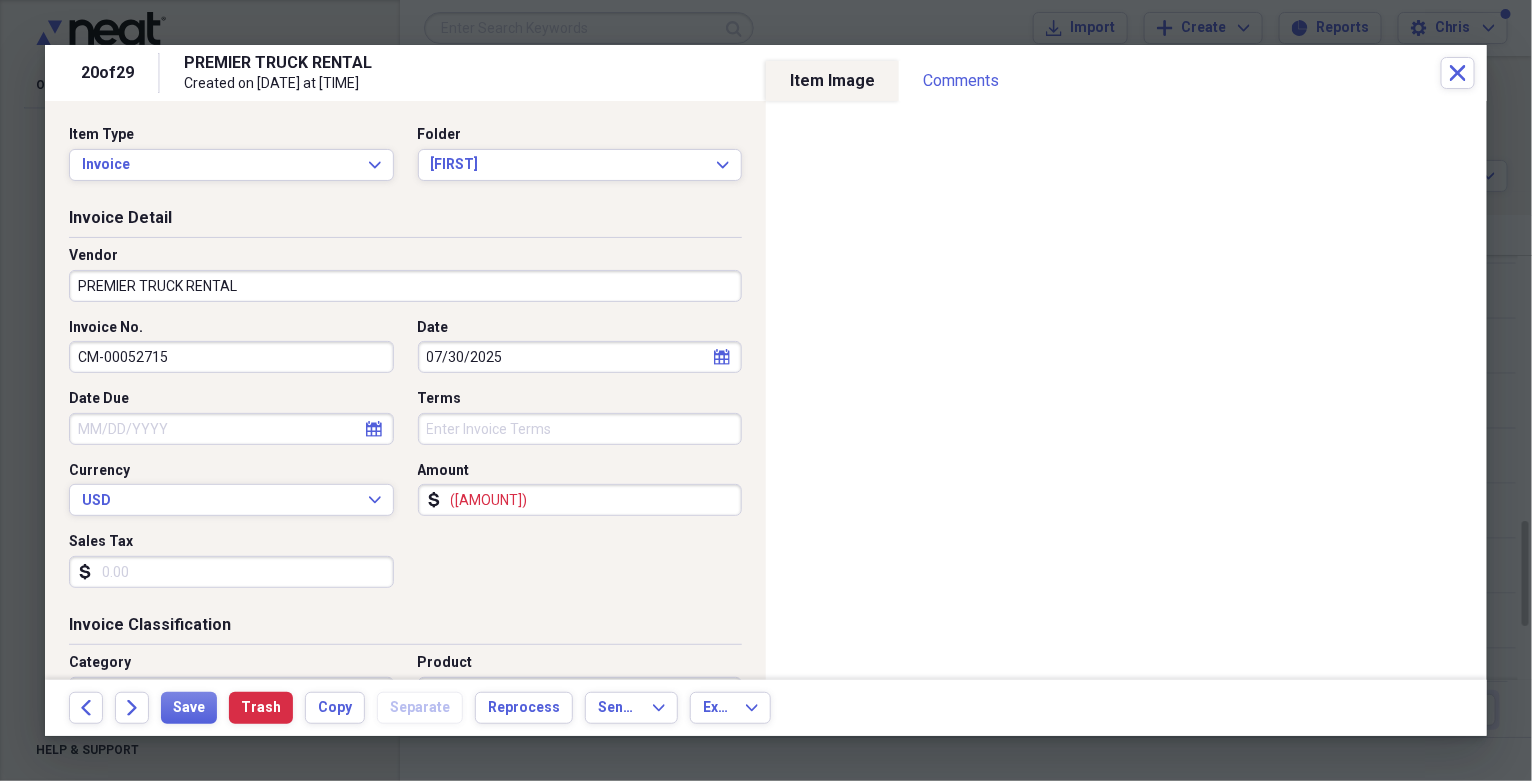 click on "CM-00052715" at bounding box center [231, 357] 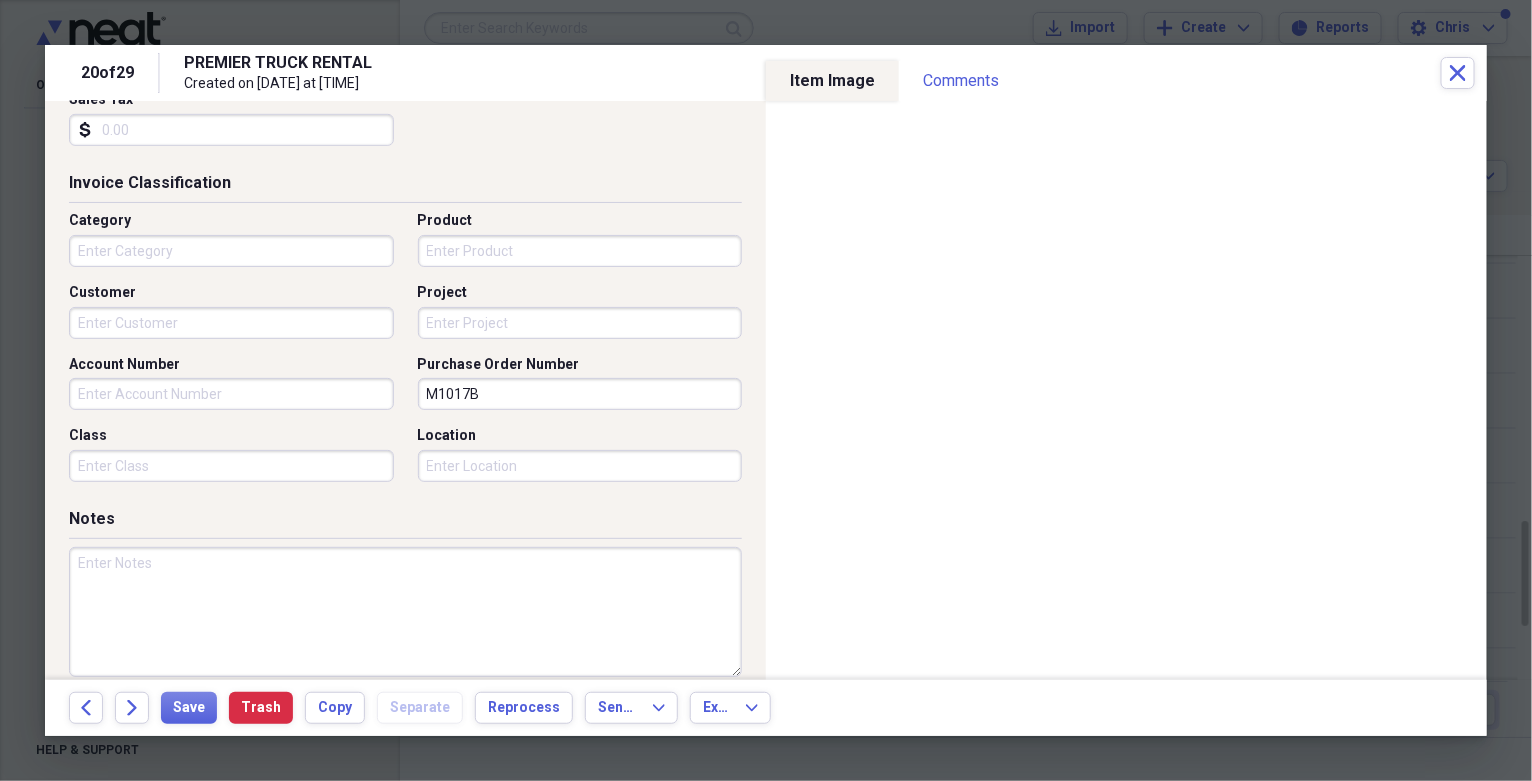 scroll, scrollTop: 533, scrollLeft: 0, axis: vertical 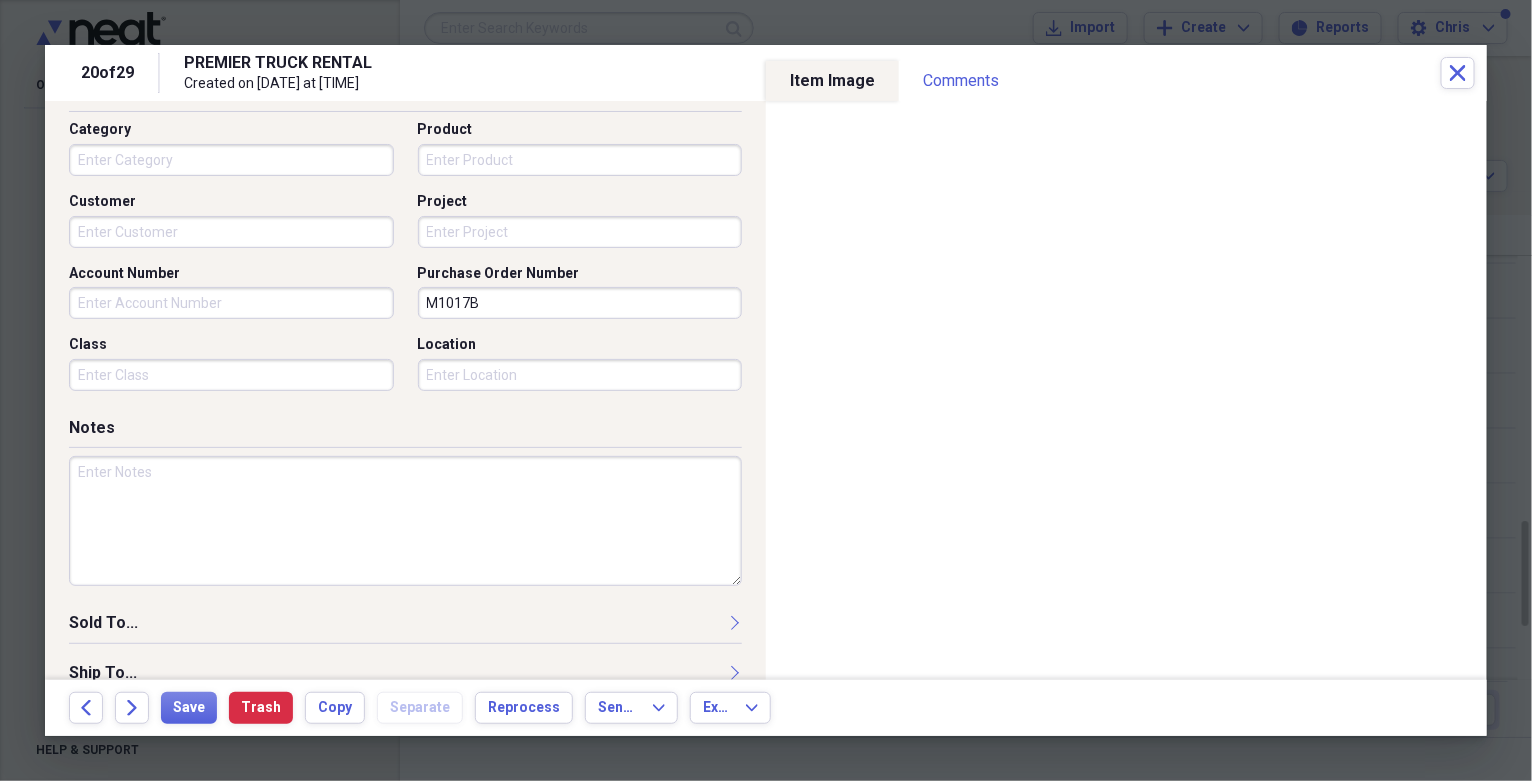 click at bounding box center [405, 521] 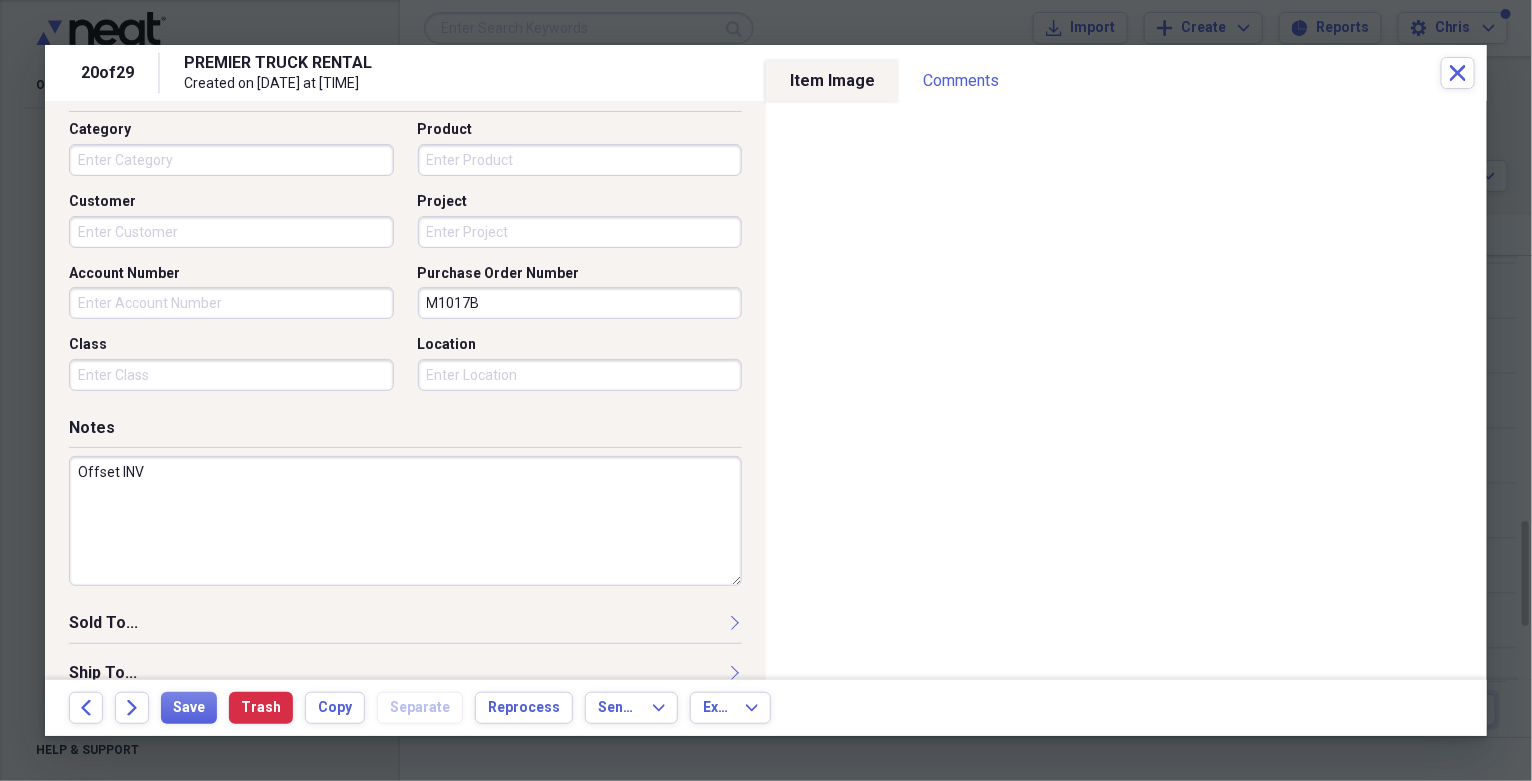 click on "Offset INV" at bounding box center [405, 521] 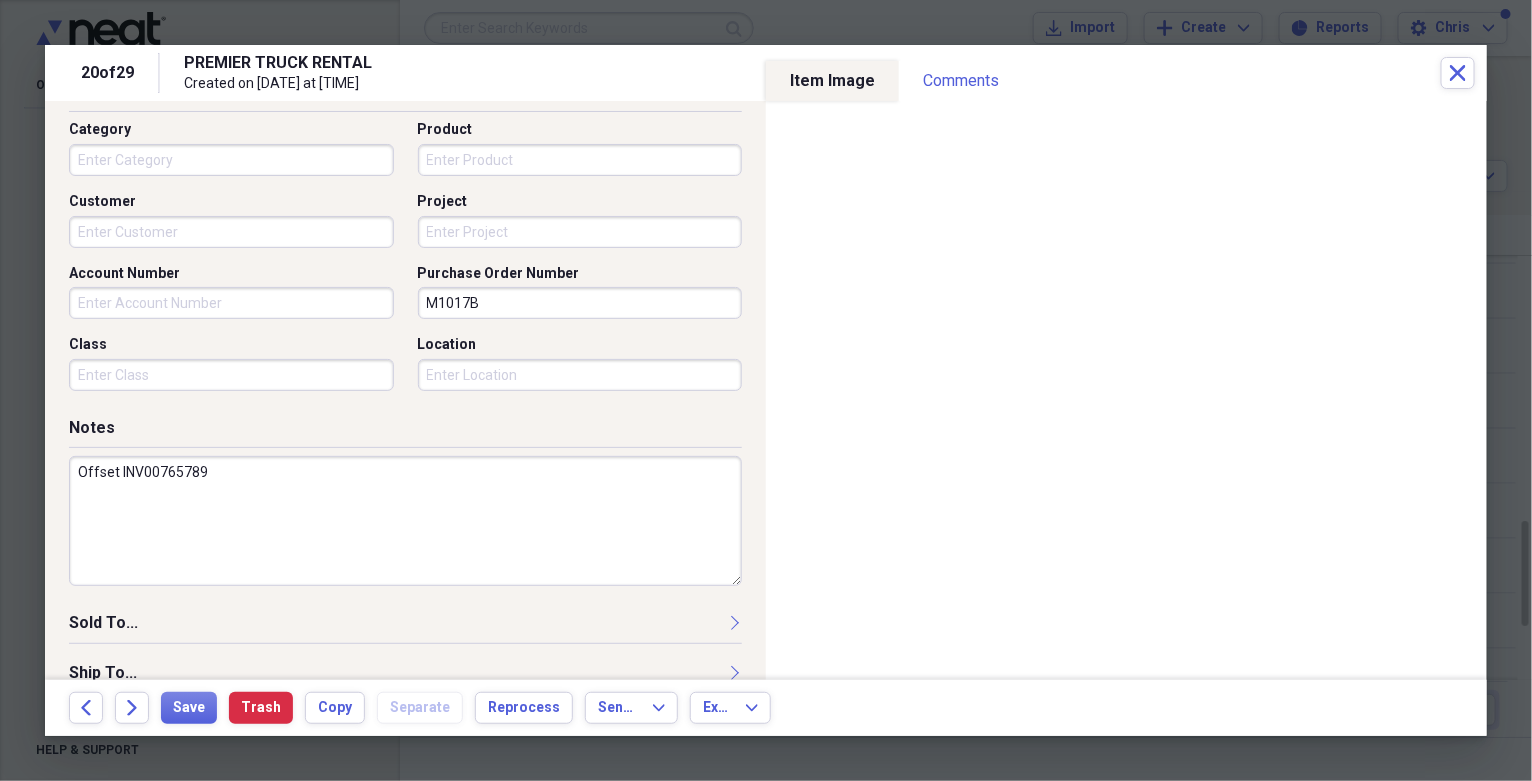 drag, startPoint x: 222, startPoint y: 478, endPoint x: 14, endPoint y: 464, distance: 208.47063 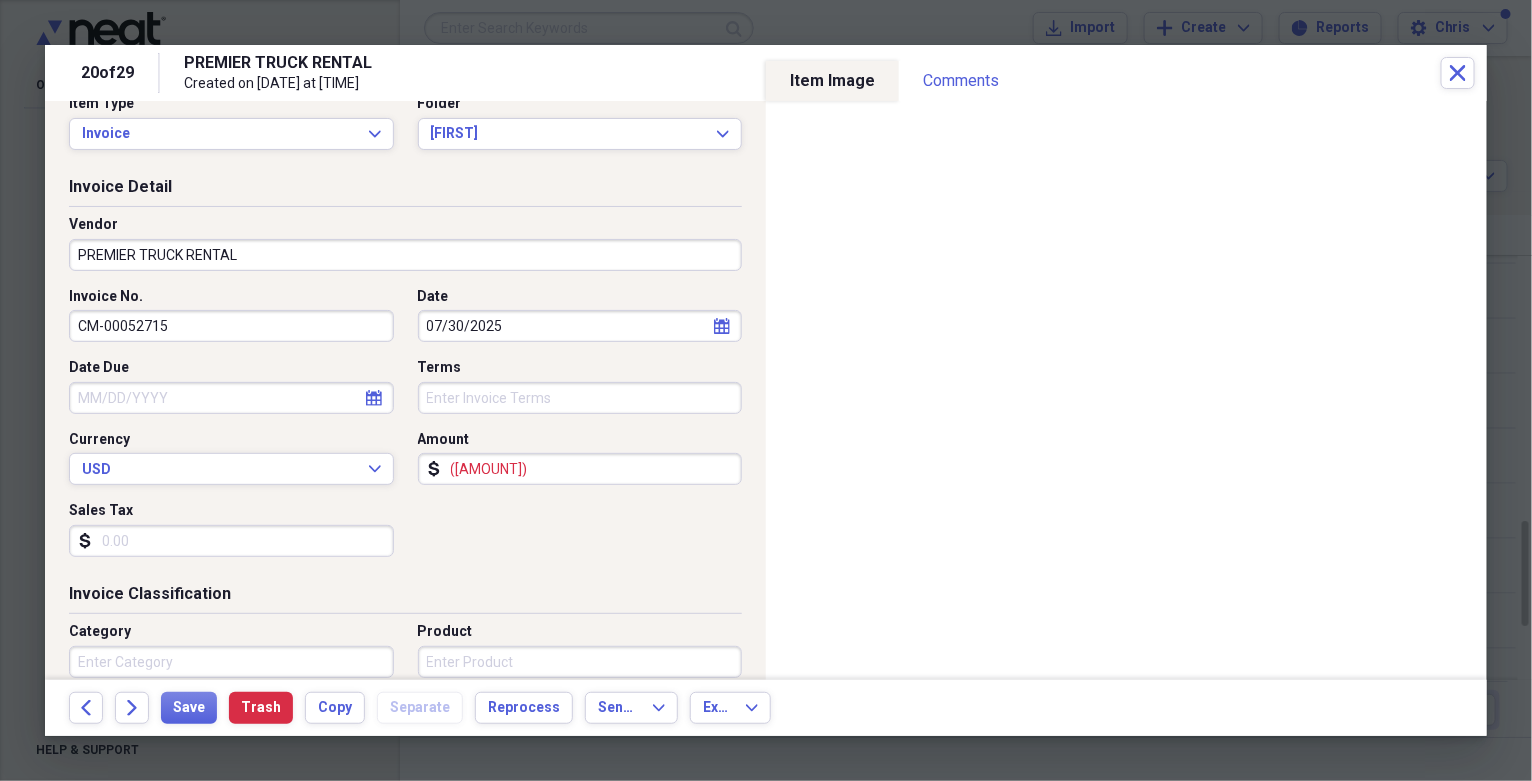 scroll, scrollTop: 0, scrollLeft: 0, axis: both 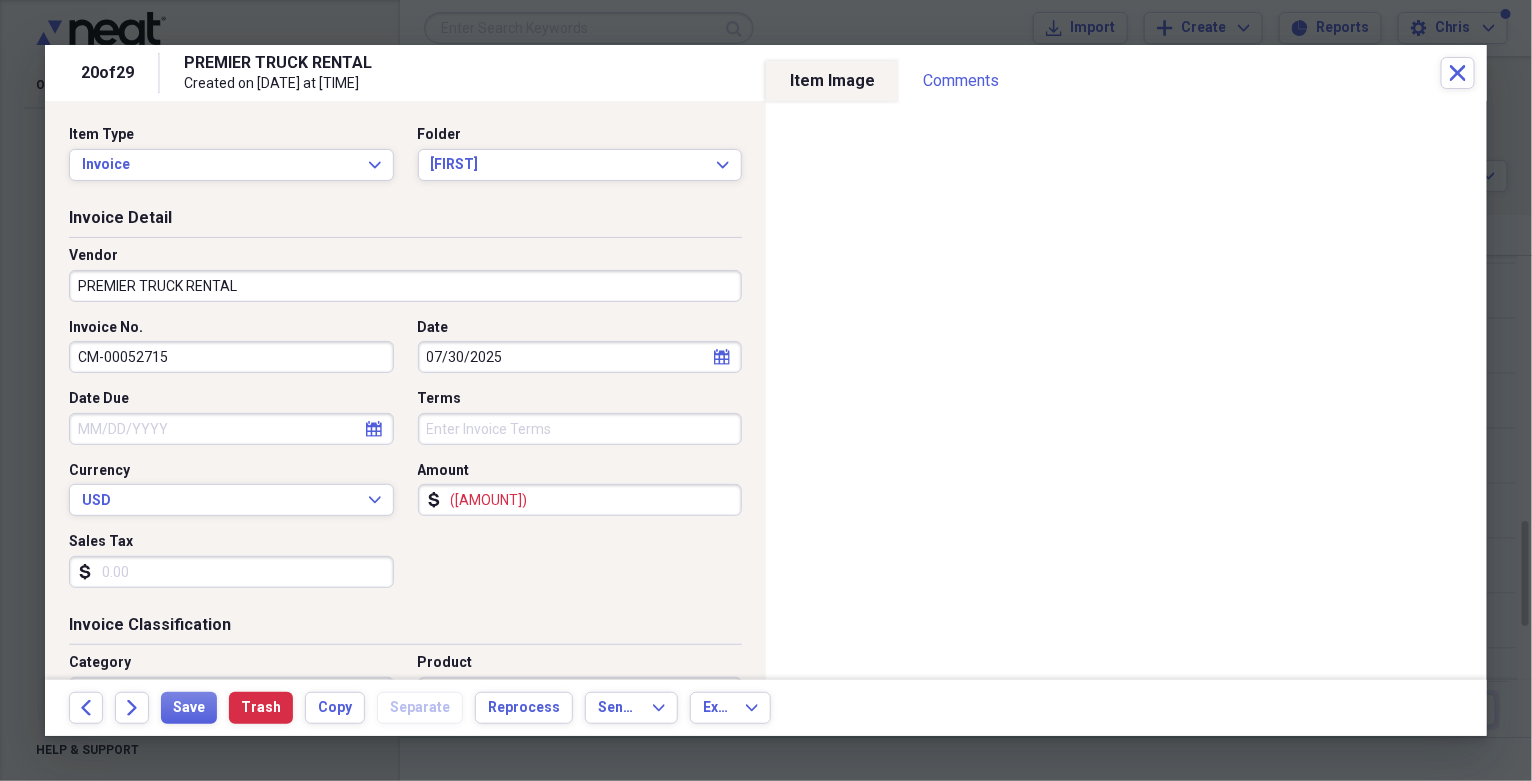 click on "([AMOUNT])" at bounding box center [580, 500] 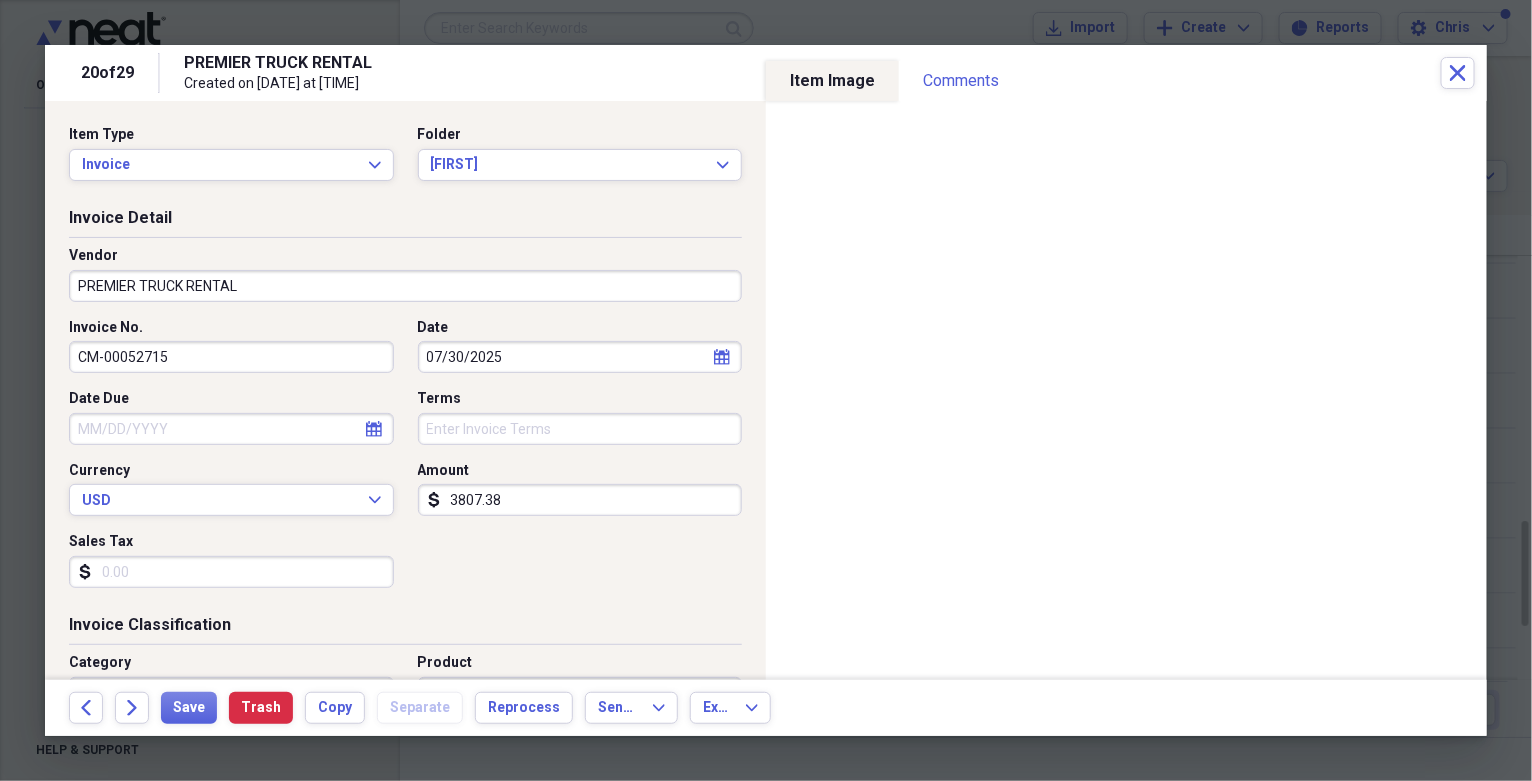 type on "3807.38" 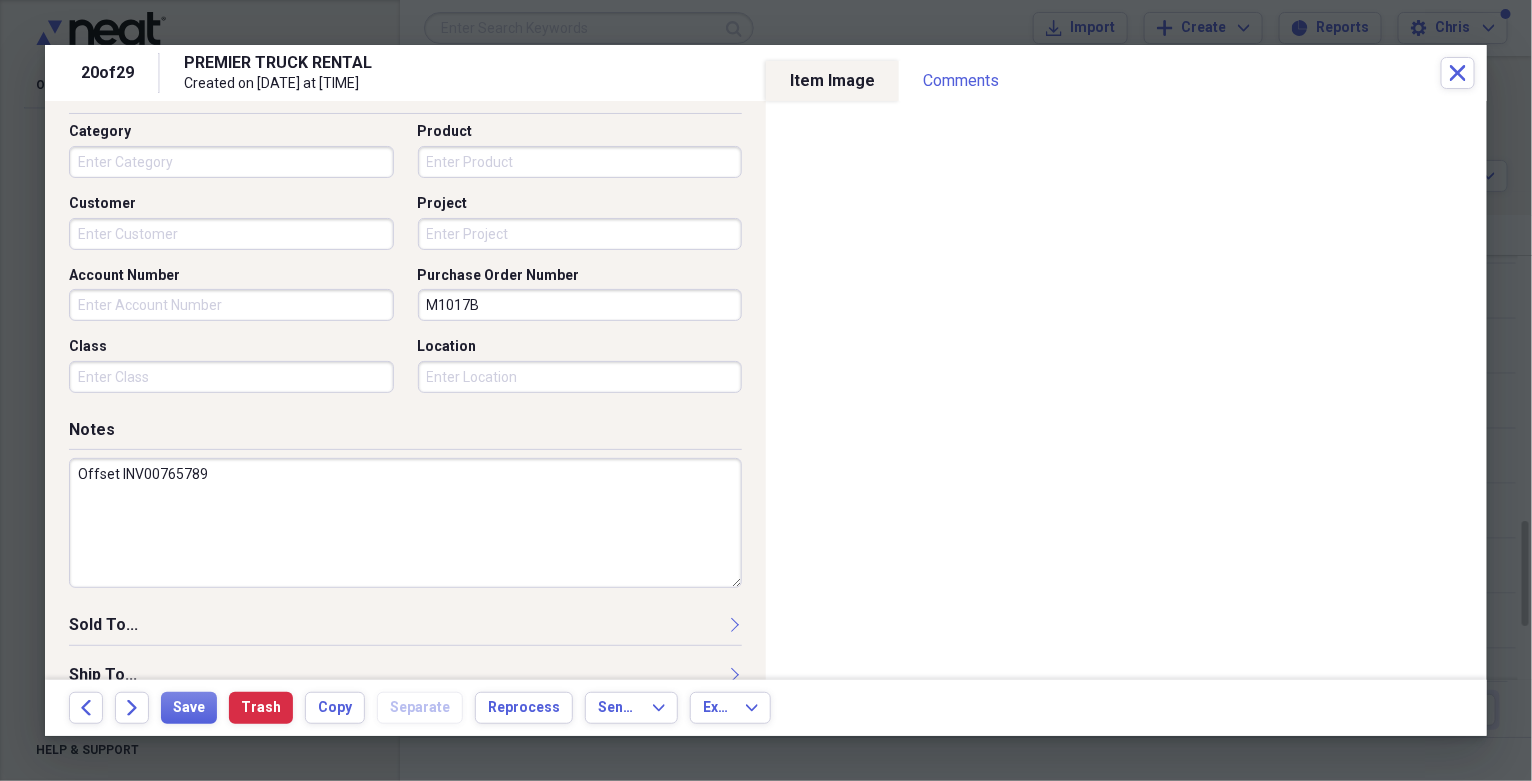 scroll, scrollTop: 533, scrollLeft: 0, axis: vertical 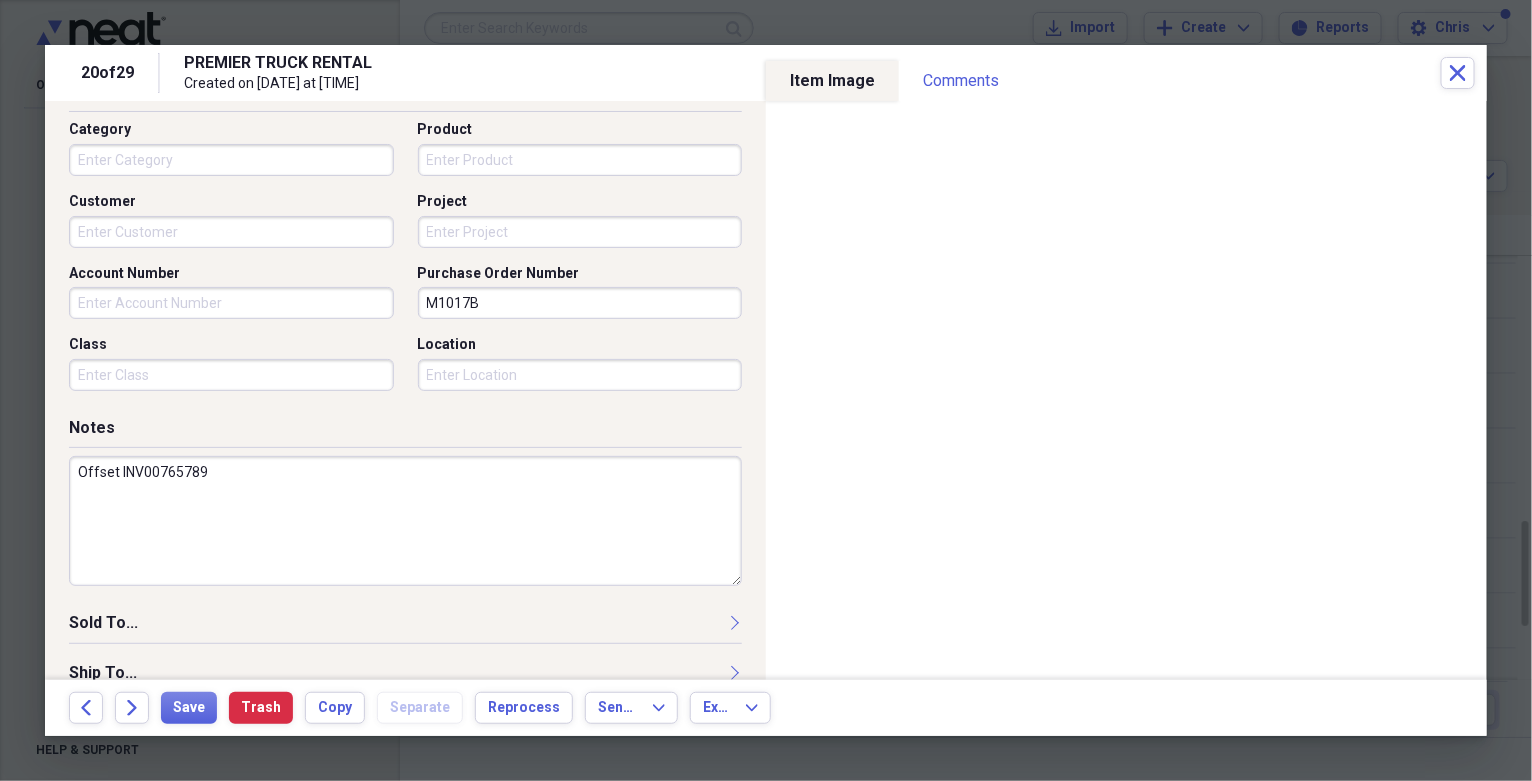 click on "Offset INV00765789" at bounding box center [405, 521] 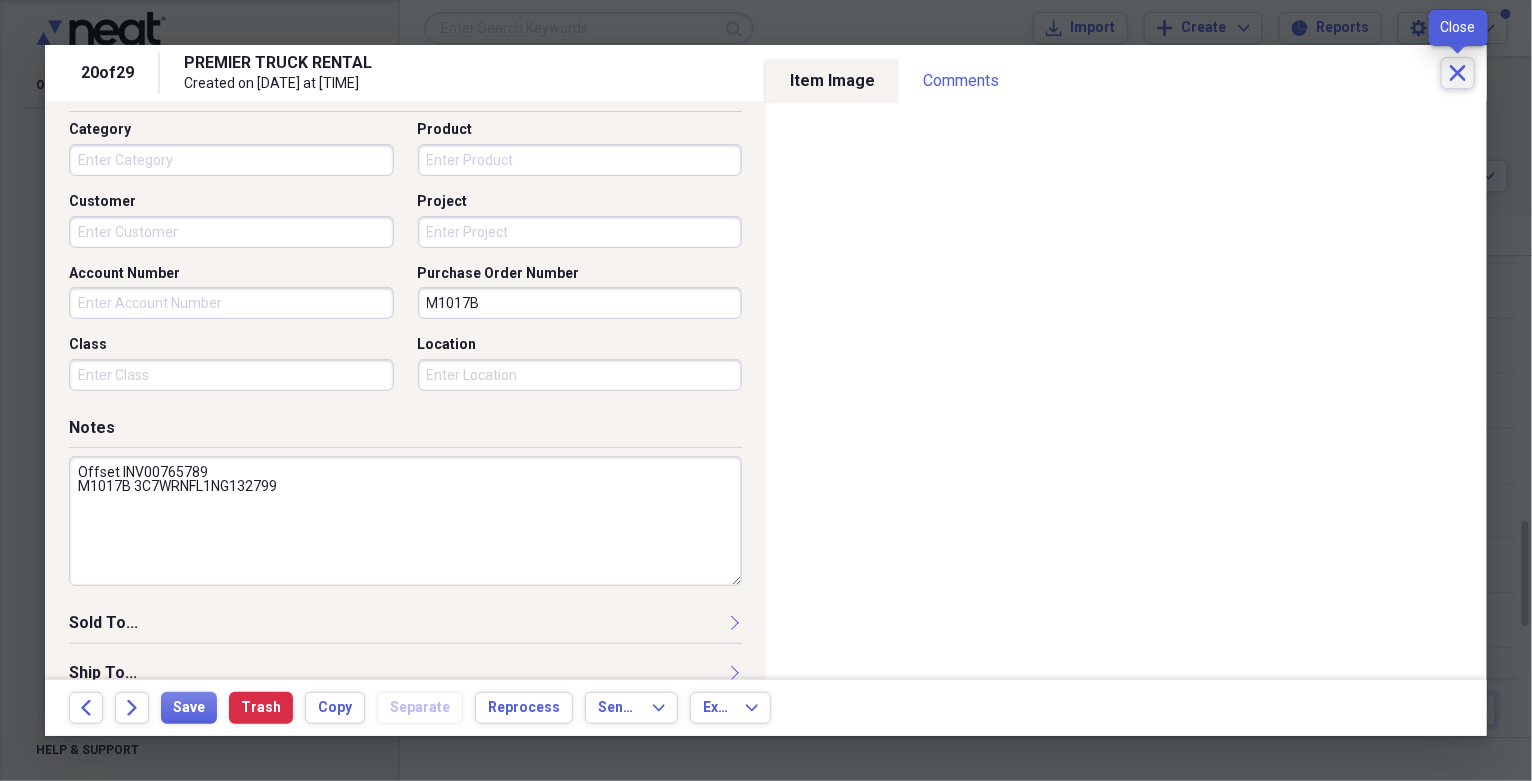 click on "Close" at bounding box center (1458, 73) 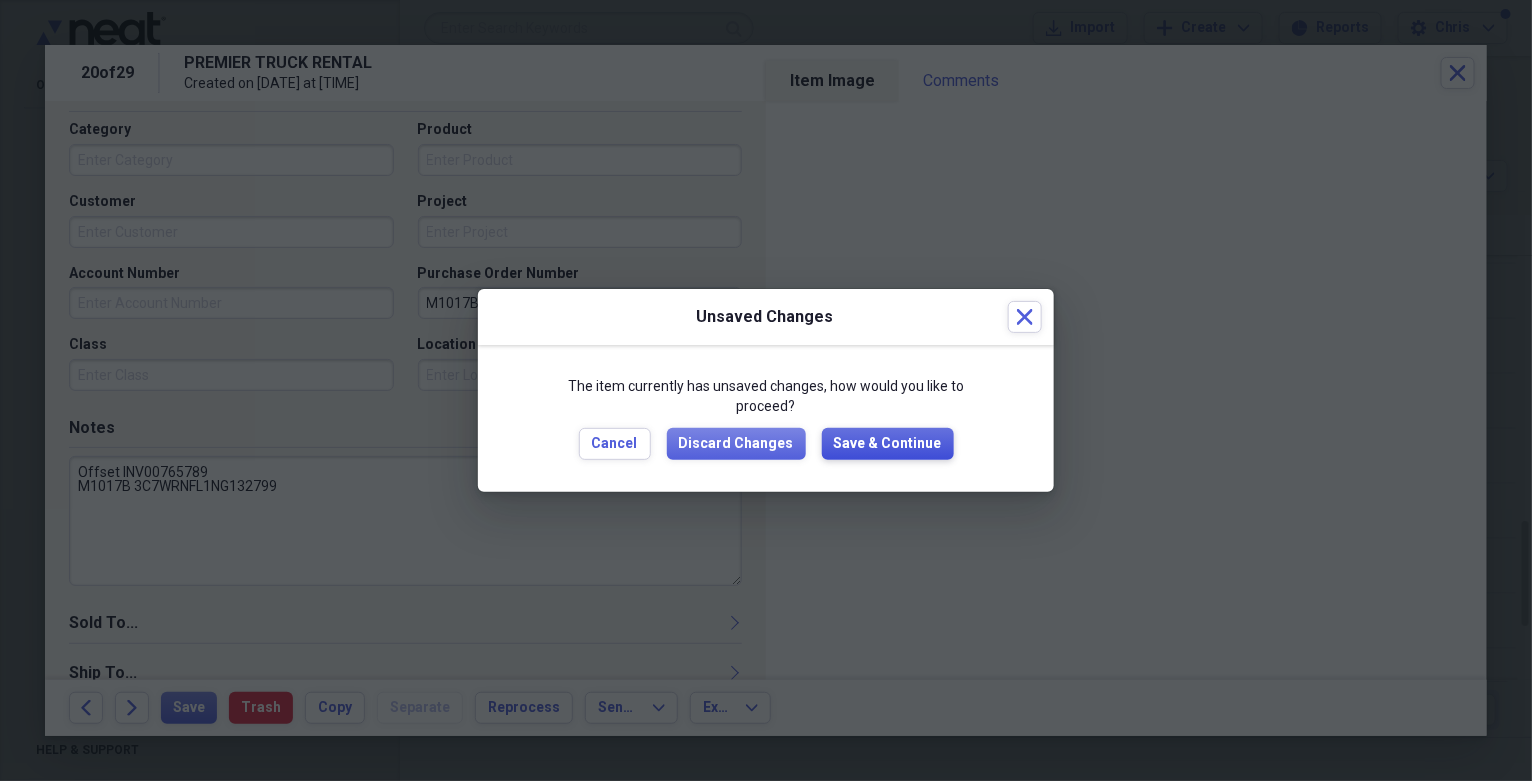click on "Save & Continue" at bounding box center (888, 444) 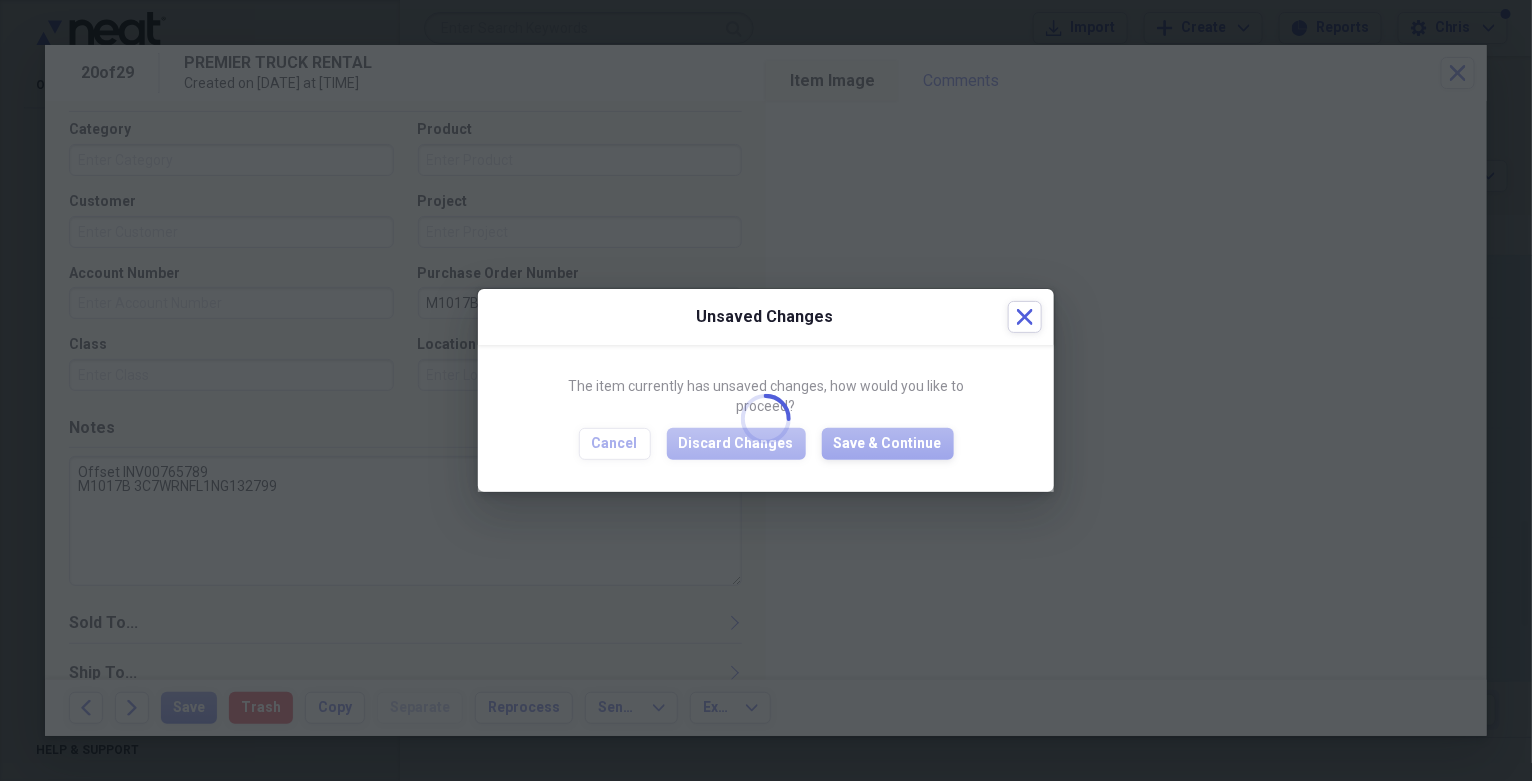 type on "Offset INV00765789
M1017B 3C7WRNFL1NG132799" 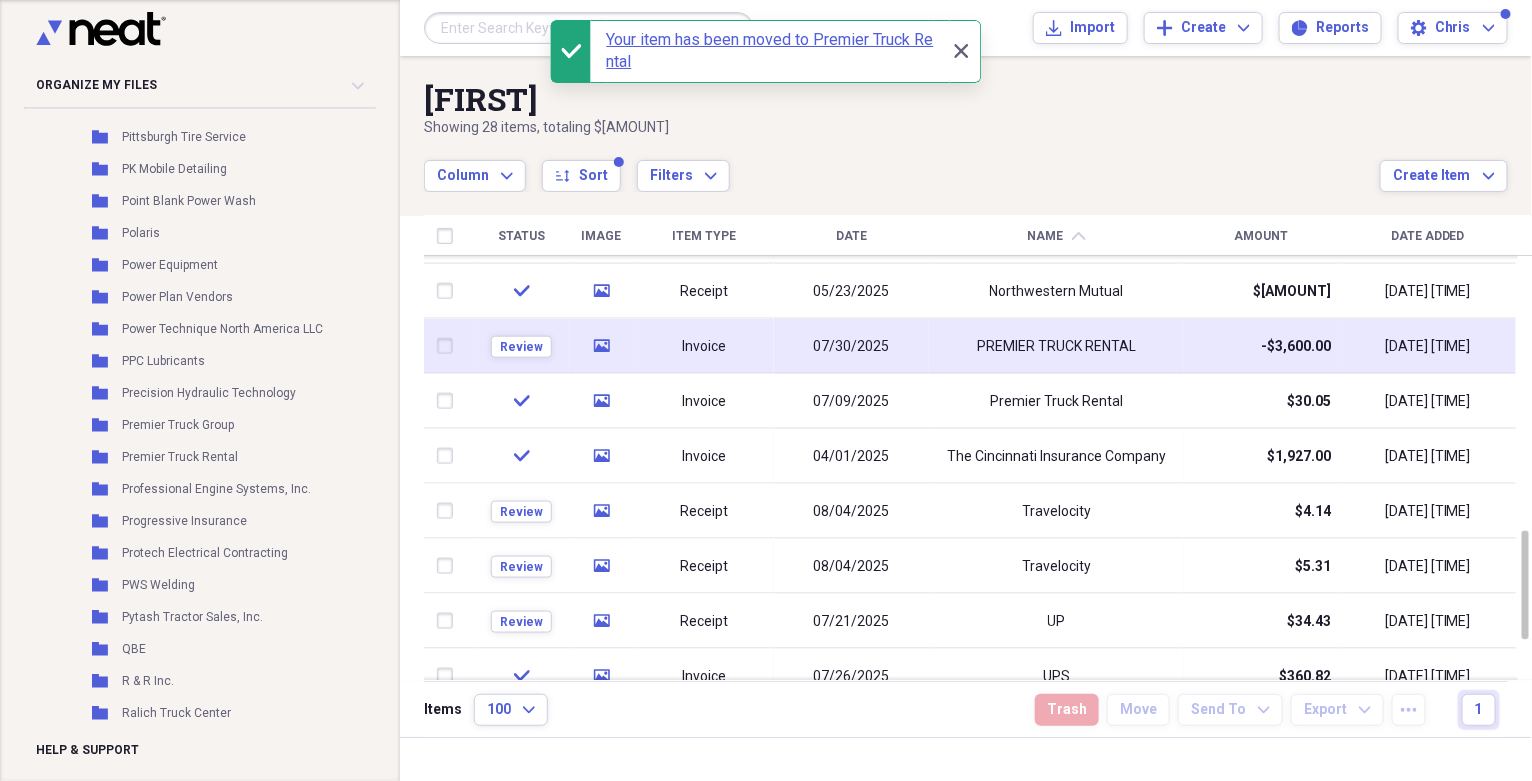 click on "PREMIER TRUCK RENTAL" at bounding box center [1056, 346] 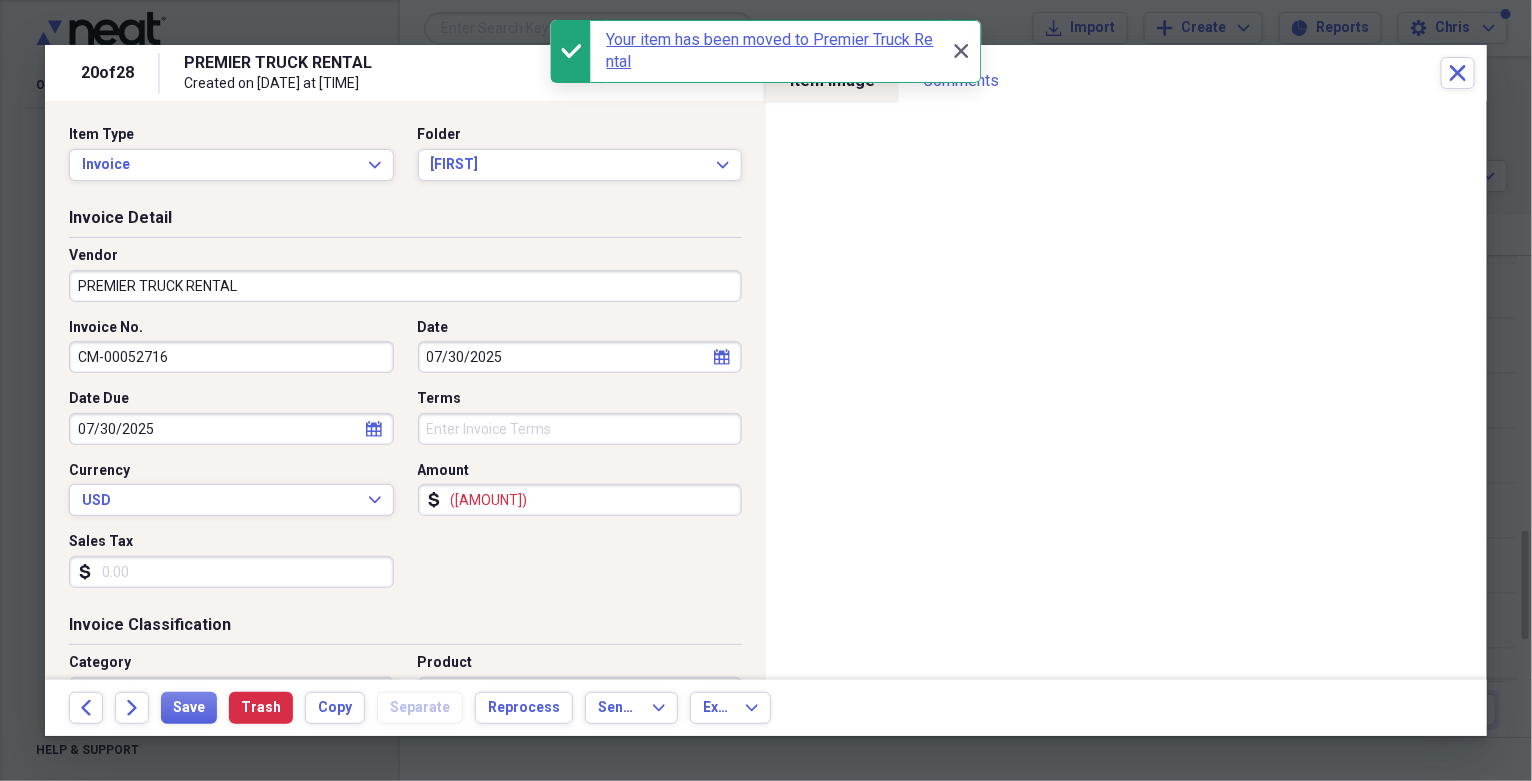 select on "6" 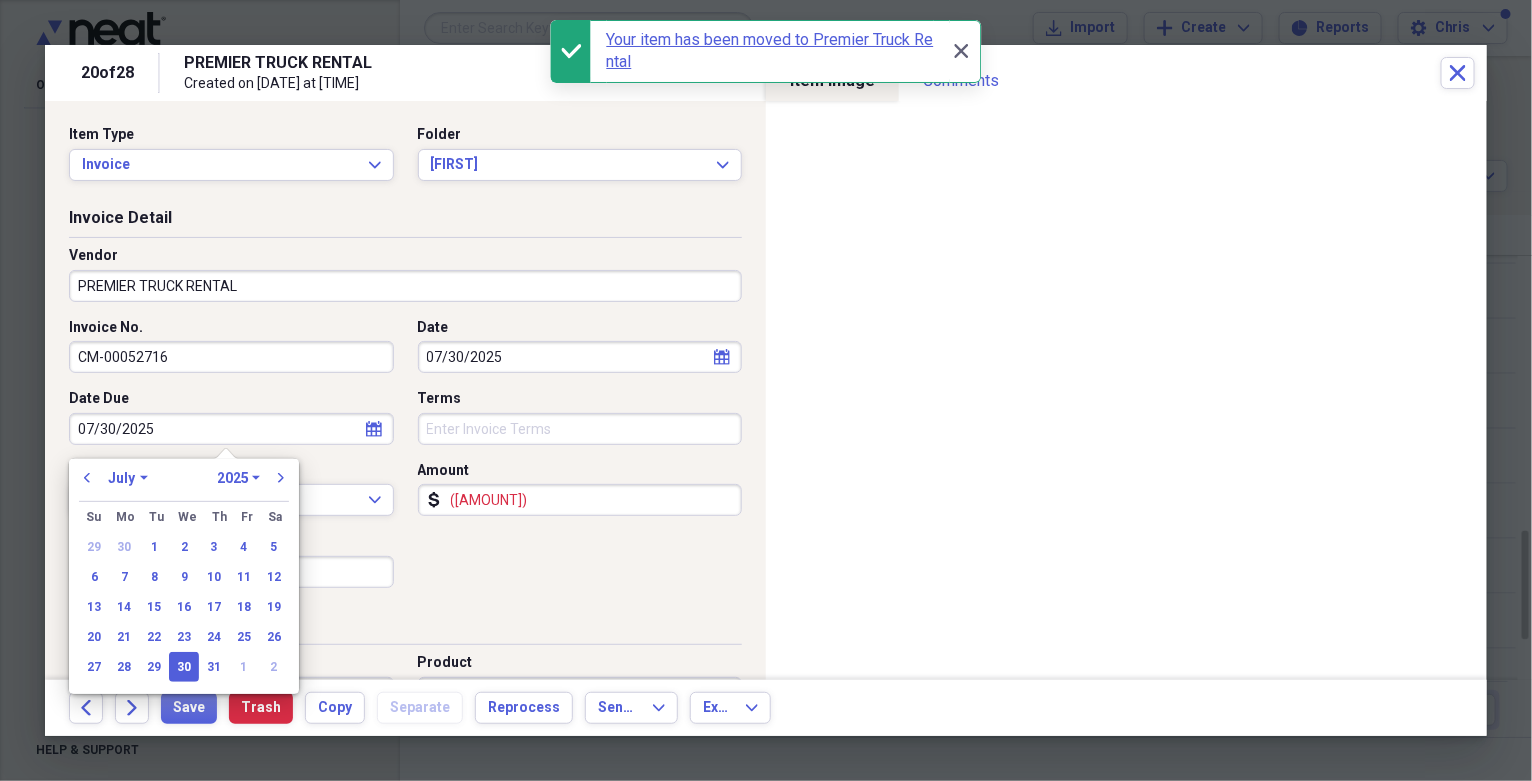 drag, startPoint x: 183, startPoint y: 431, endPoint x: 62, endPoint y: 441, distance: 121.41252 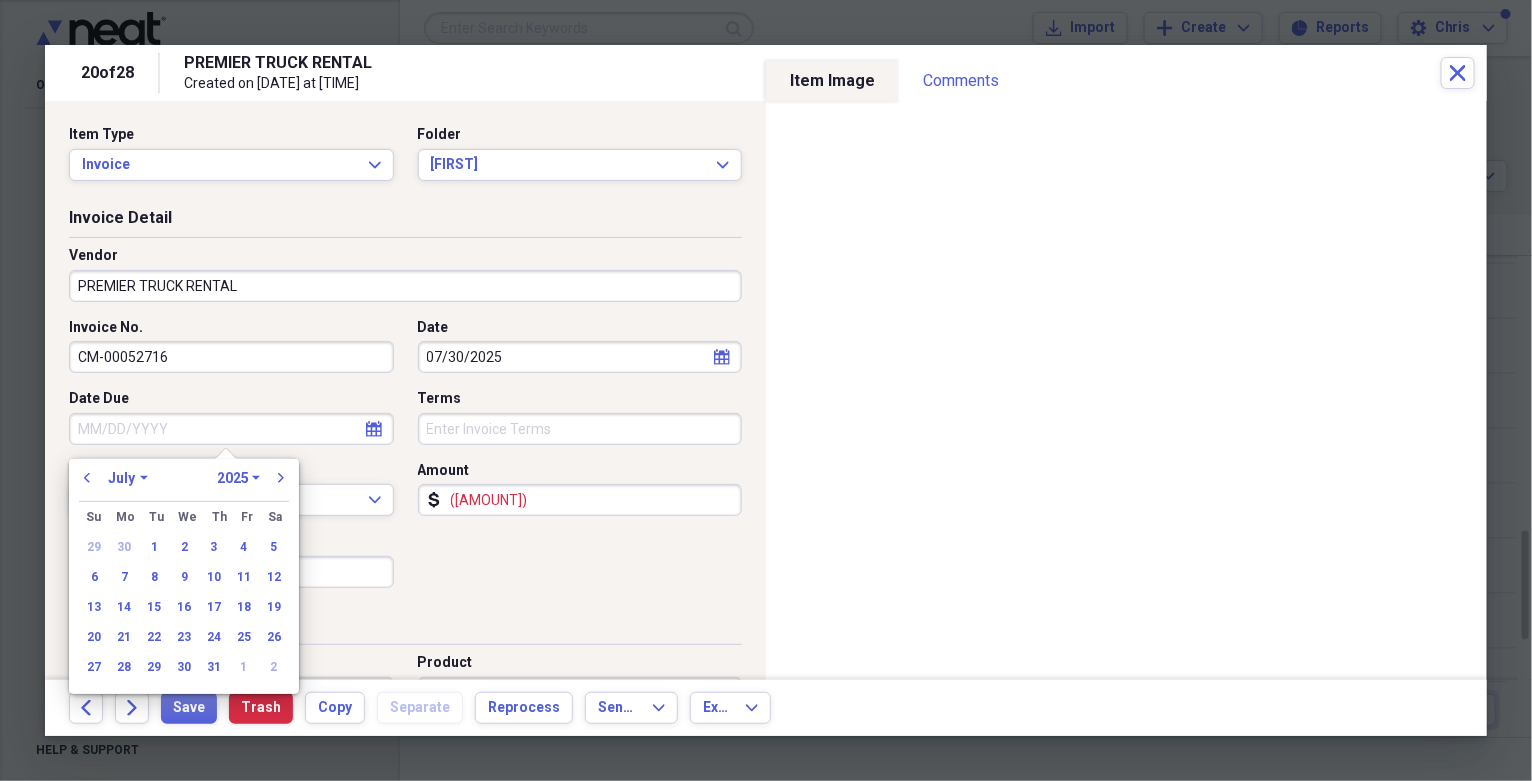 type 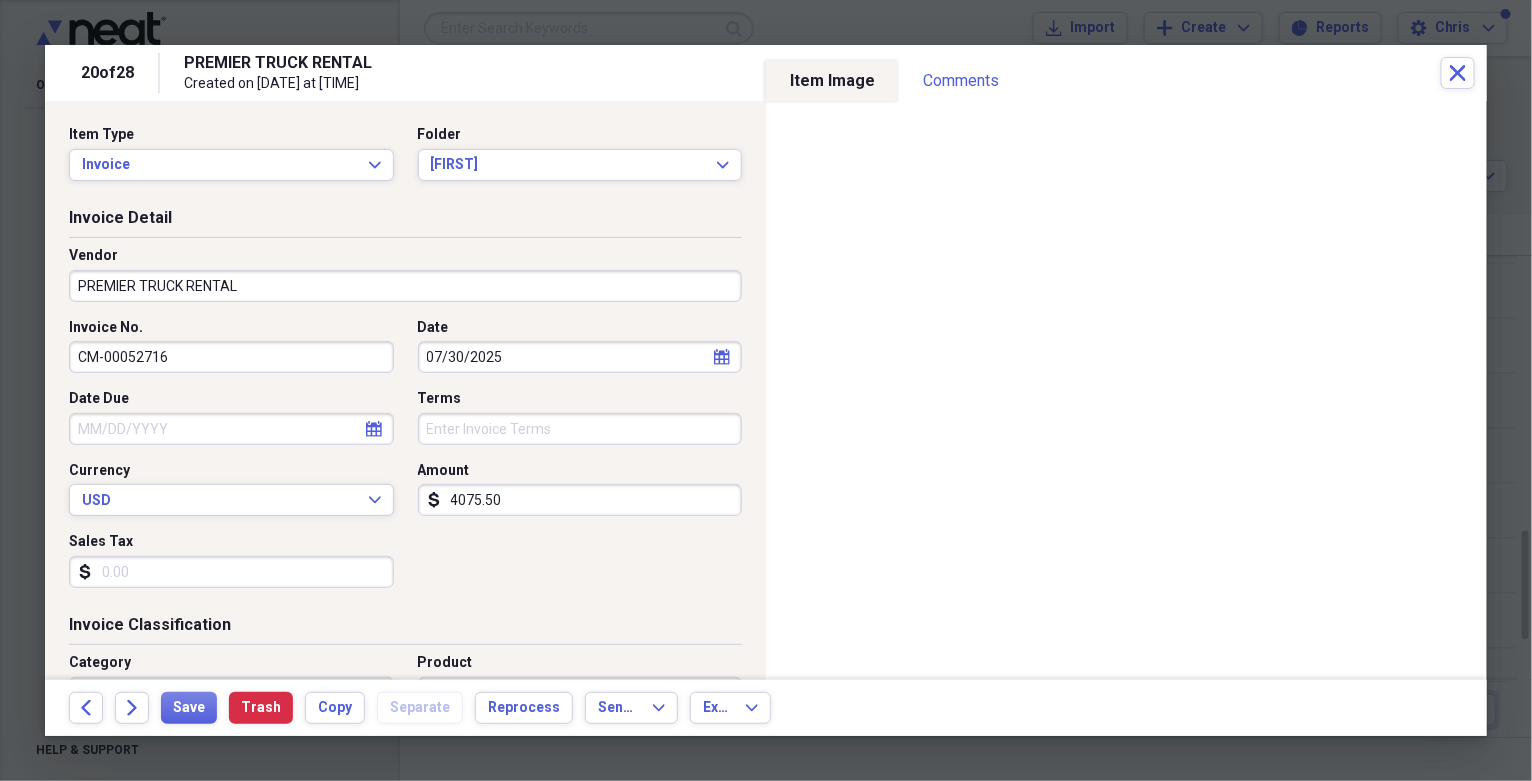 type on "4075.50" 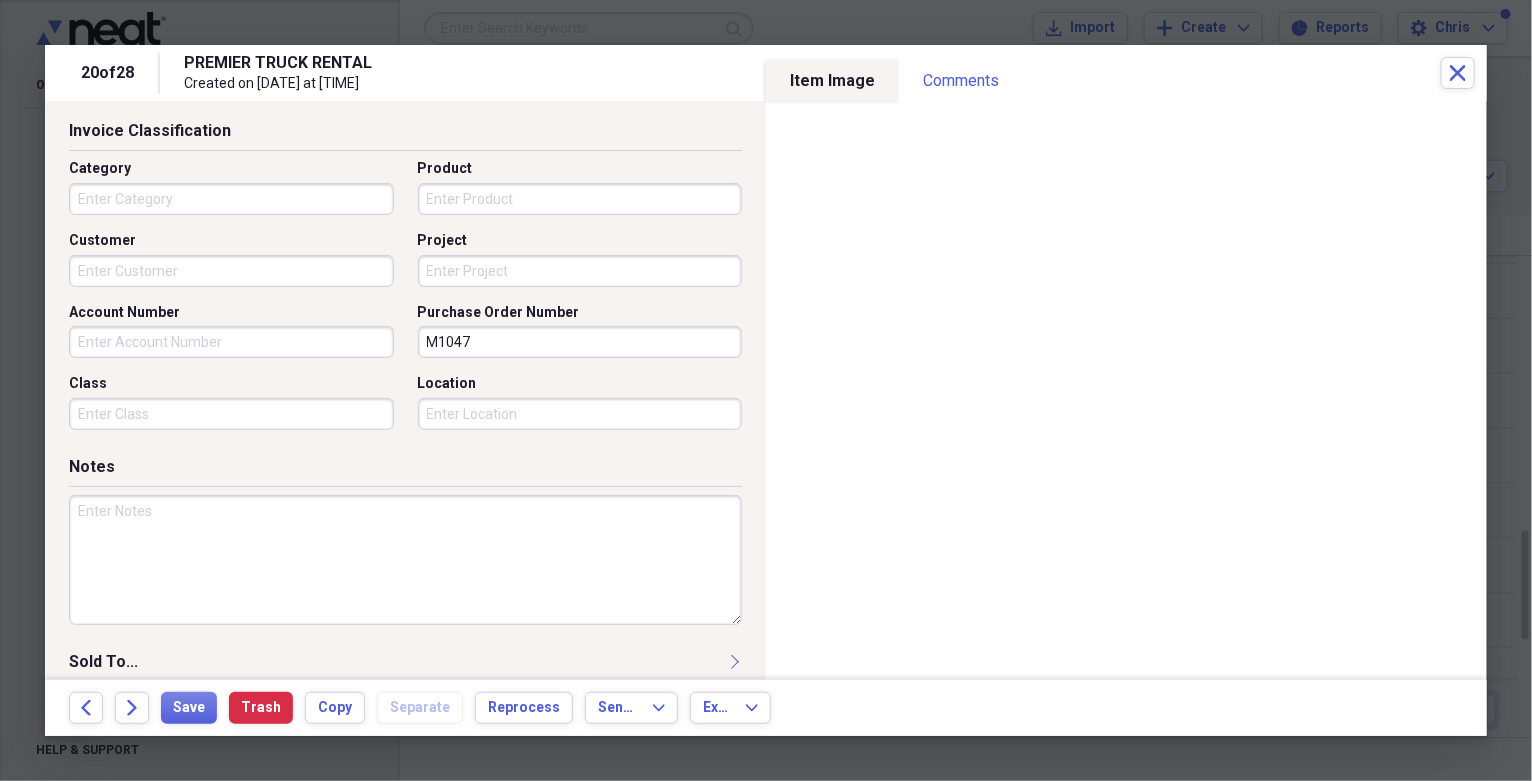 scroll, scrollTop: 533, scrollLeft: 0, axis: vertical 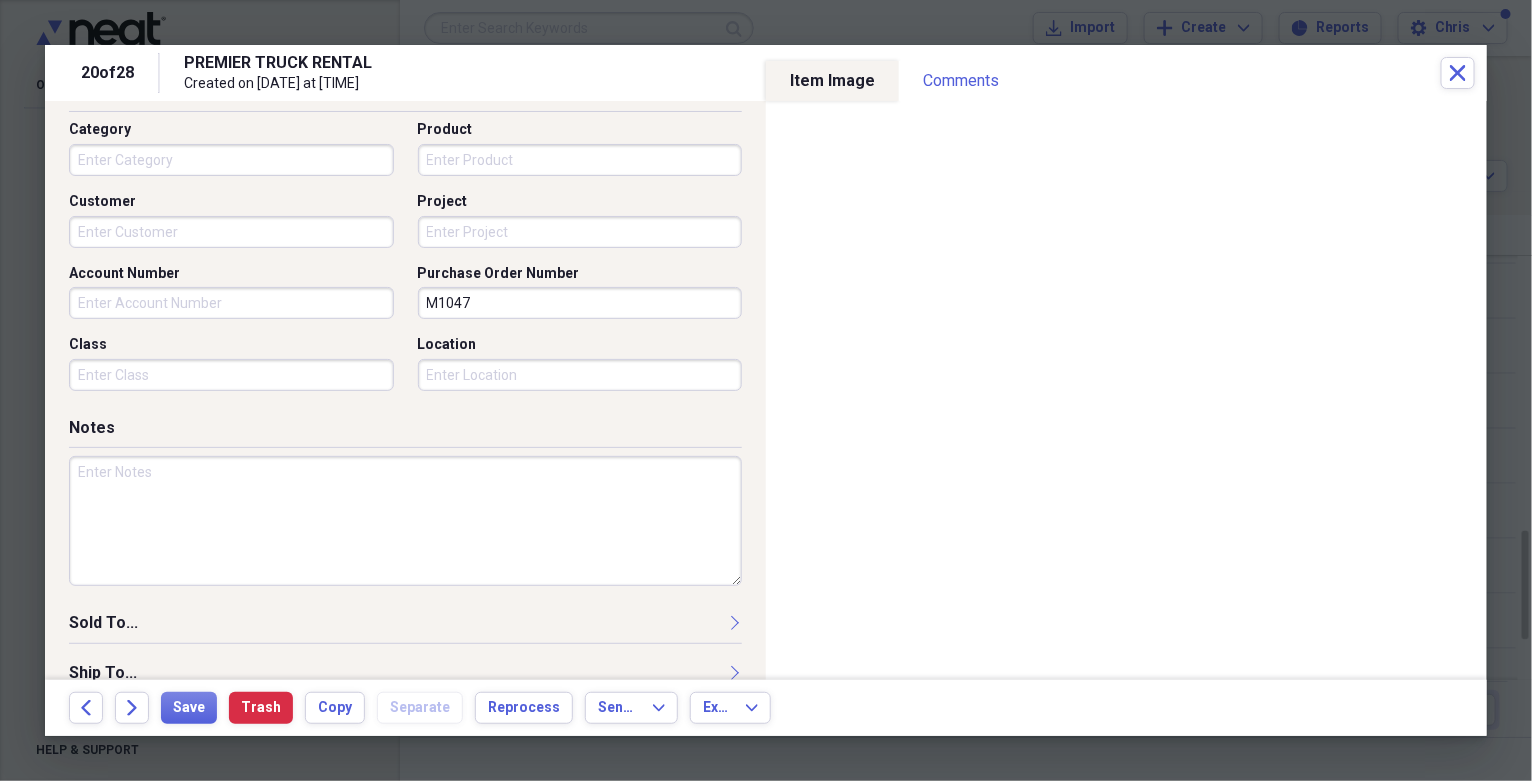 click at bounding box center (405, 521) 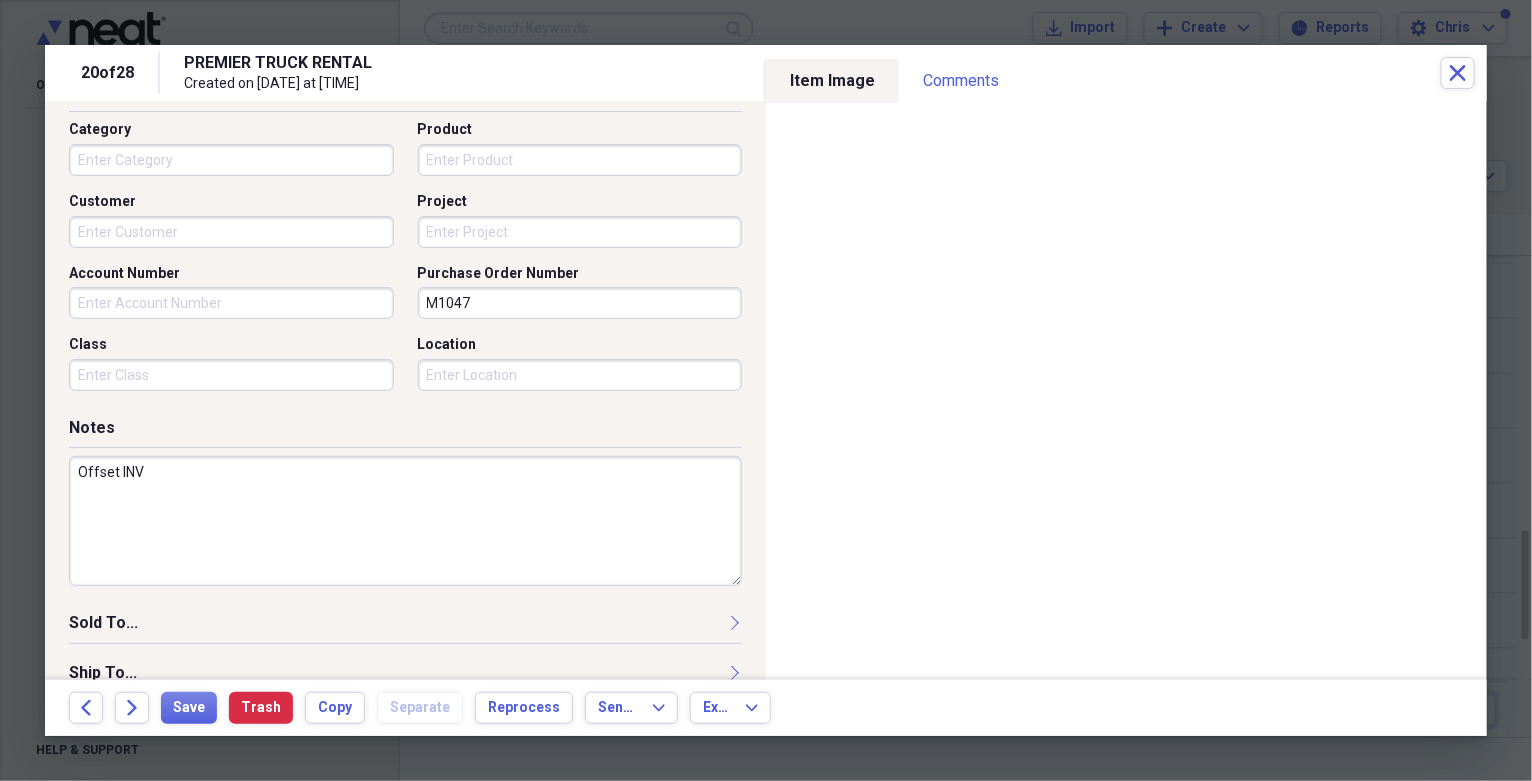click on "Offset INV" at bounding box center (405, 521) 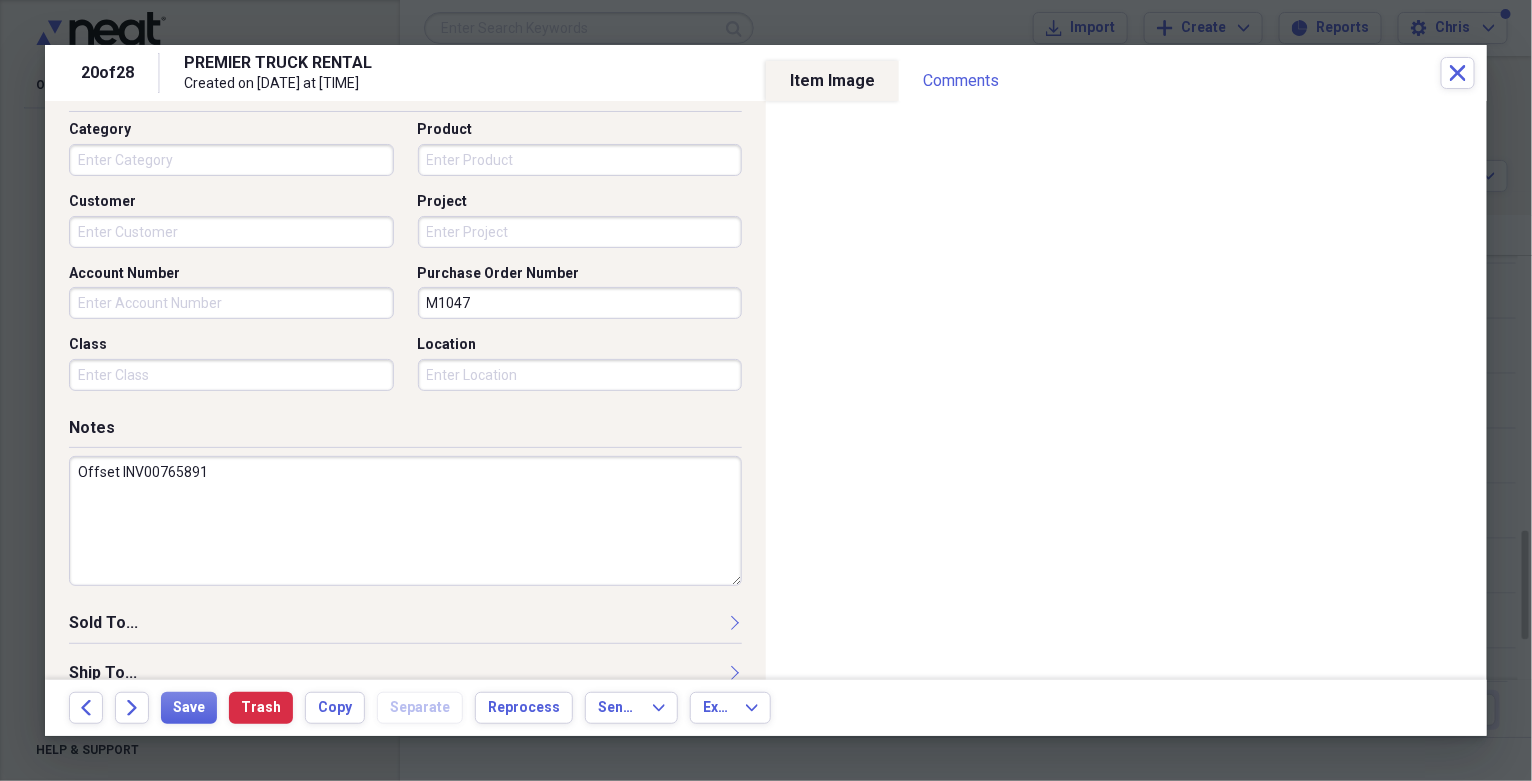 drag, startPoint x: 133, startPoint y: 470, endPoint x: 13, endPoint y: 470, distance: 120 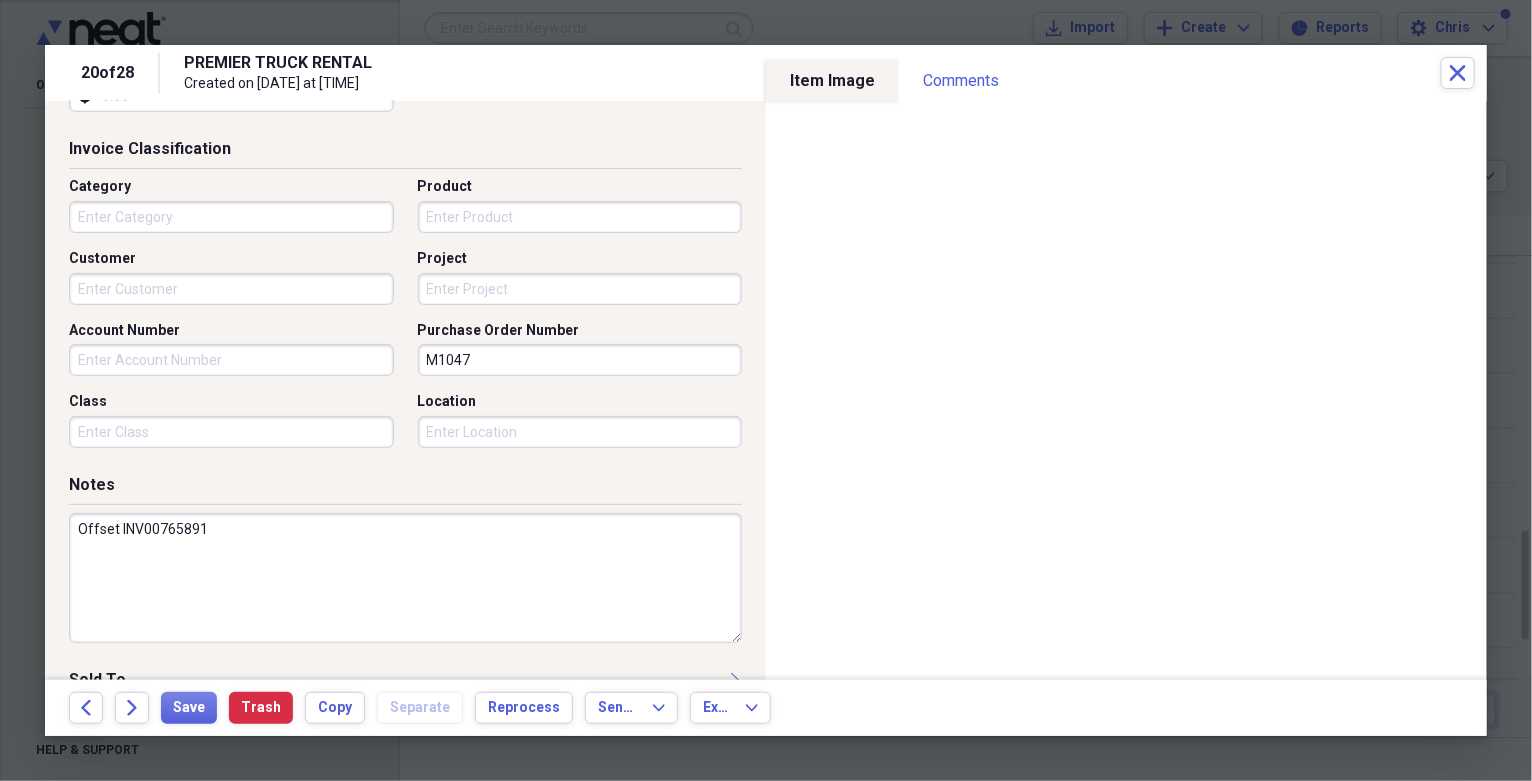 scroll, scrollTop: 400, scrollLeft: 0, axis: vertical 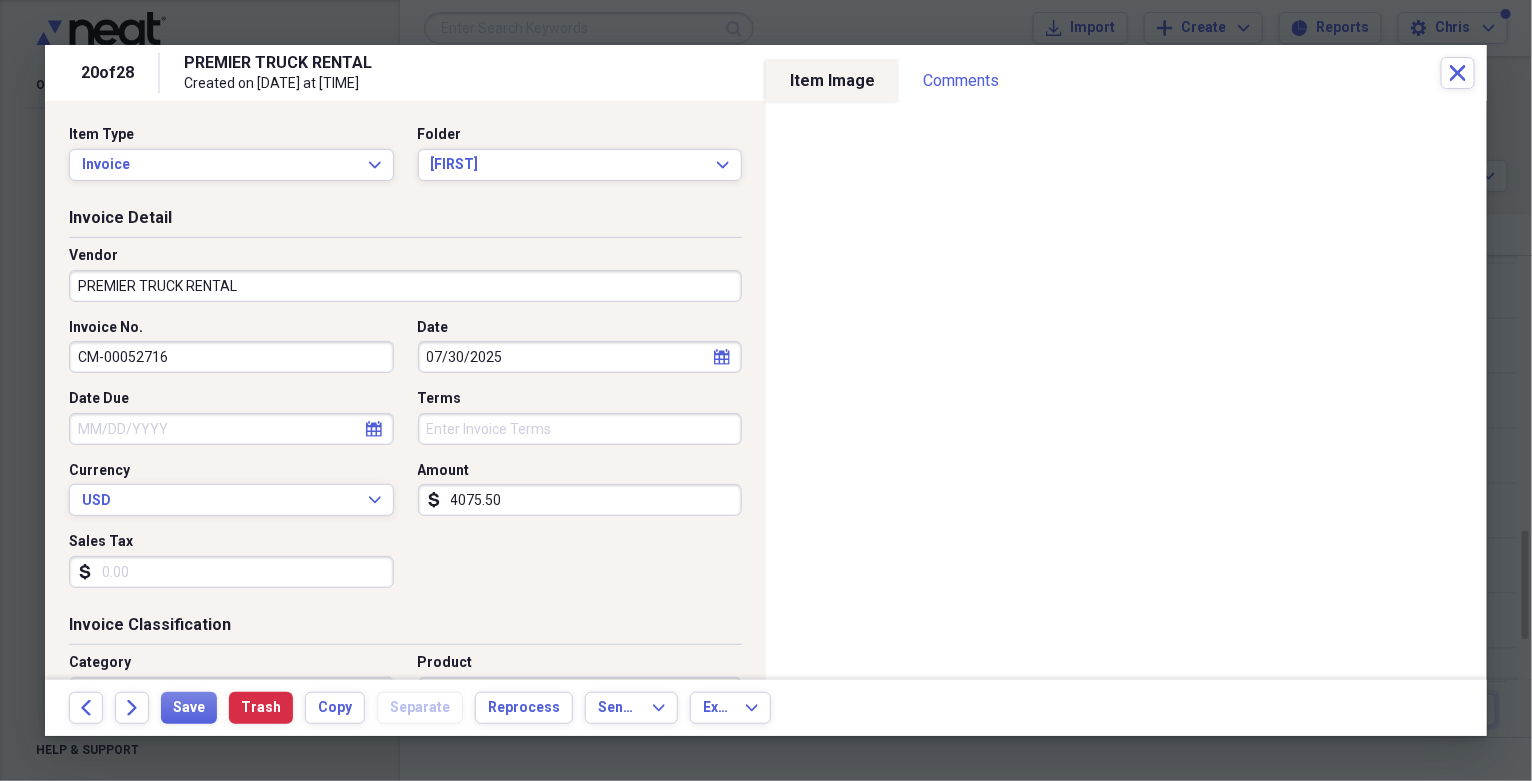 click on "4075.50" at bounding box center [580, 500] 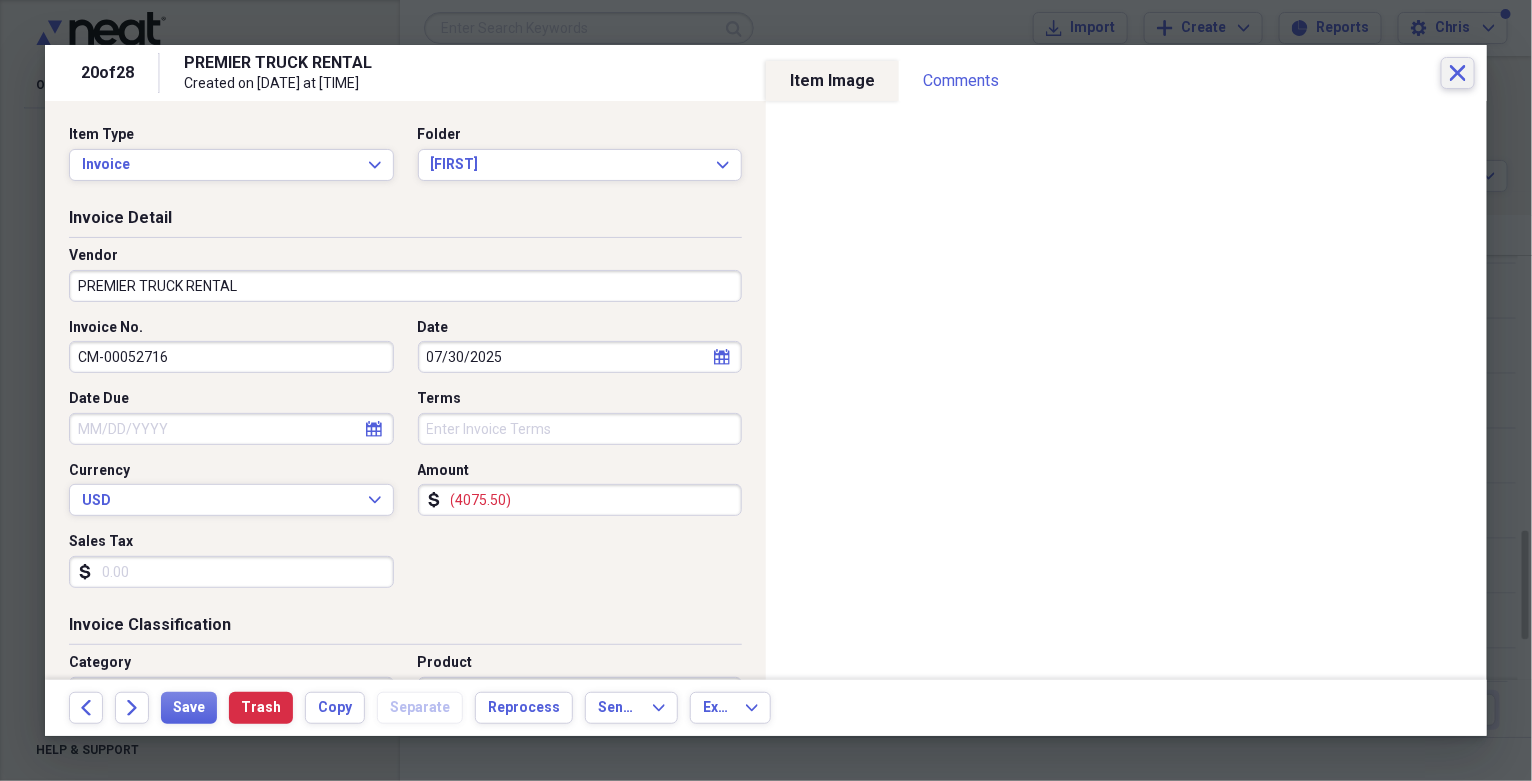 click on "Close" at bounding box center [1458, 73] 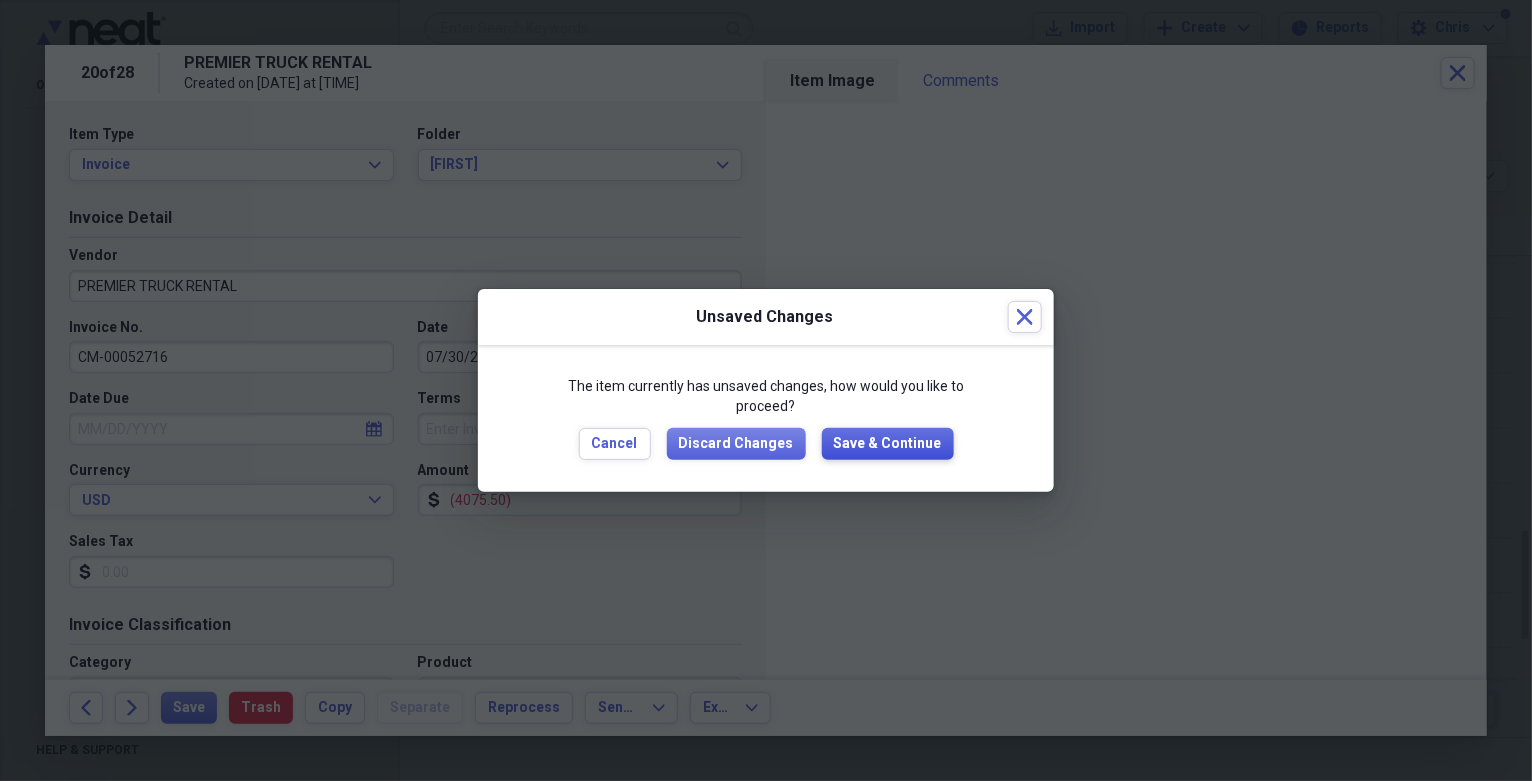 click on "Save & Continue" at bounding box center (888, 444) 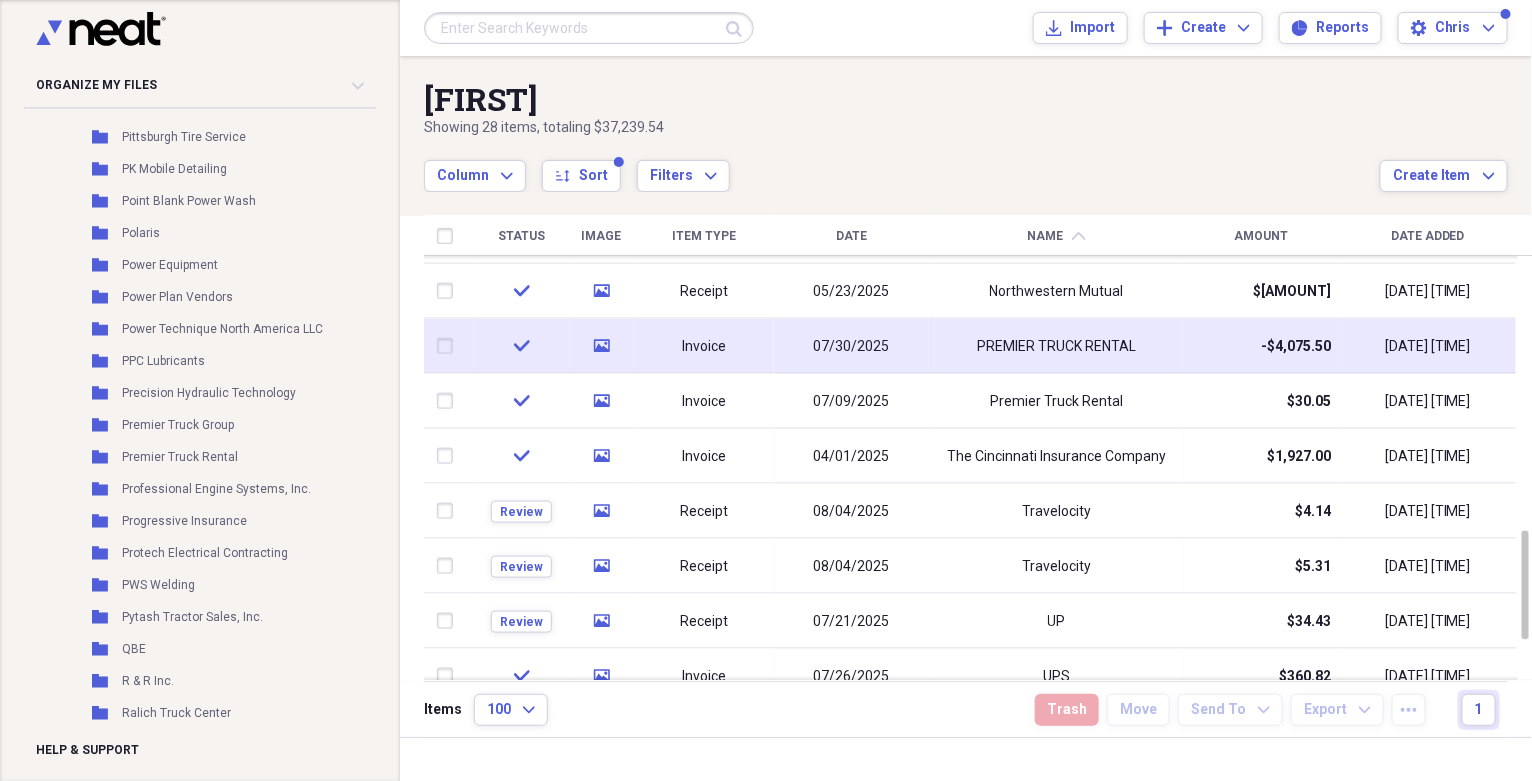 click on "PREMIER TRUCK RENTAL" at bounding box center [1056, 346] 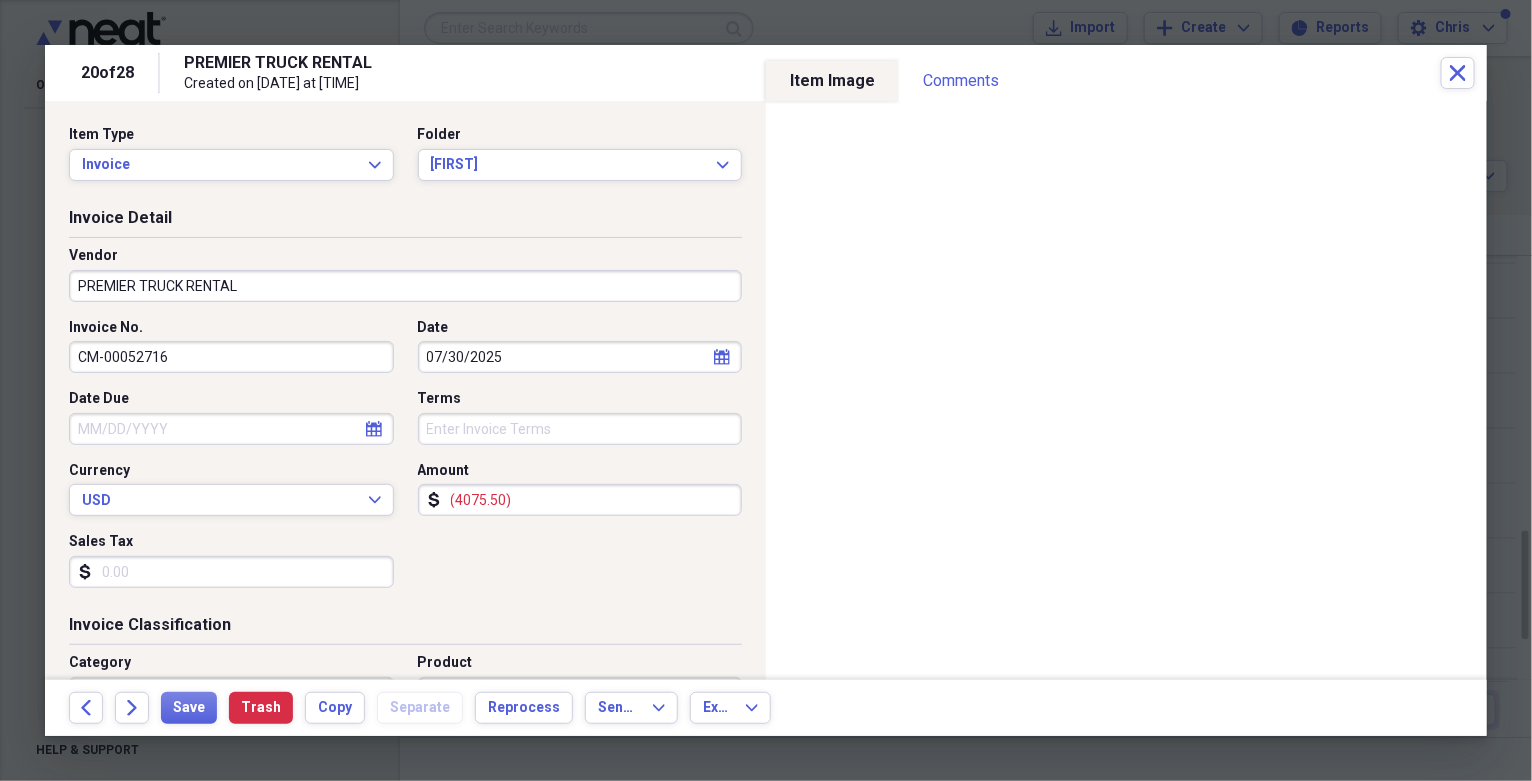 scroll, scrollTop: 0, scrollLeft: 0, axis: both 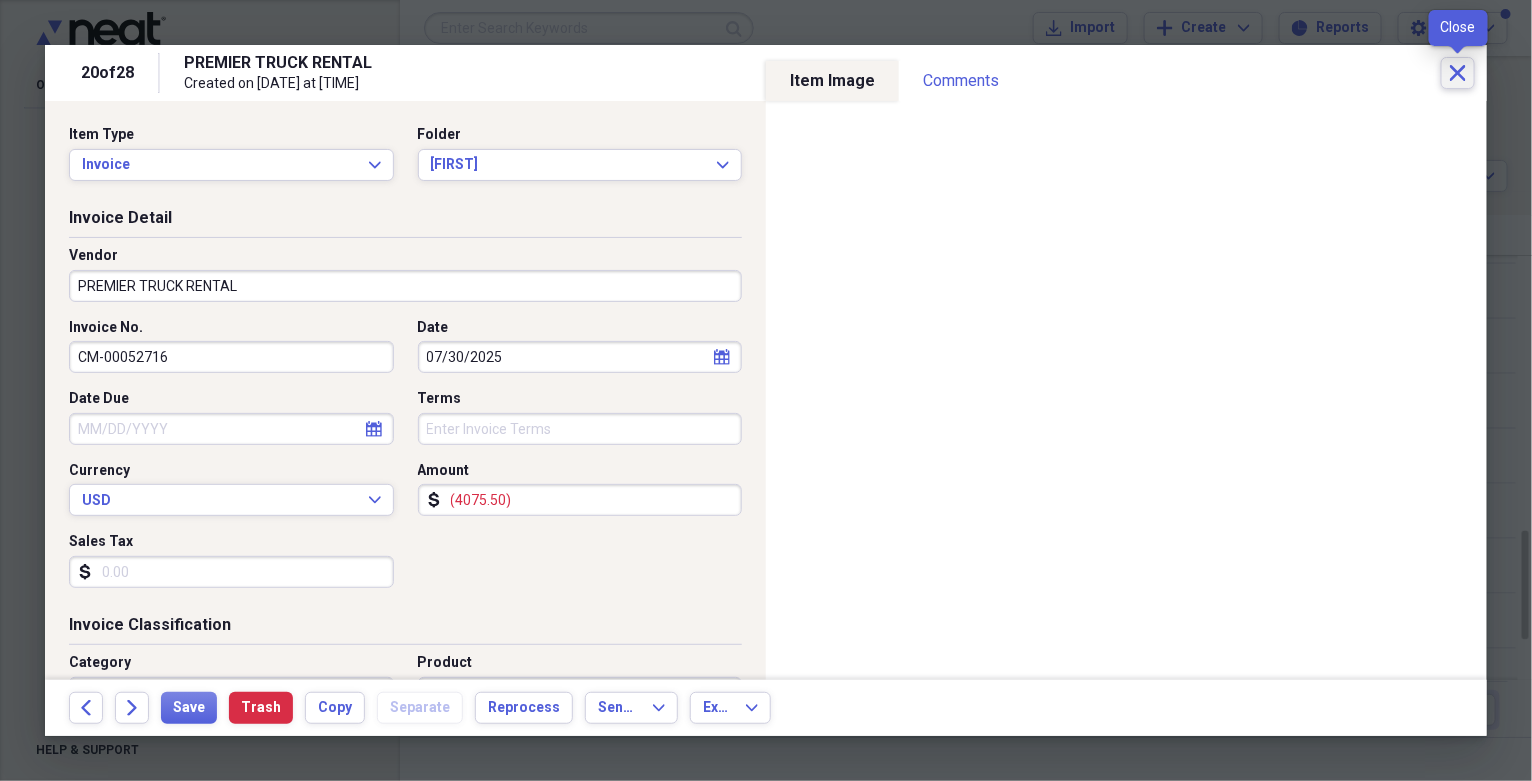click on "Close" 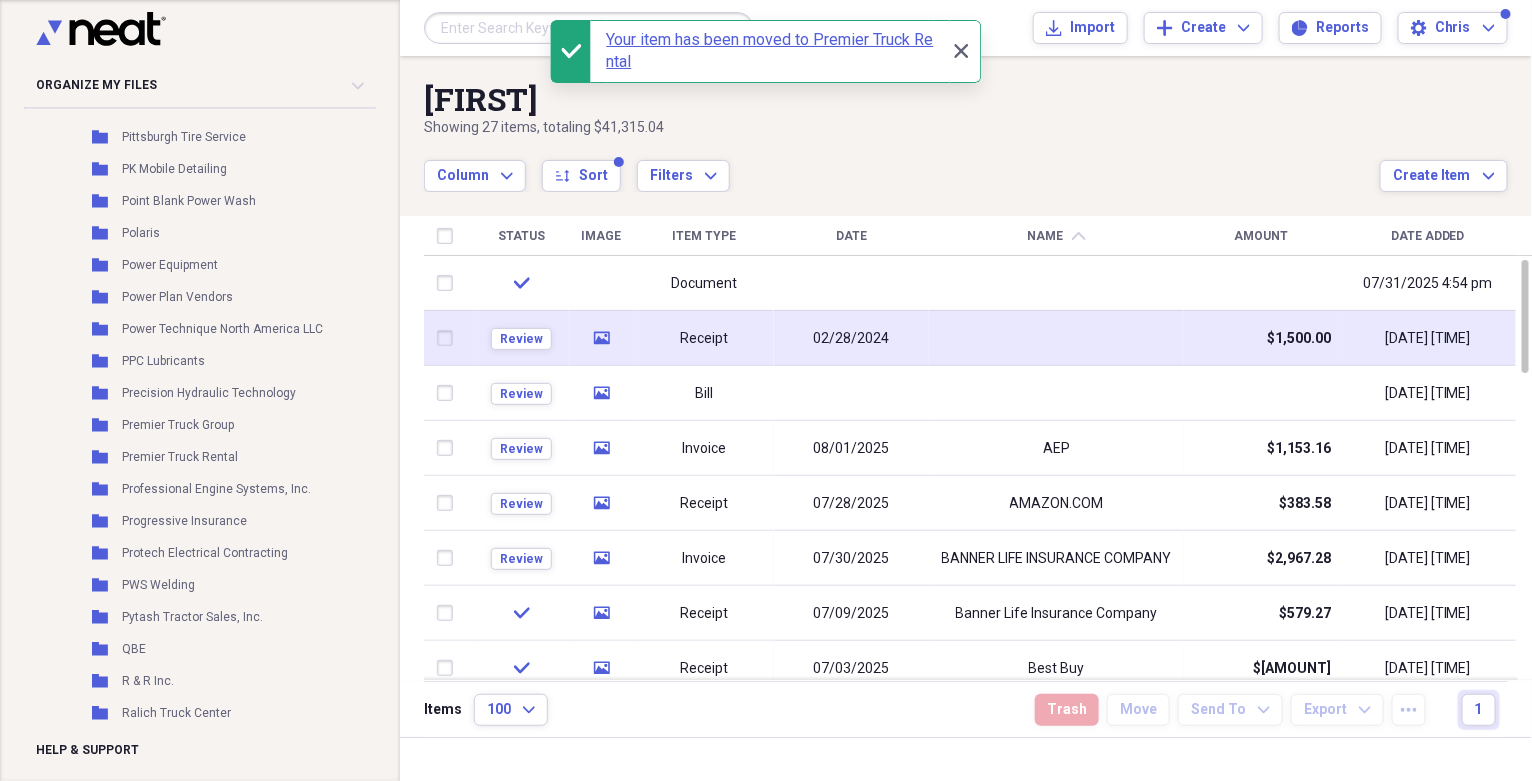 click at bounding box center (1056, 338) 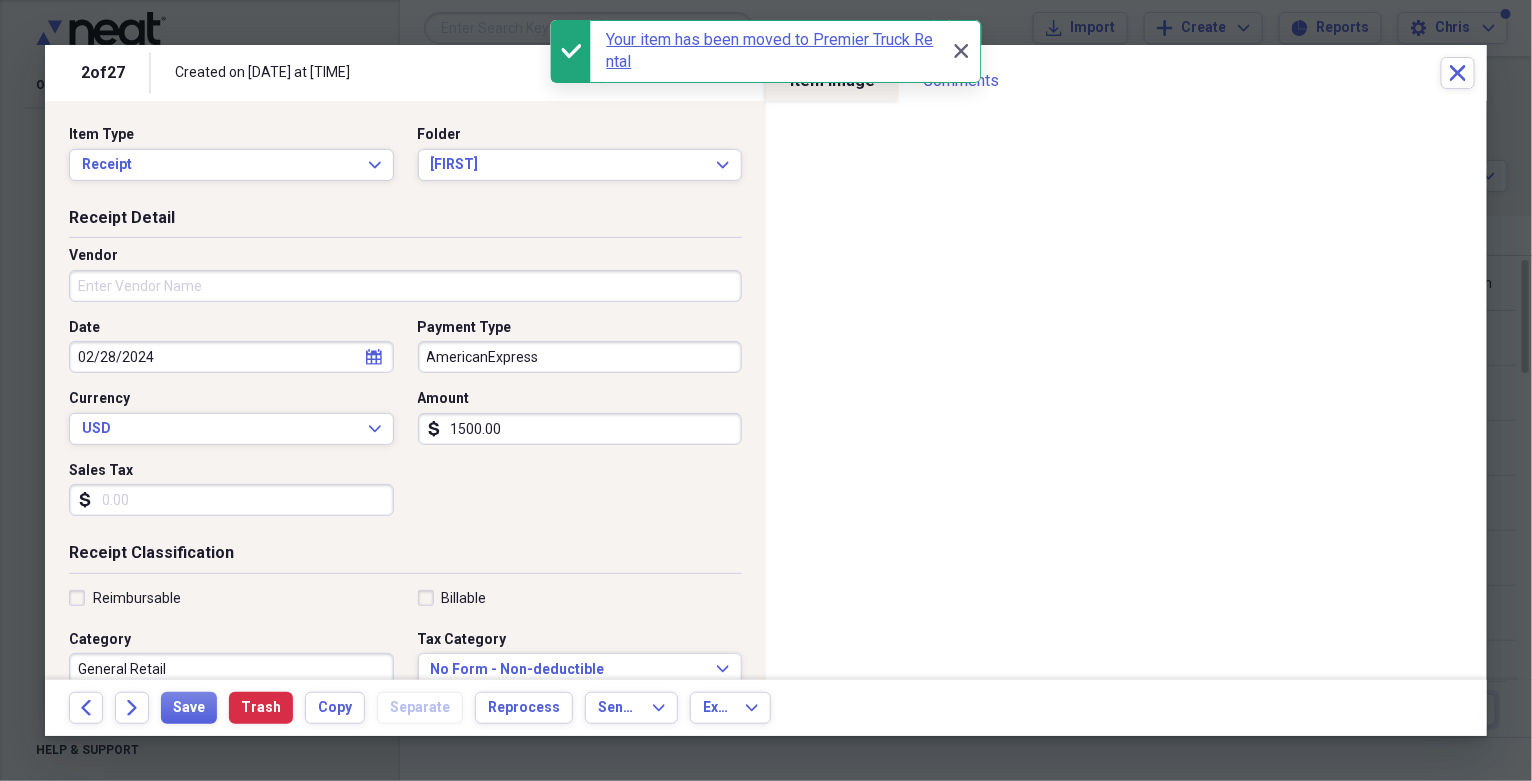 click on "Vendor" at bounding box center [405, 286] 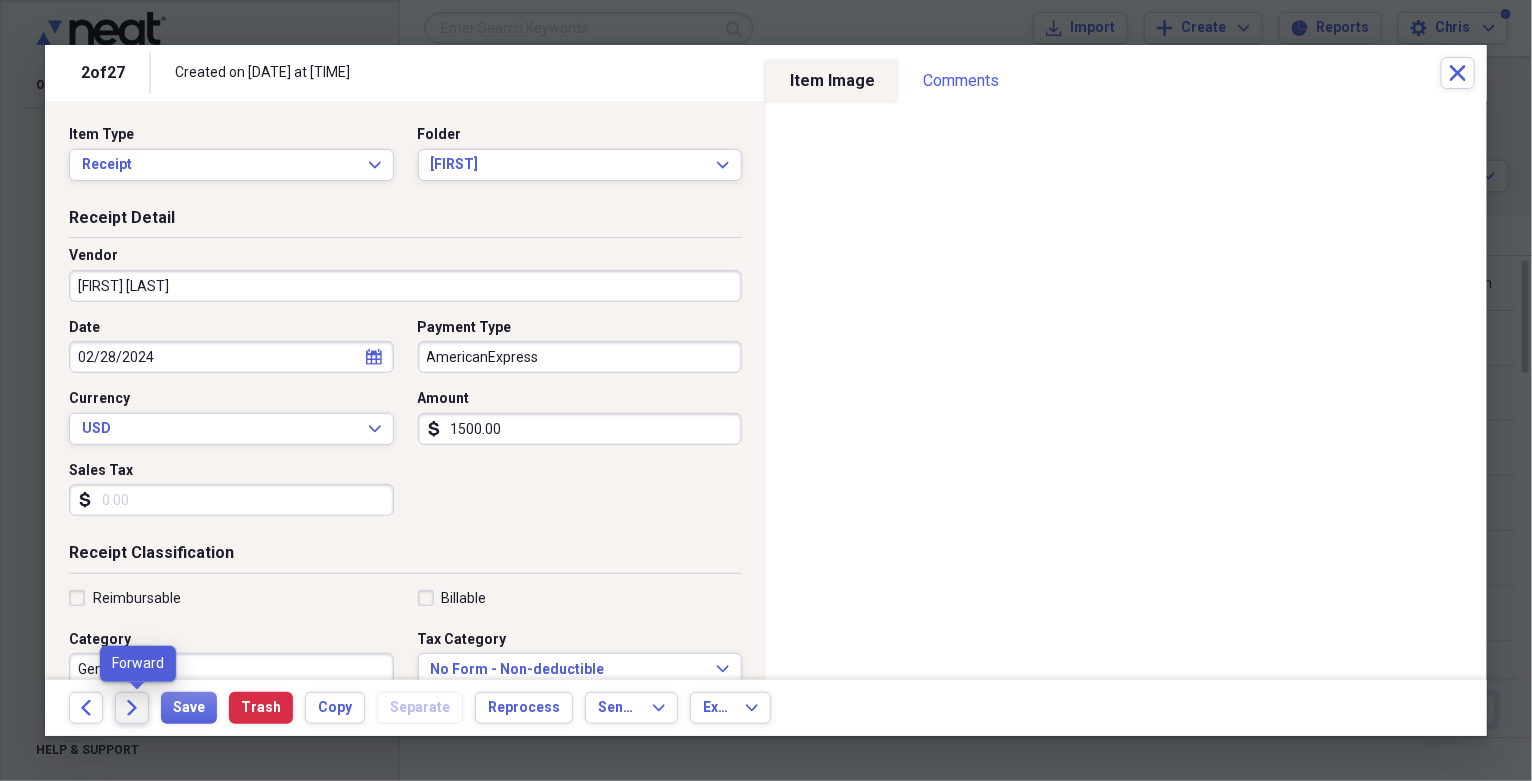 type on "[FIRST] [LAST]" 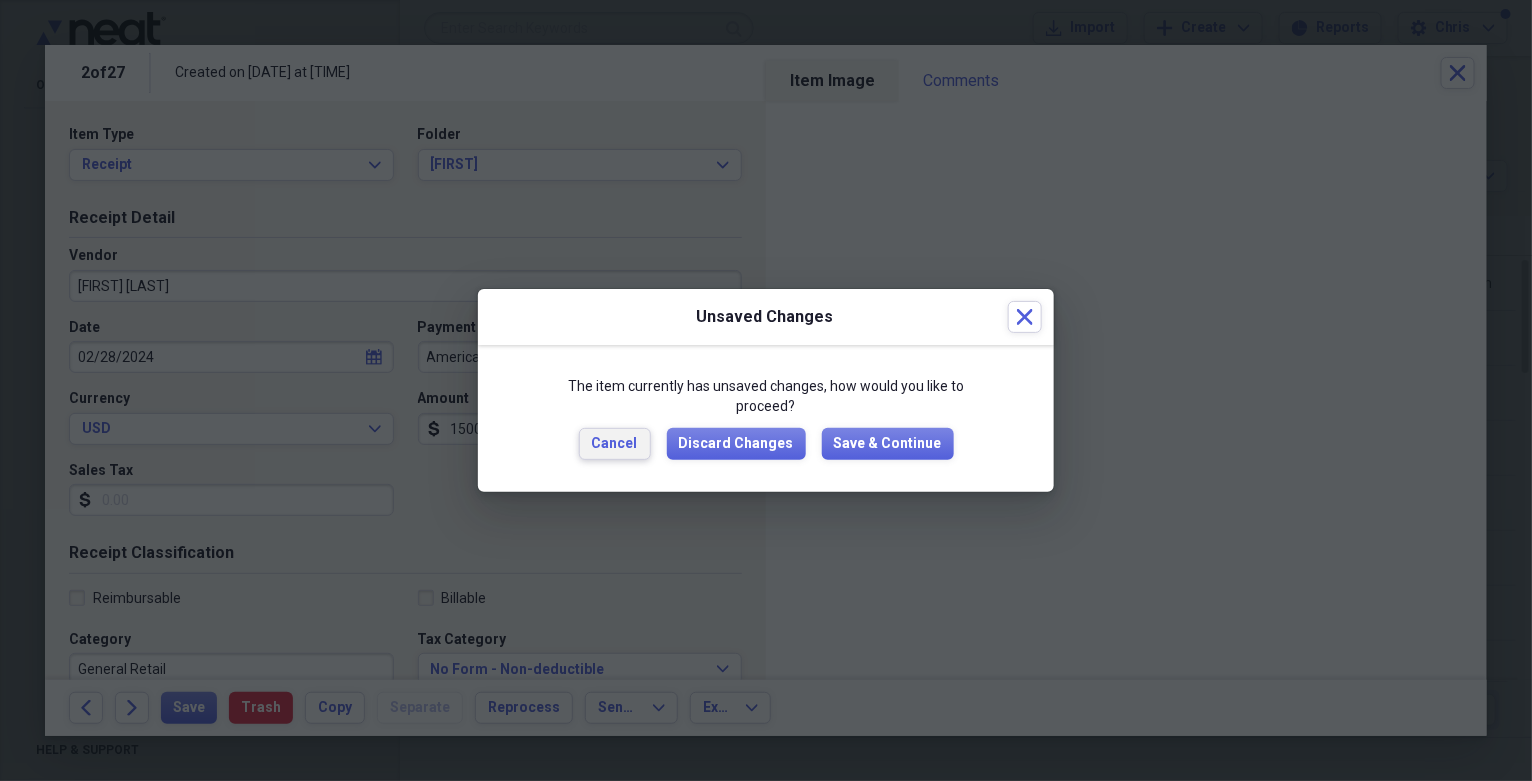 click on "Cancel" at bounding box center (615, 444) 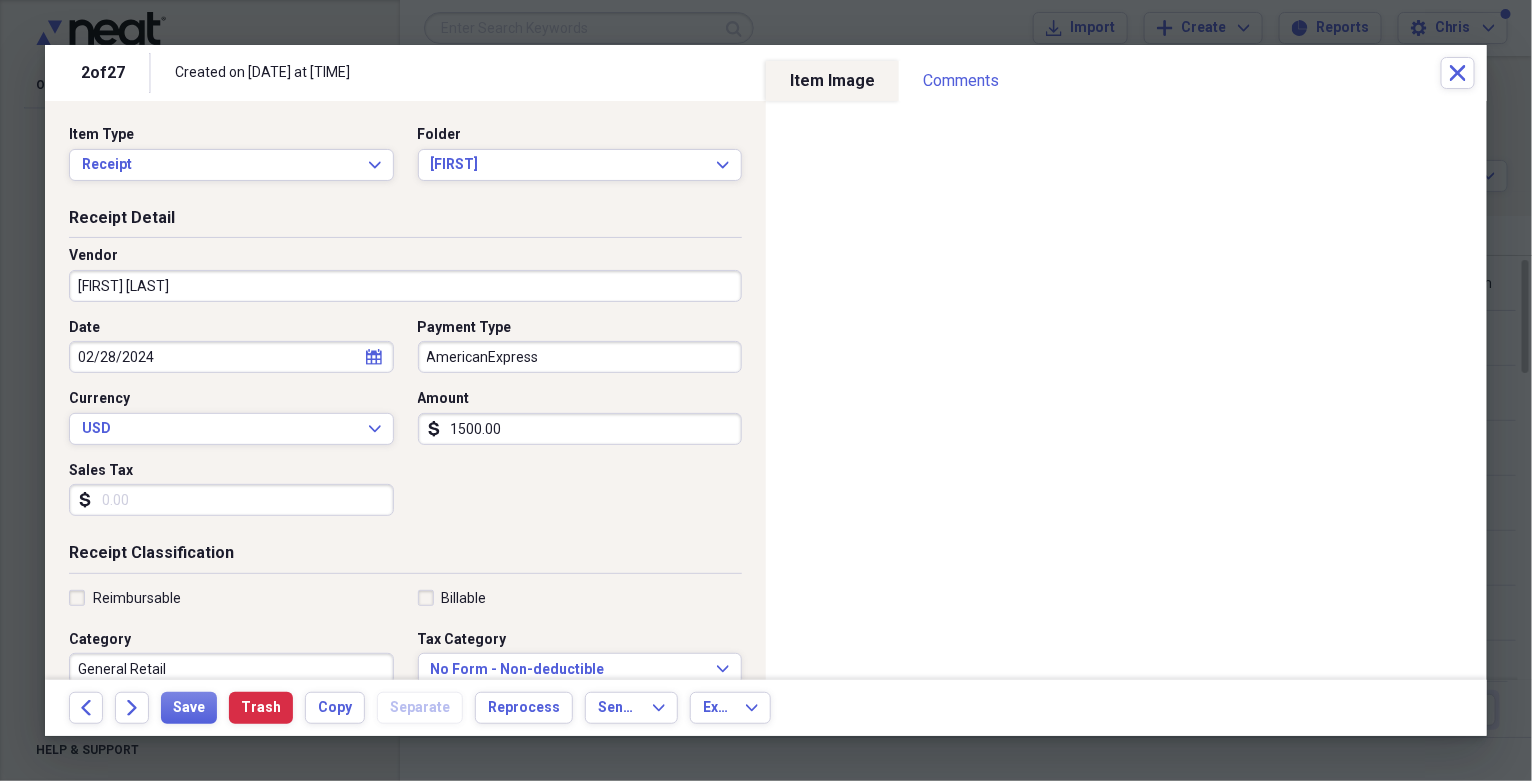 select on "1" 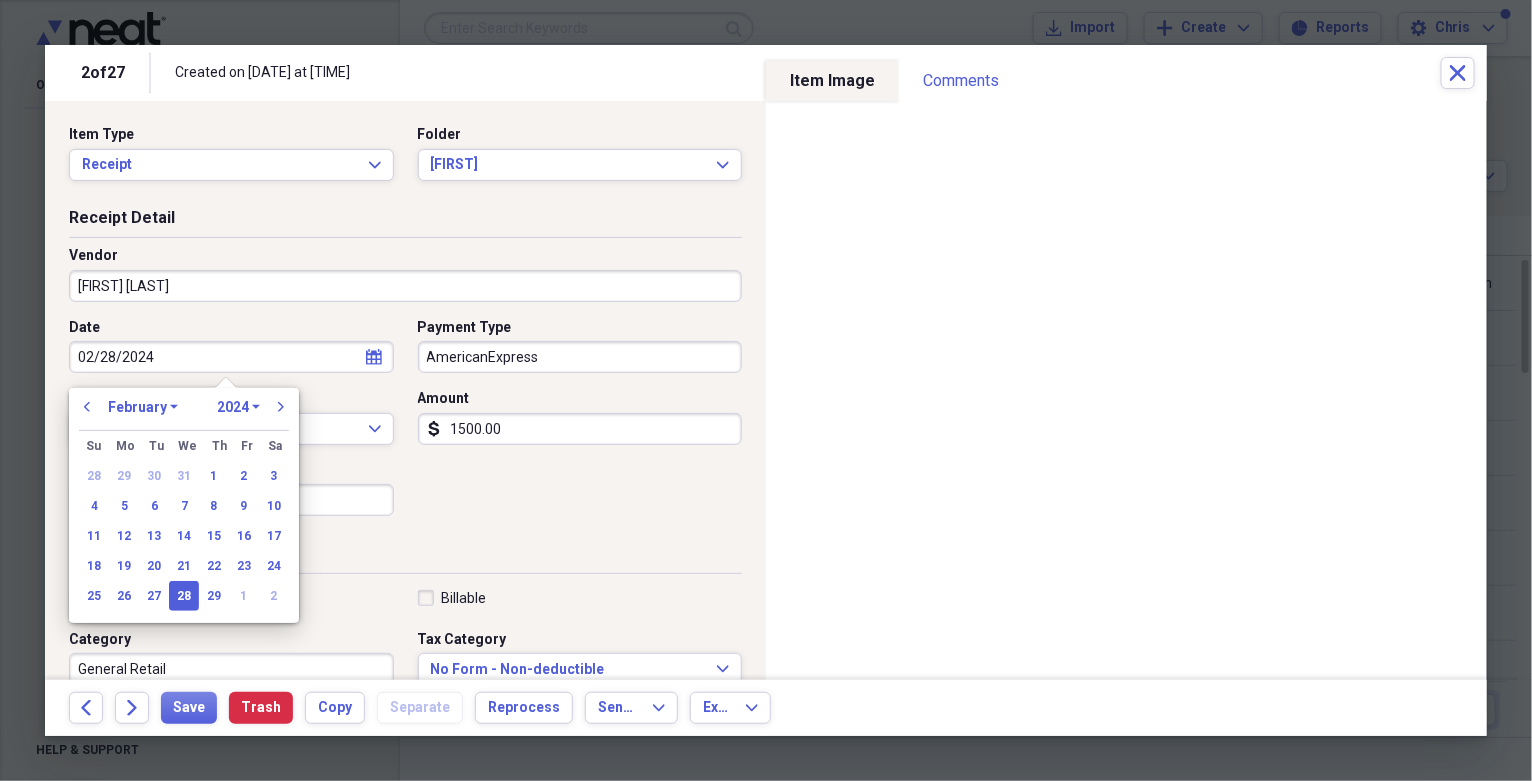 drag, startPoint x: 161, startPoint y: 368, endPoint x: -6, endPoint y: 376, distance: 167.19151 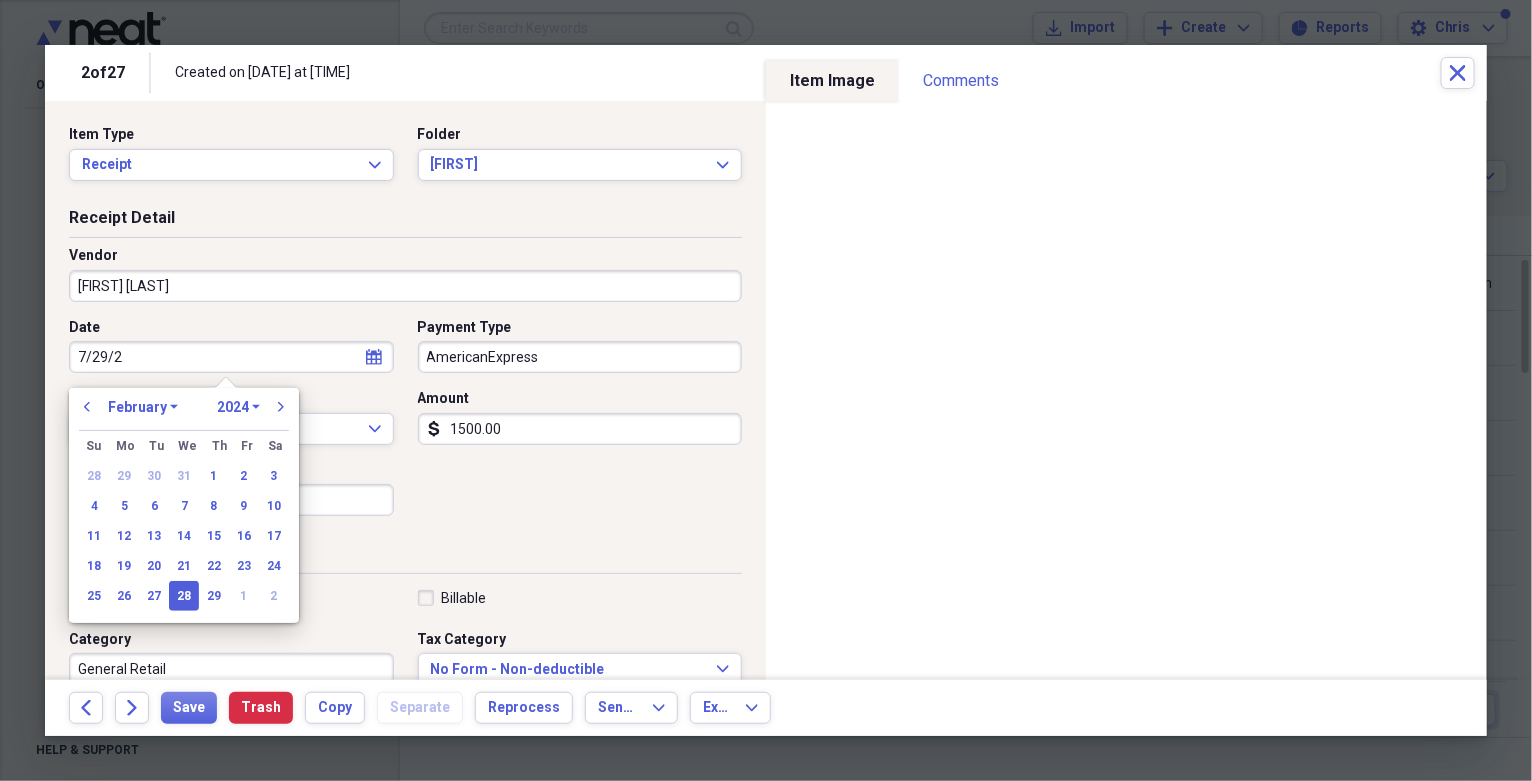 type on "[DATE]" 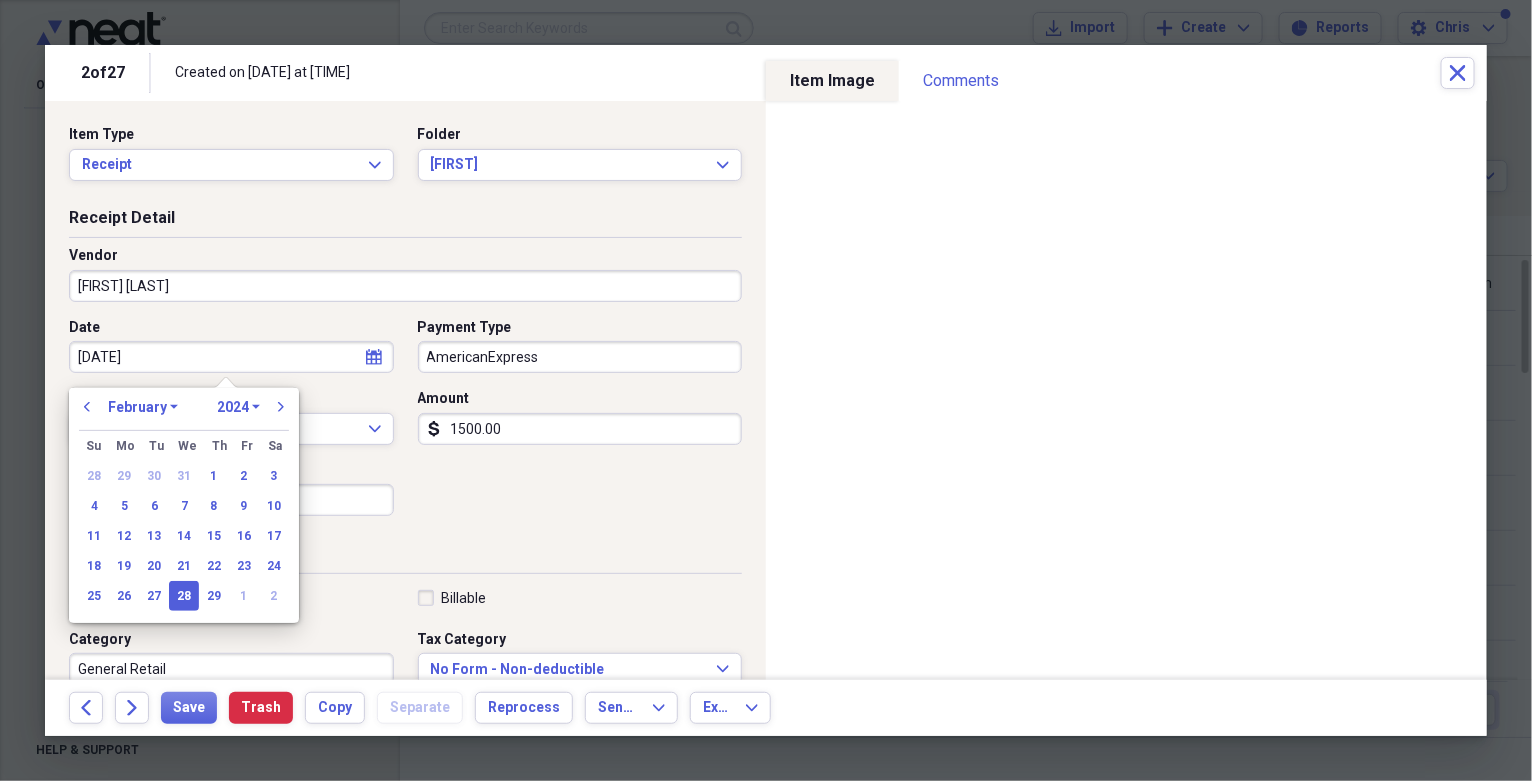 select on "6" 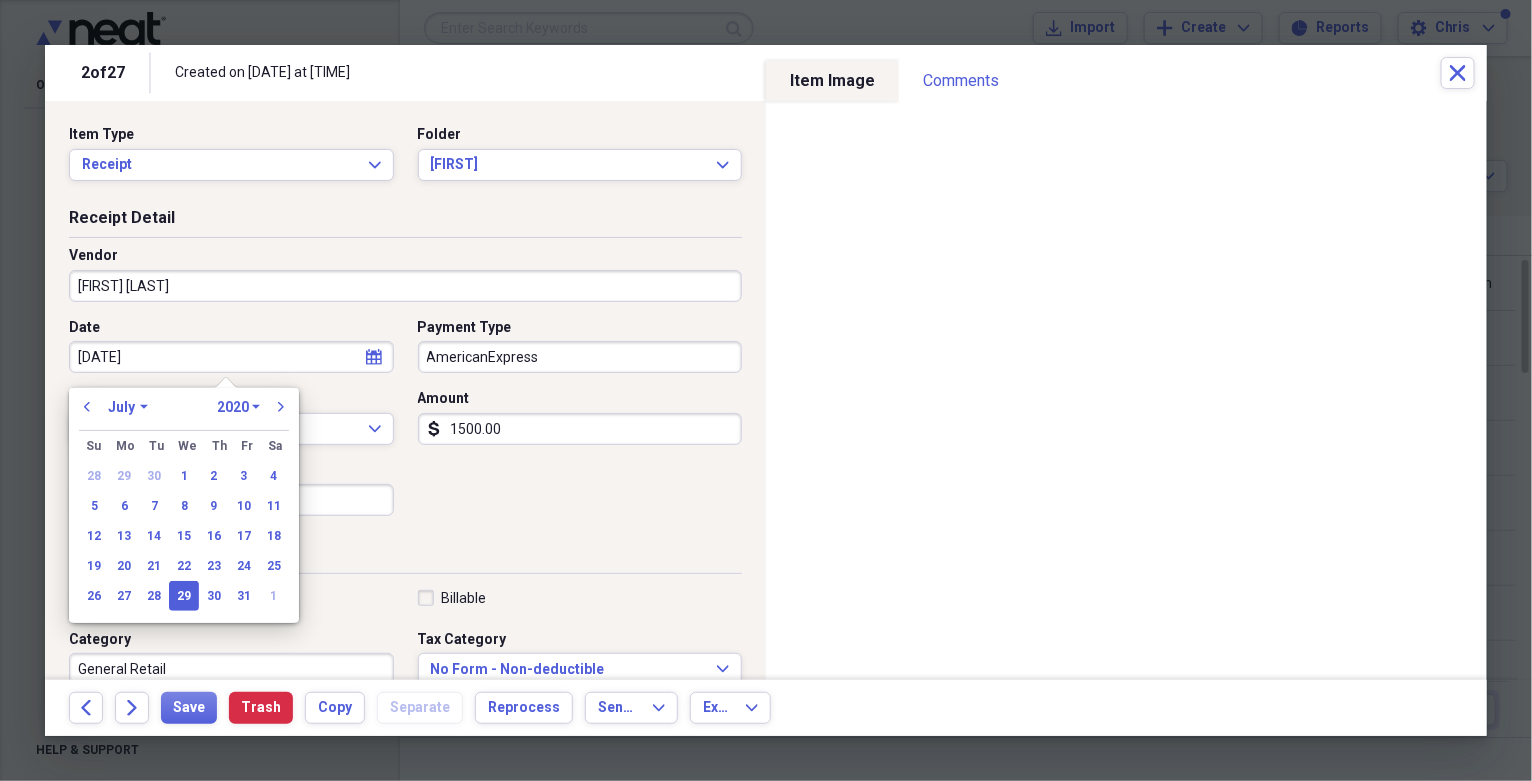 type on "[DATE]" 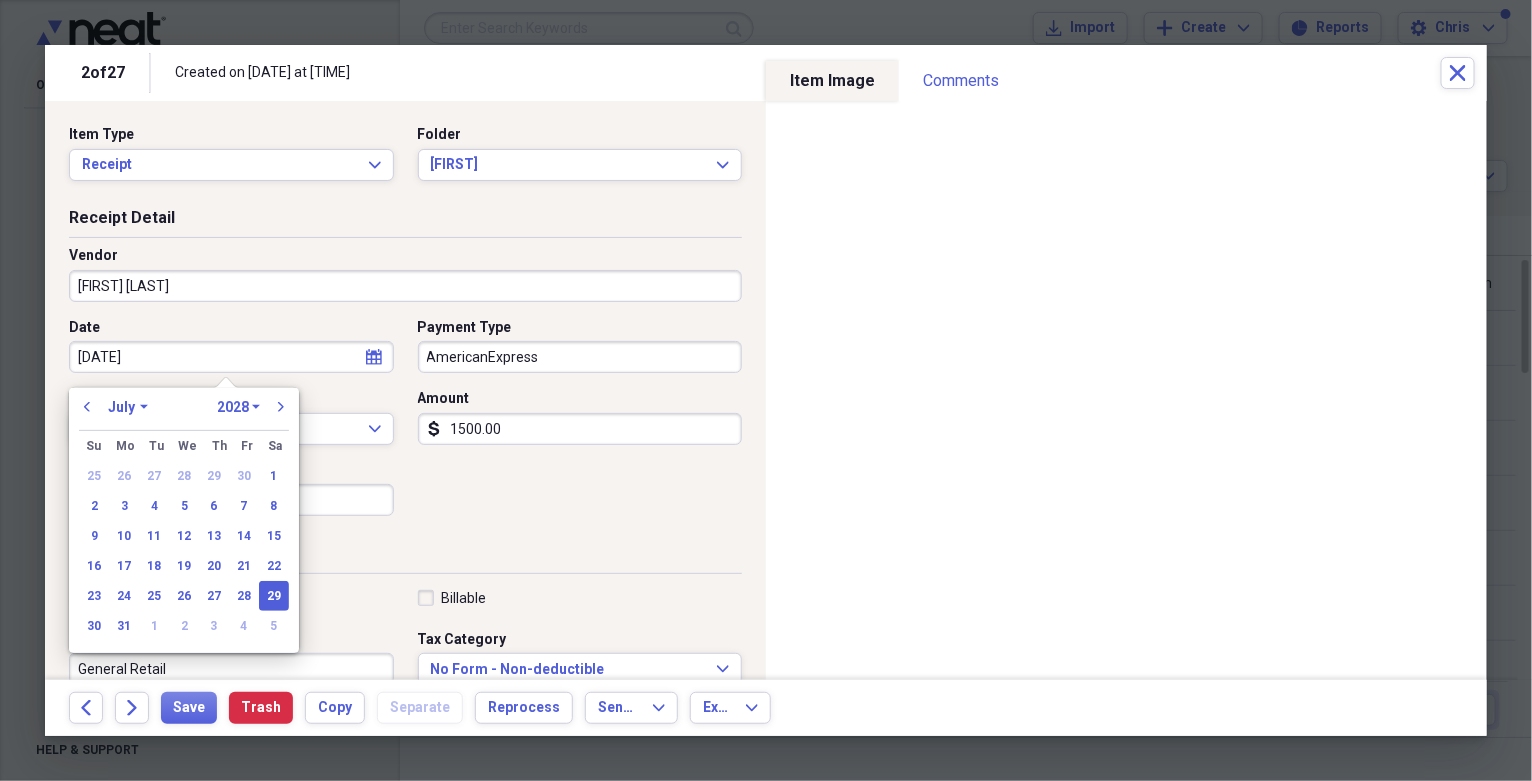 type on "7/29/2025" 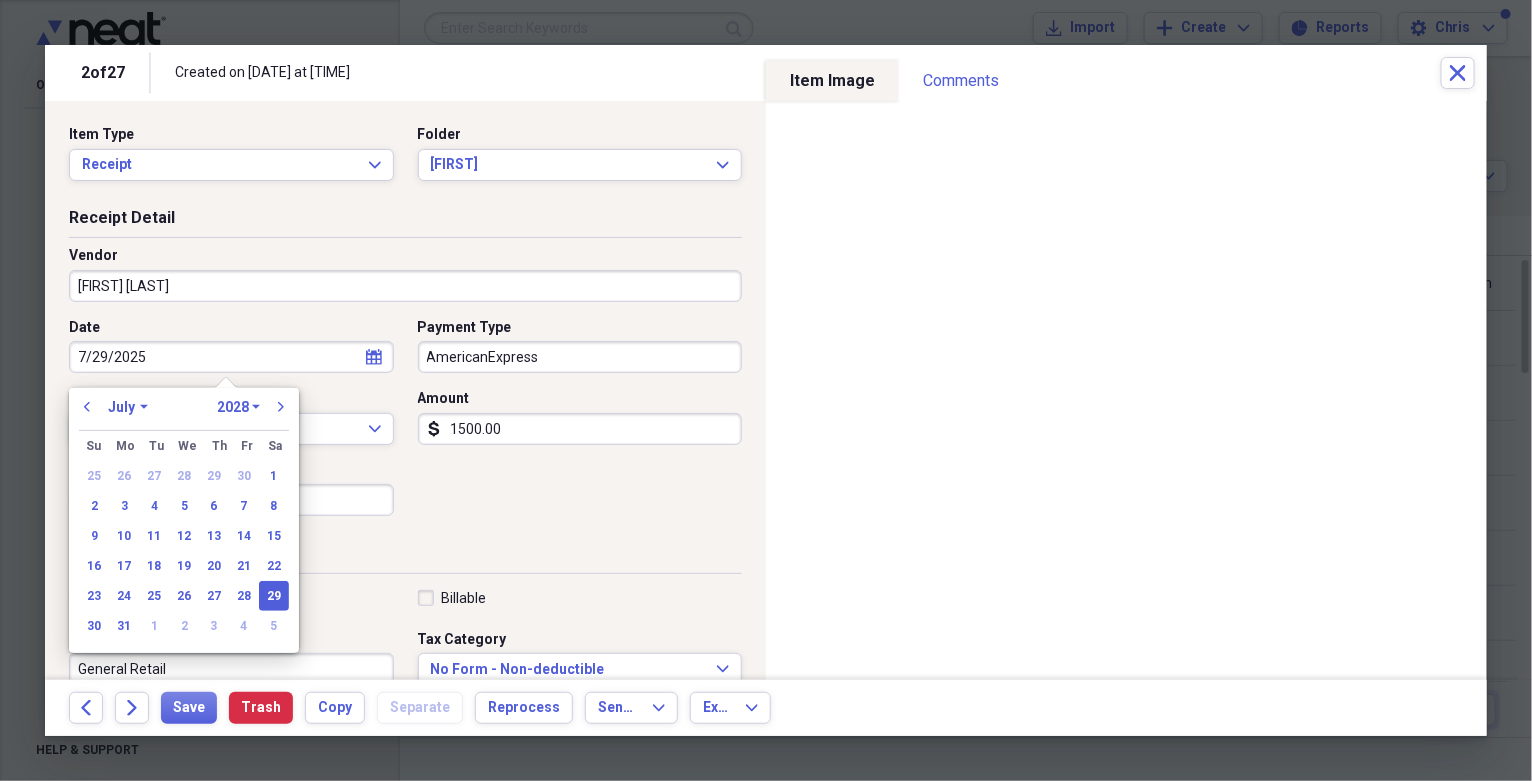 select on "2025" 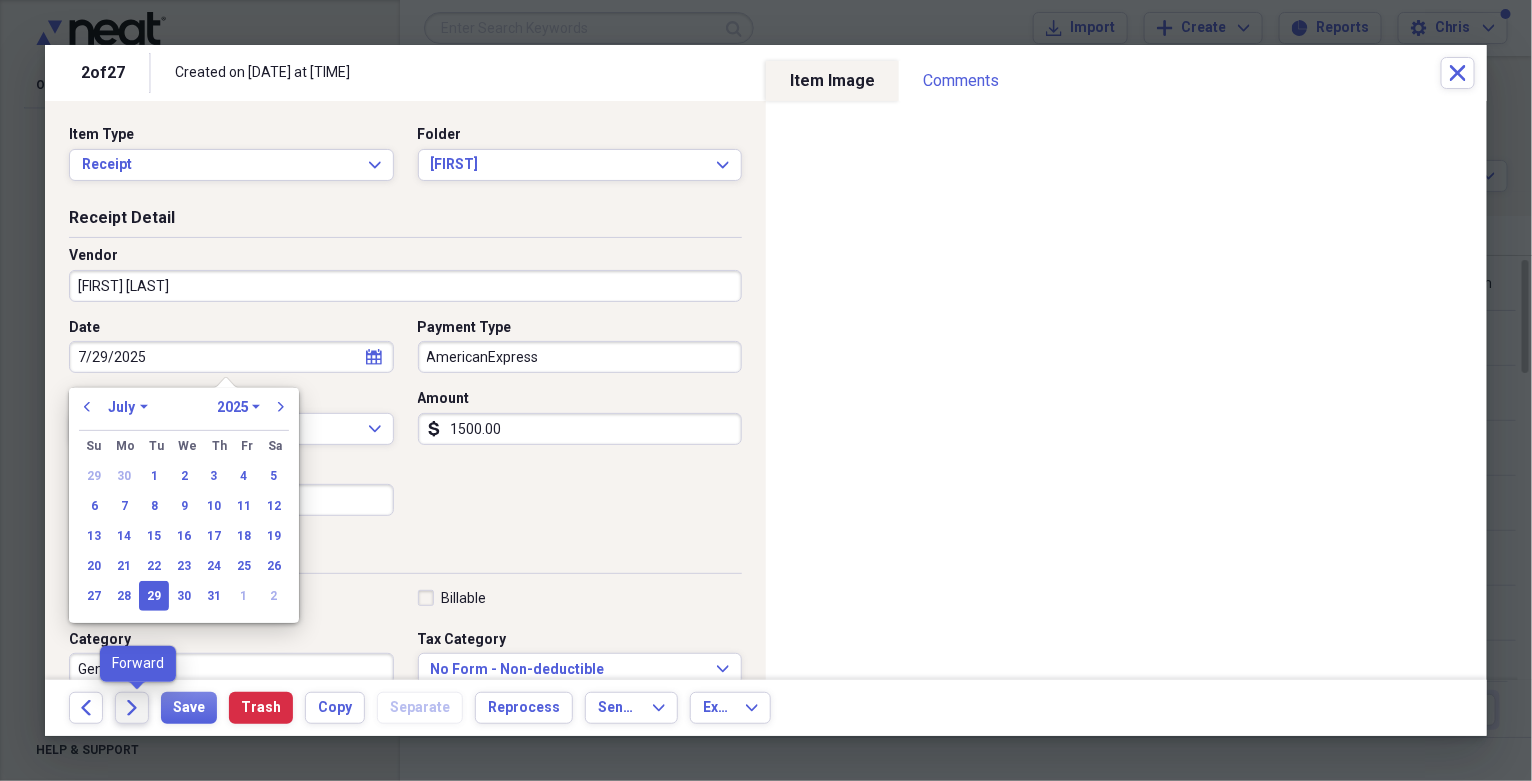 type on "07/29/2025" 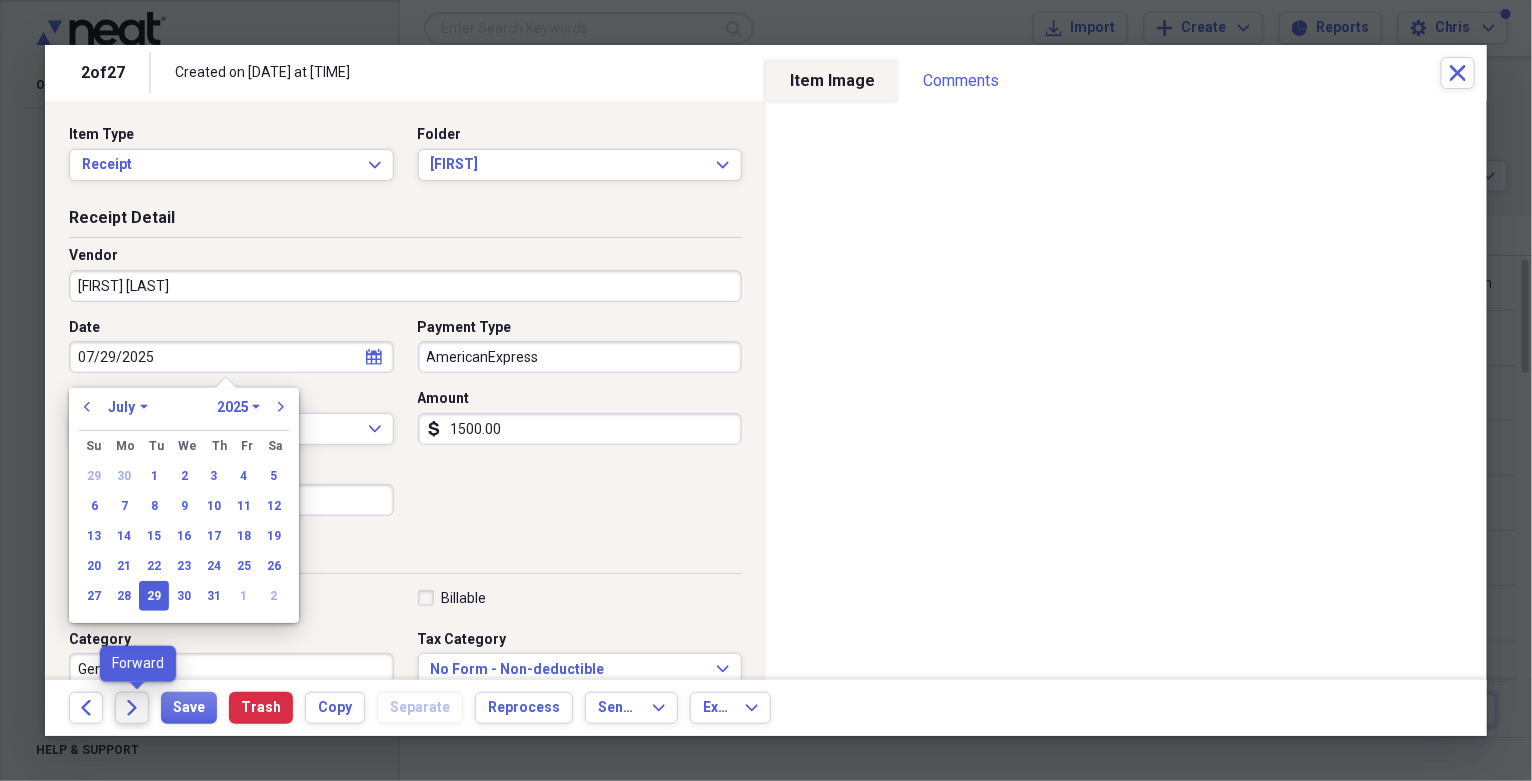 click on "Forward" at bounding box center (132, 708) 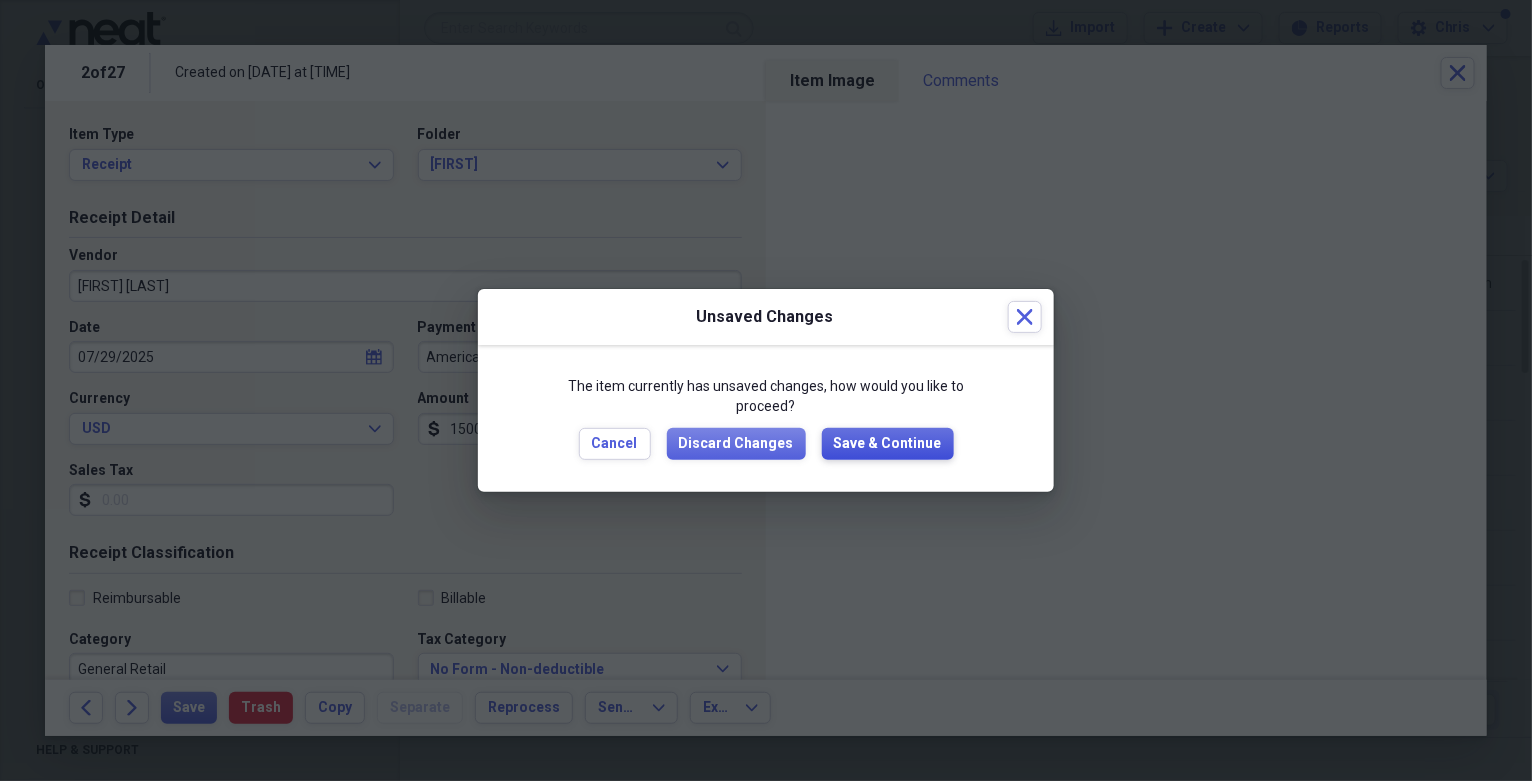 click on "Save & Continue" at bounding box center (888, 444) 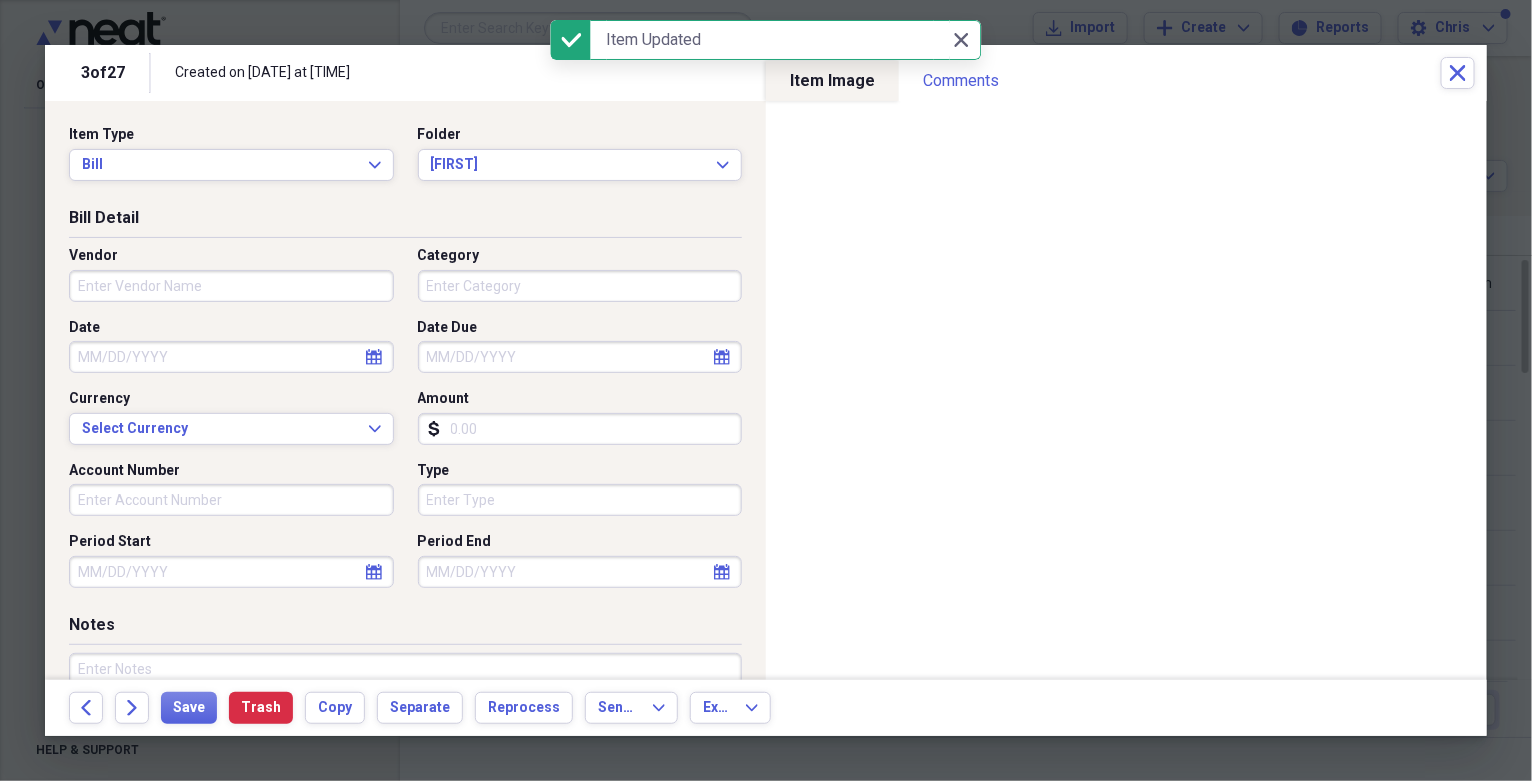 click on "Vendor" at bounding box center (231, 286) 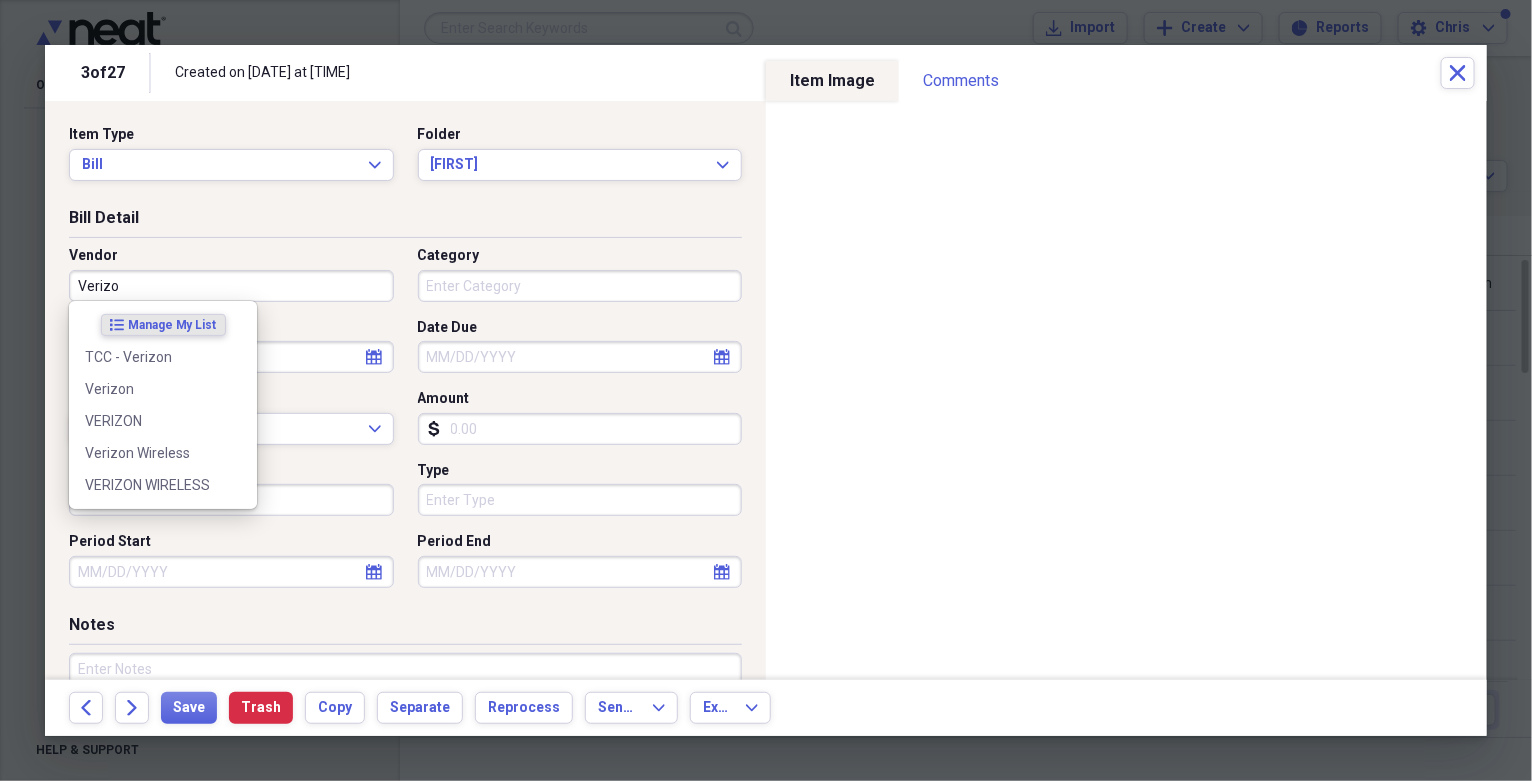 type on "Verizon" 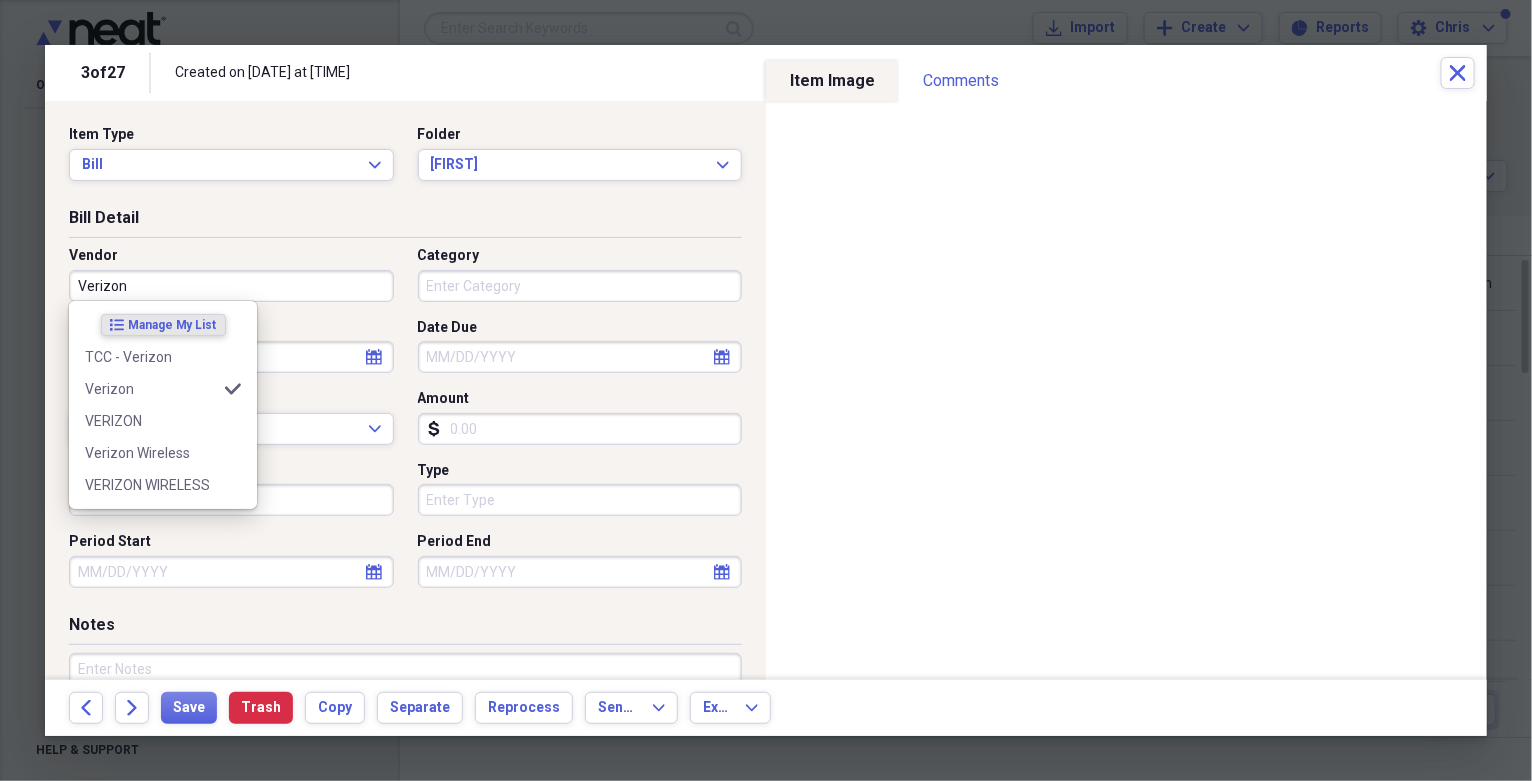 type on "Phone/Telecom" 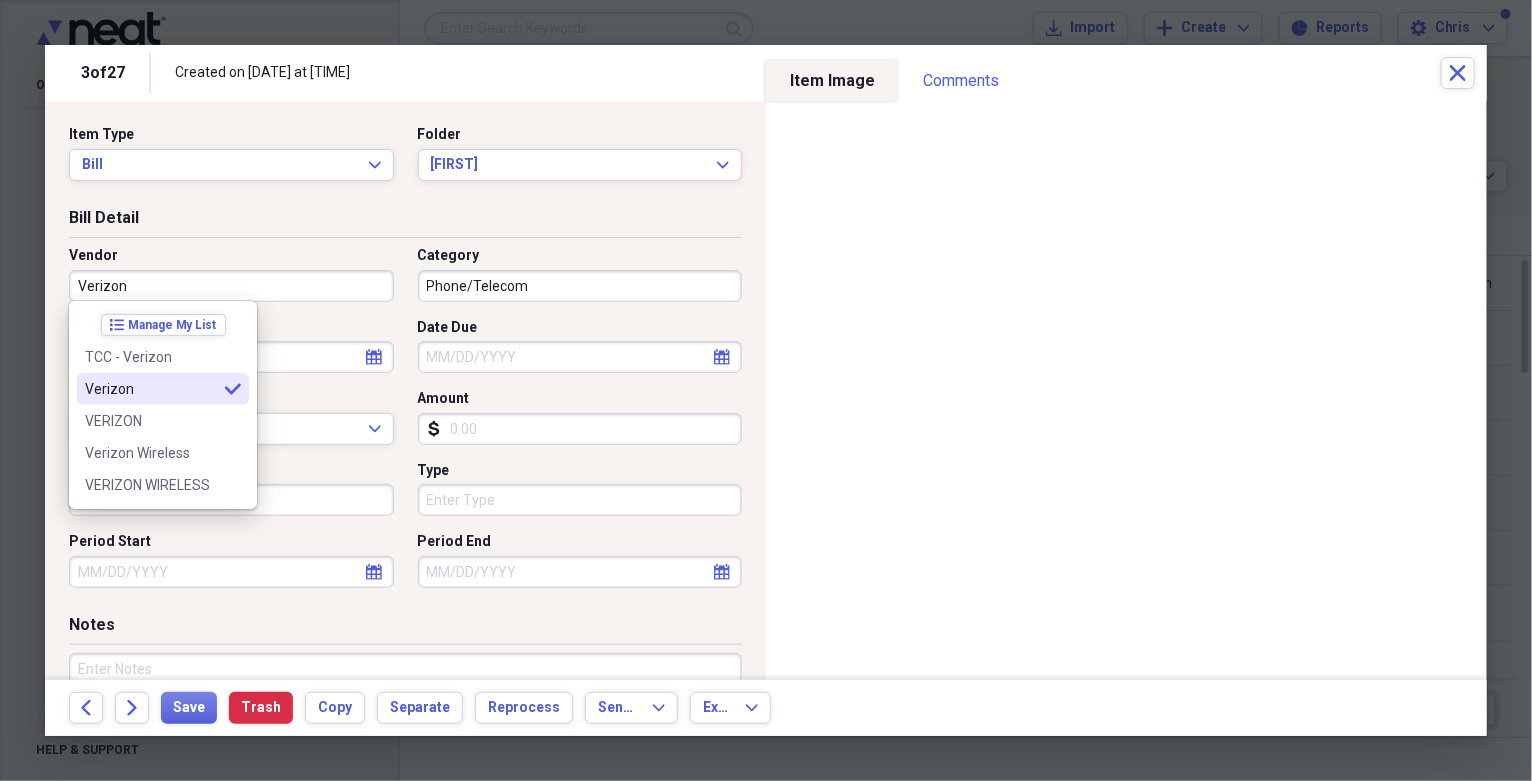 type on "Verizon" 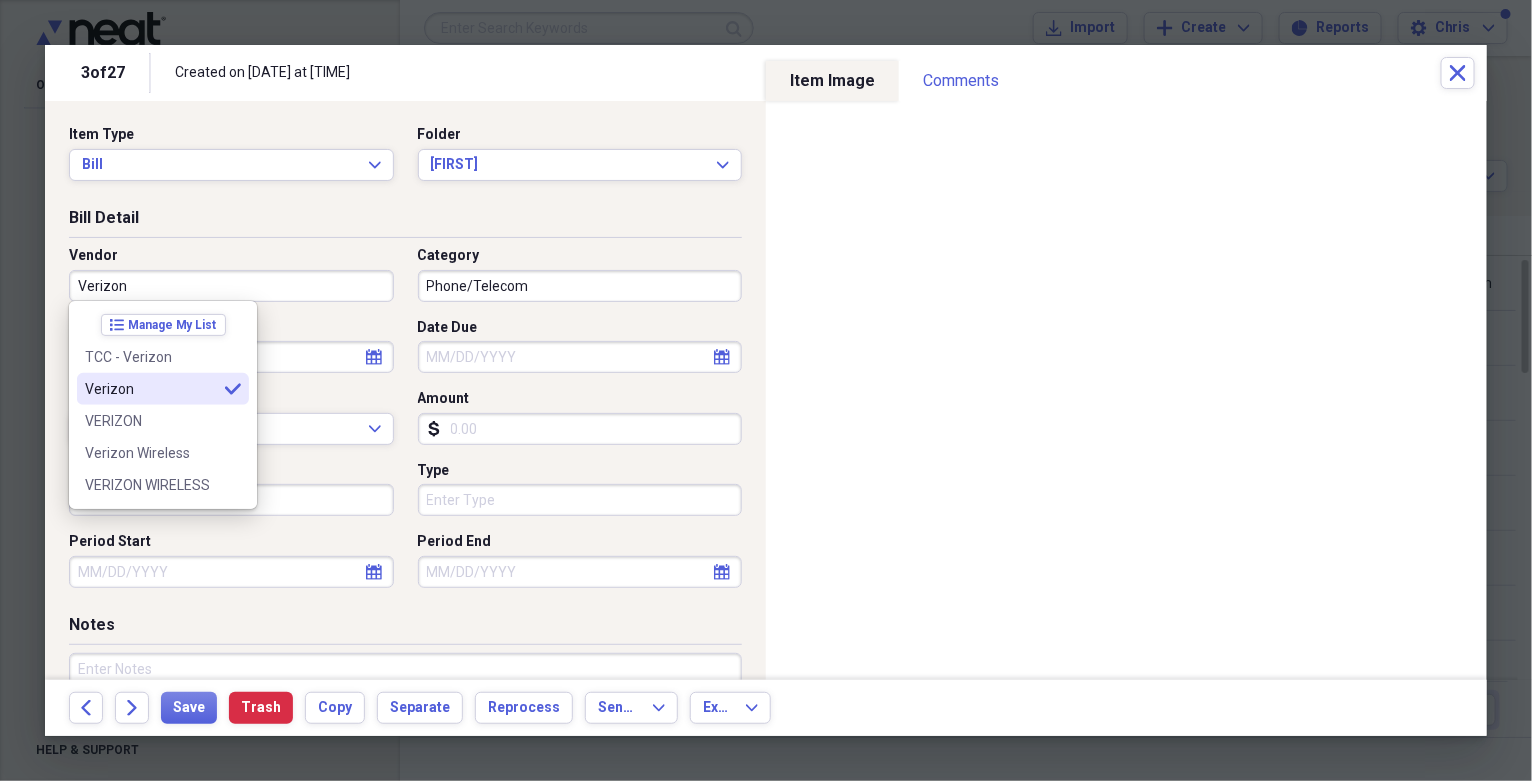 click on "[Company Name] selected" at bounding box center [163, 389] 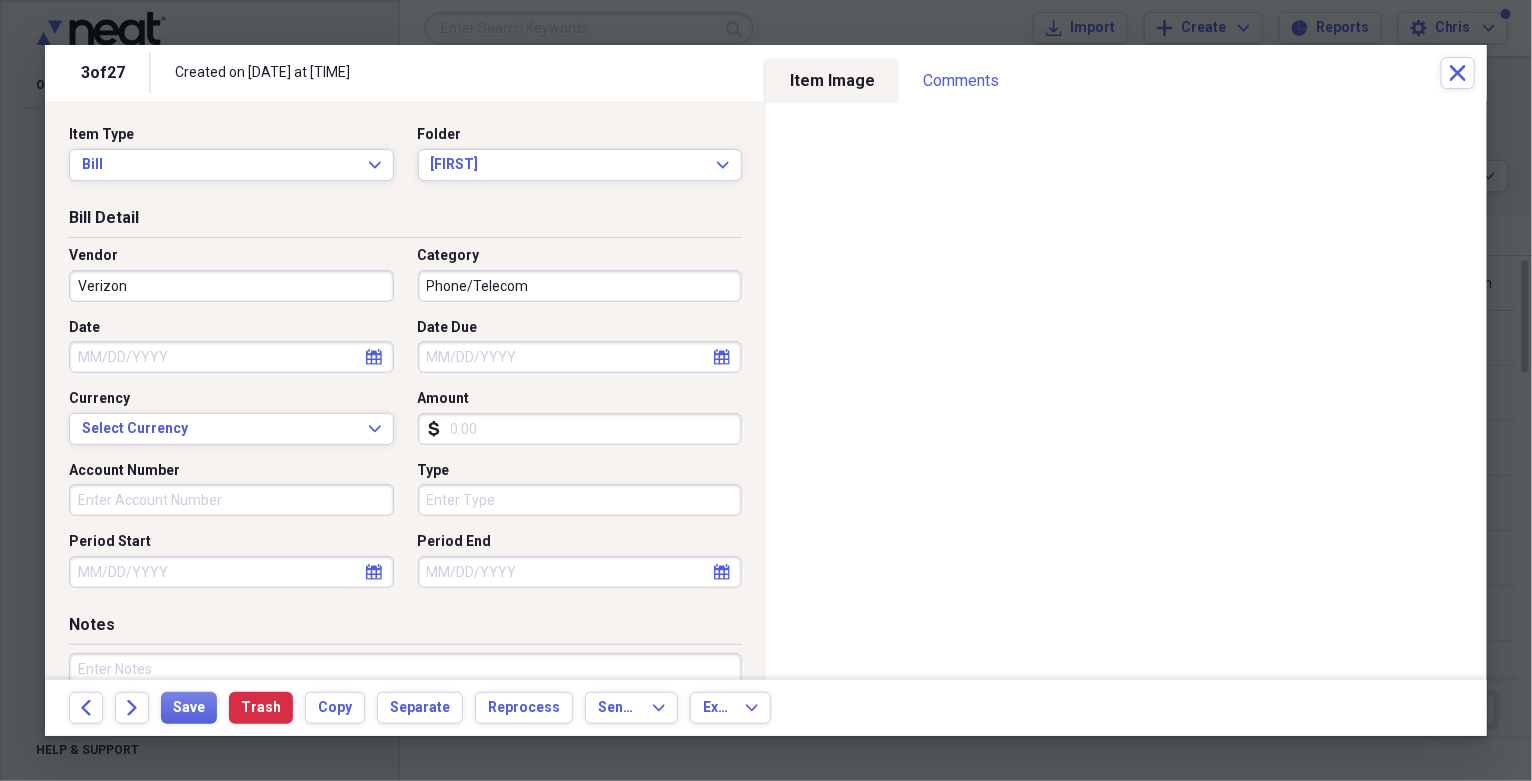 click on "calendar" 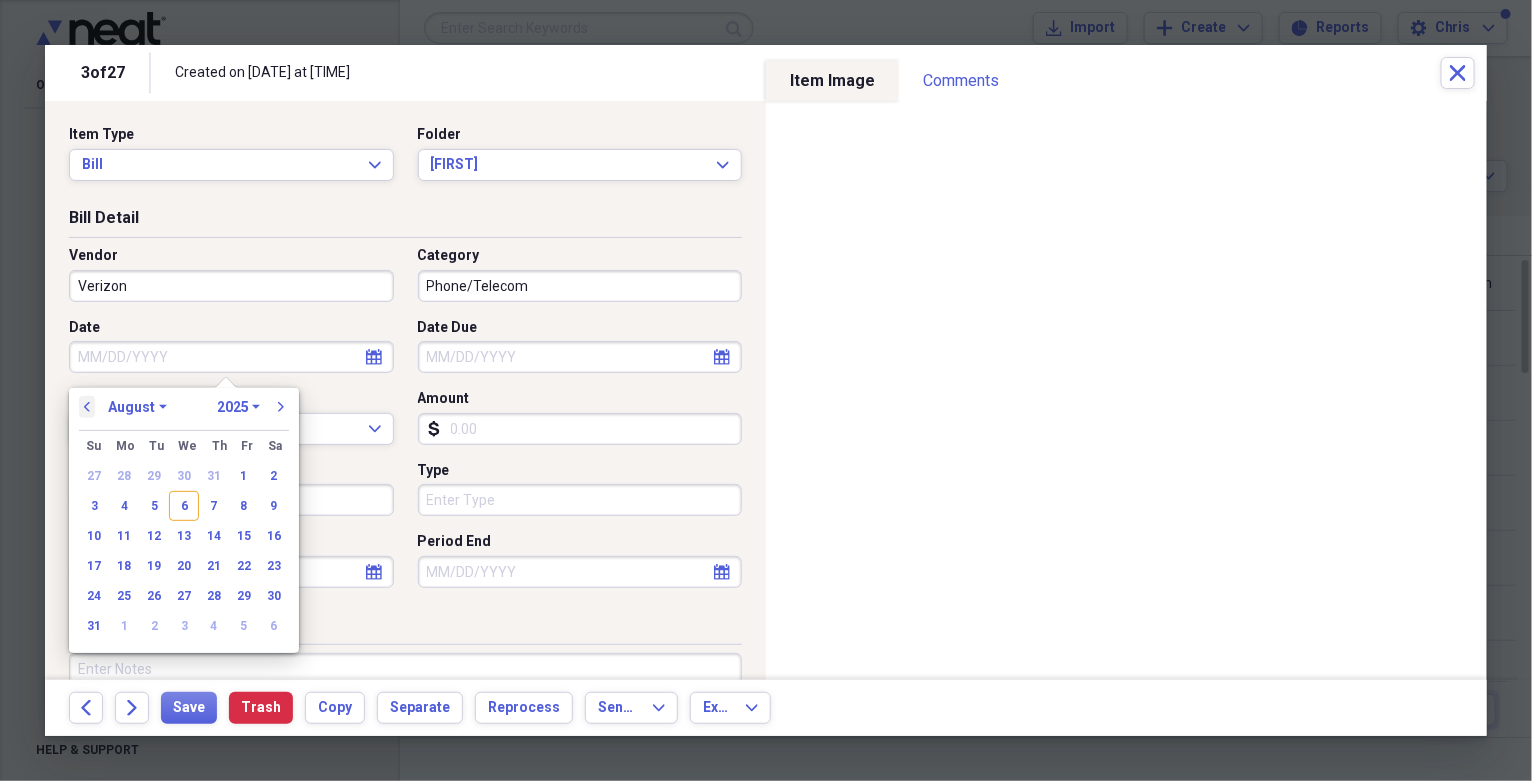 click on "previous" at bounding box center (87, 407) 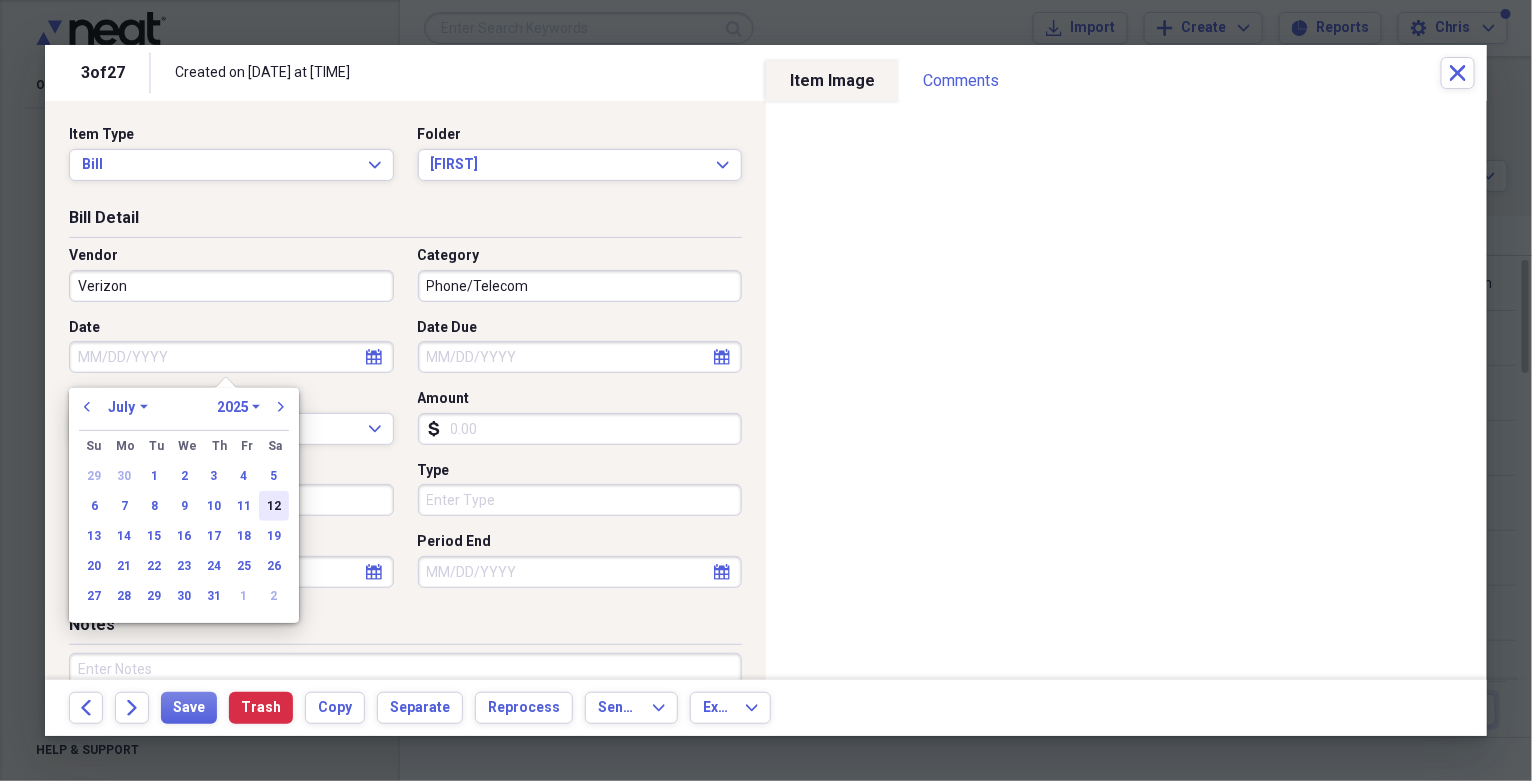 click on "12" at bounding box center (274, 506) 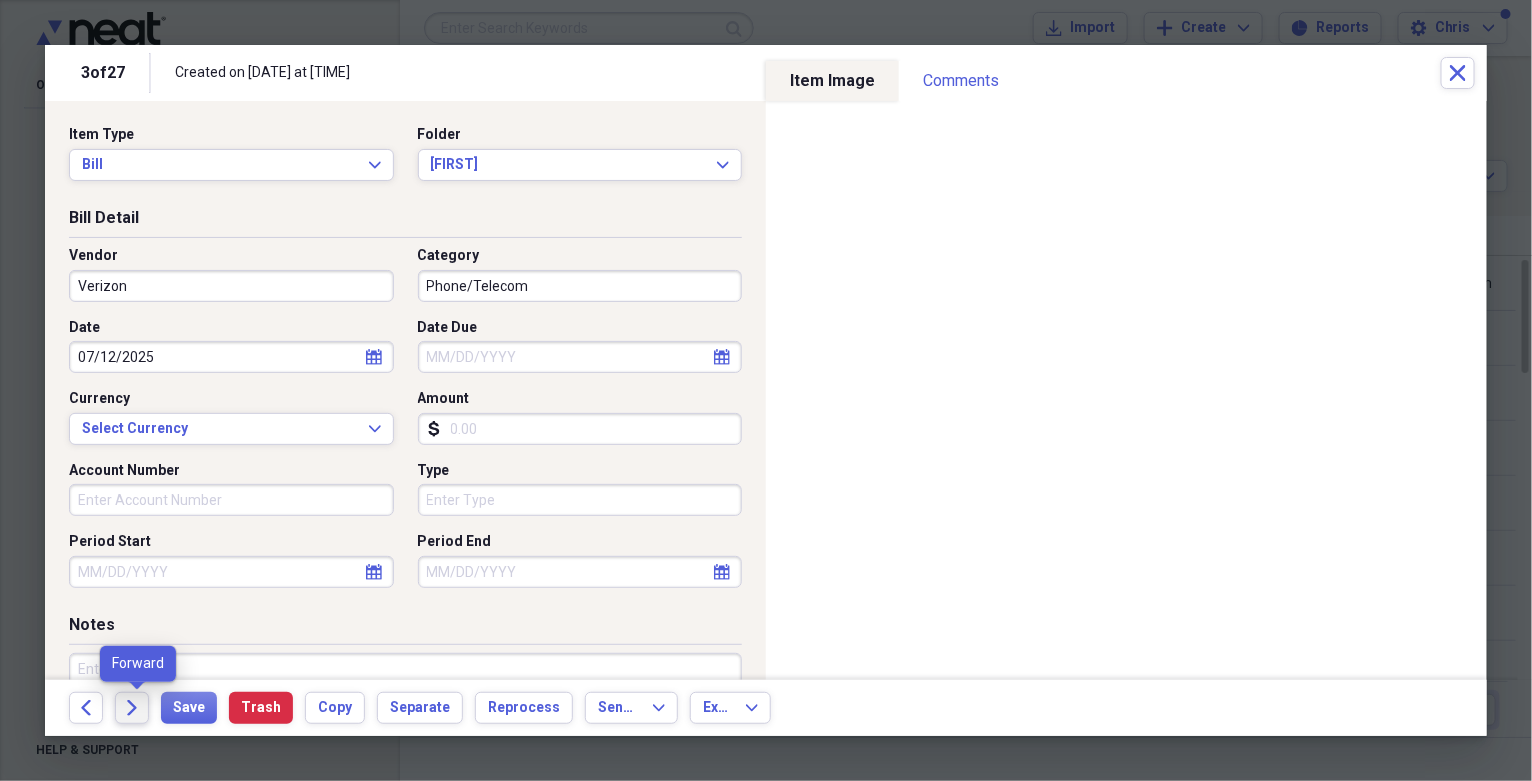 click on "Forward" 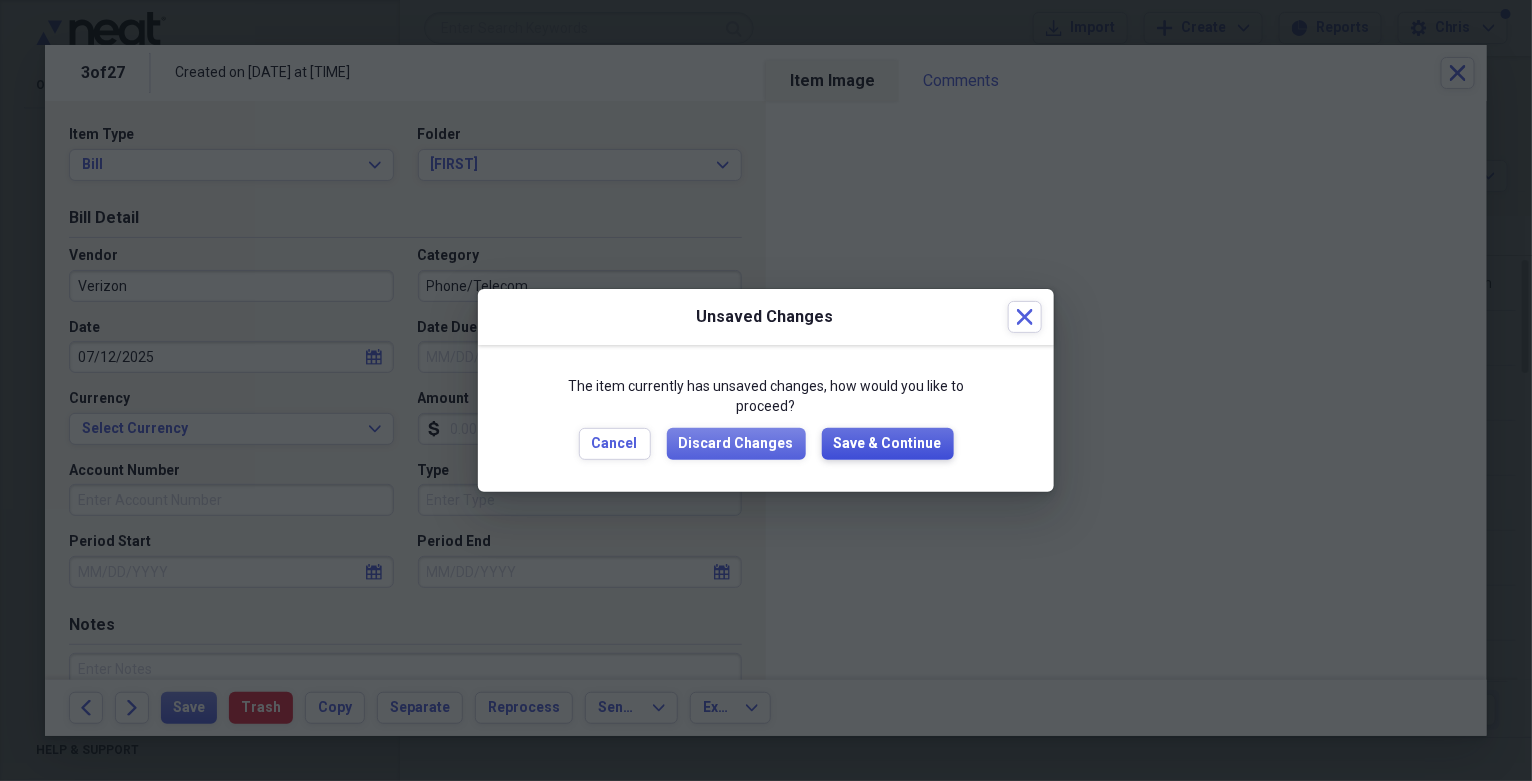 drag, startPoint x: 884, startPoint y: 432, endPoint x: 1043, endPoint y: 768, distance: 371.72168 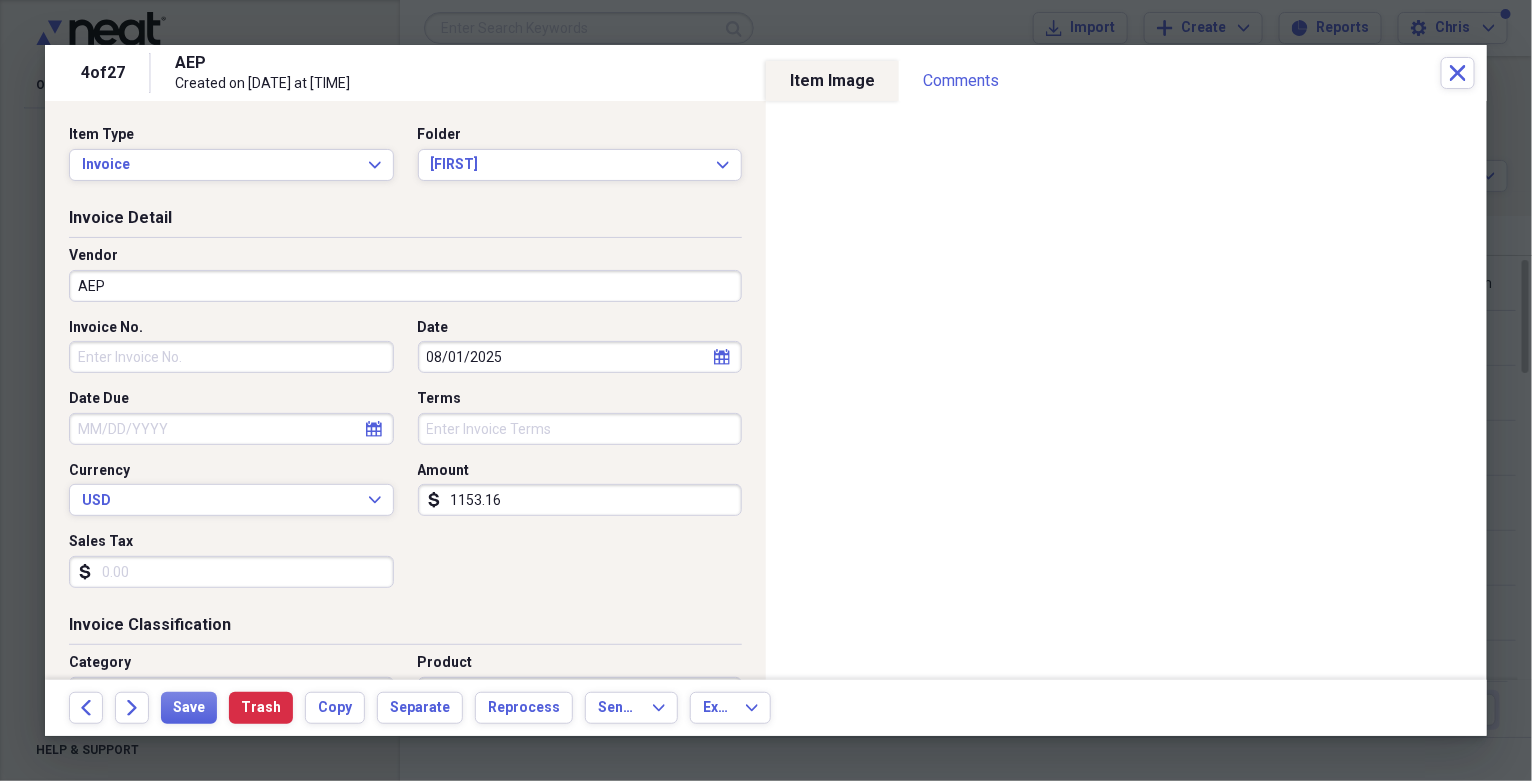 click on "calendar" 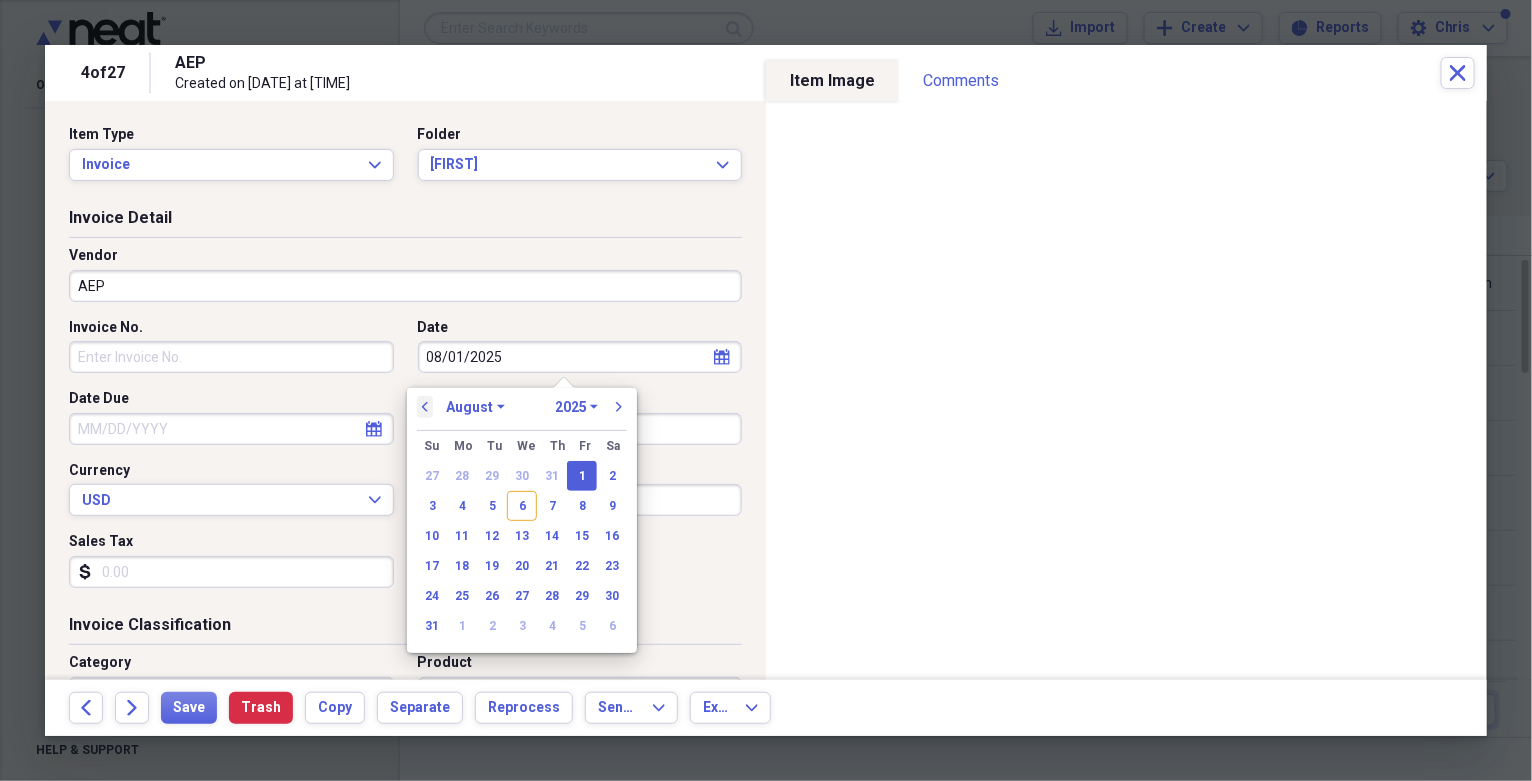 click on "previous" at bounding box center (425, 407) 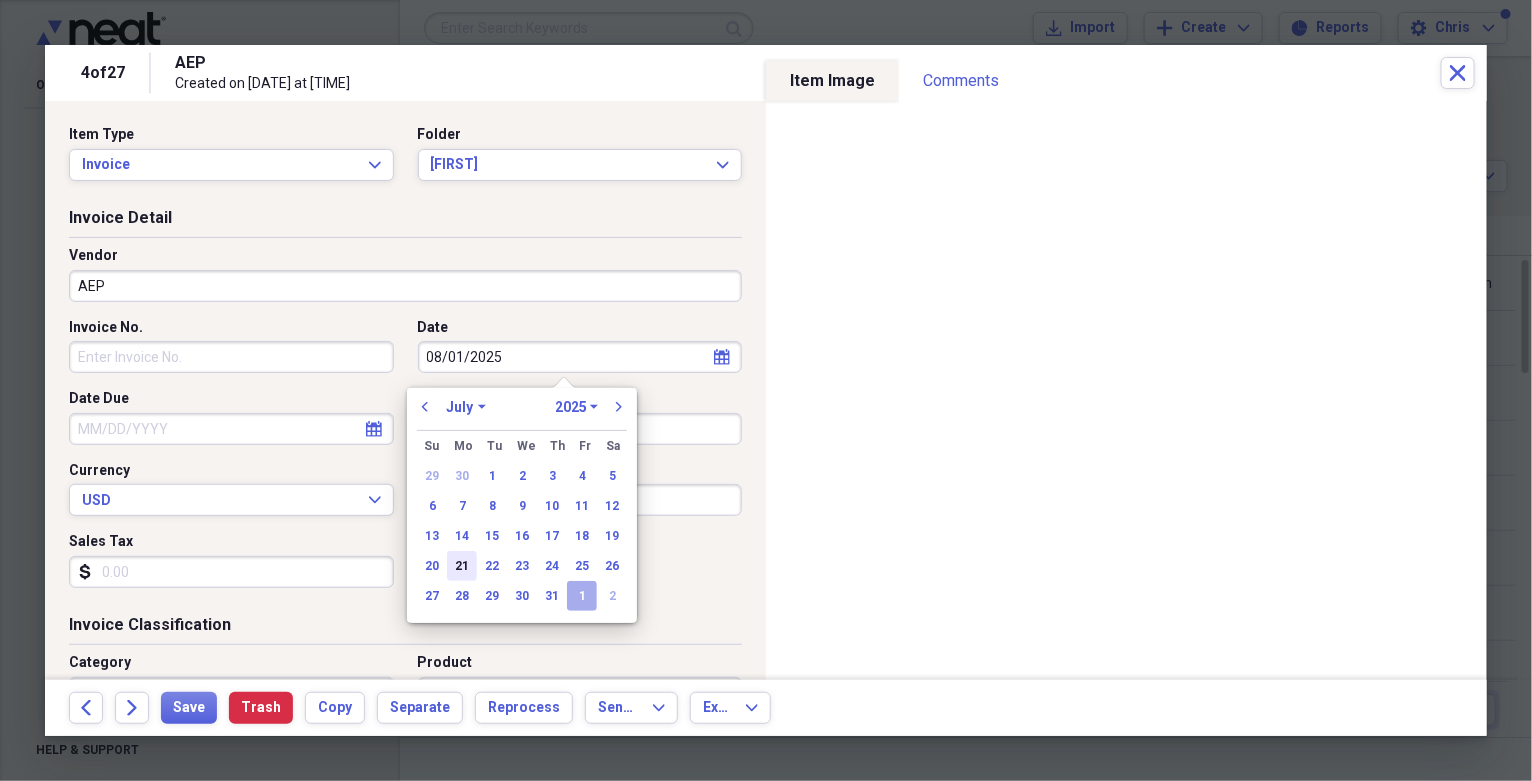 click on "21" at bounding box center [462, 566] 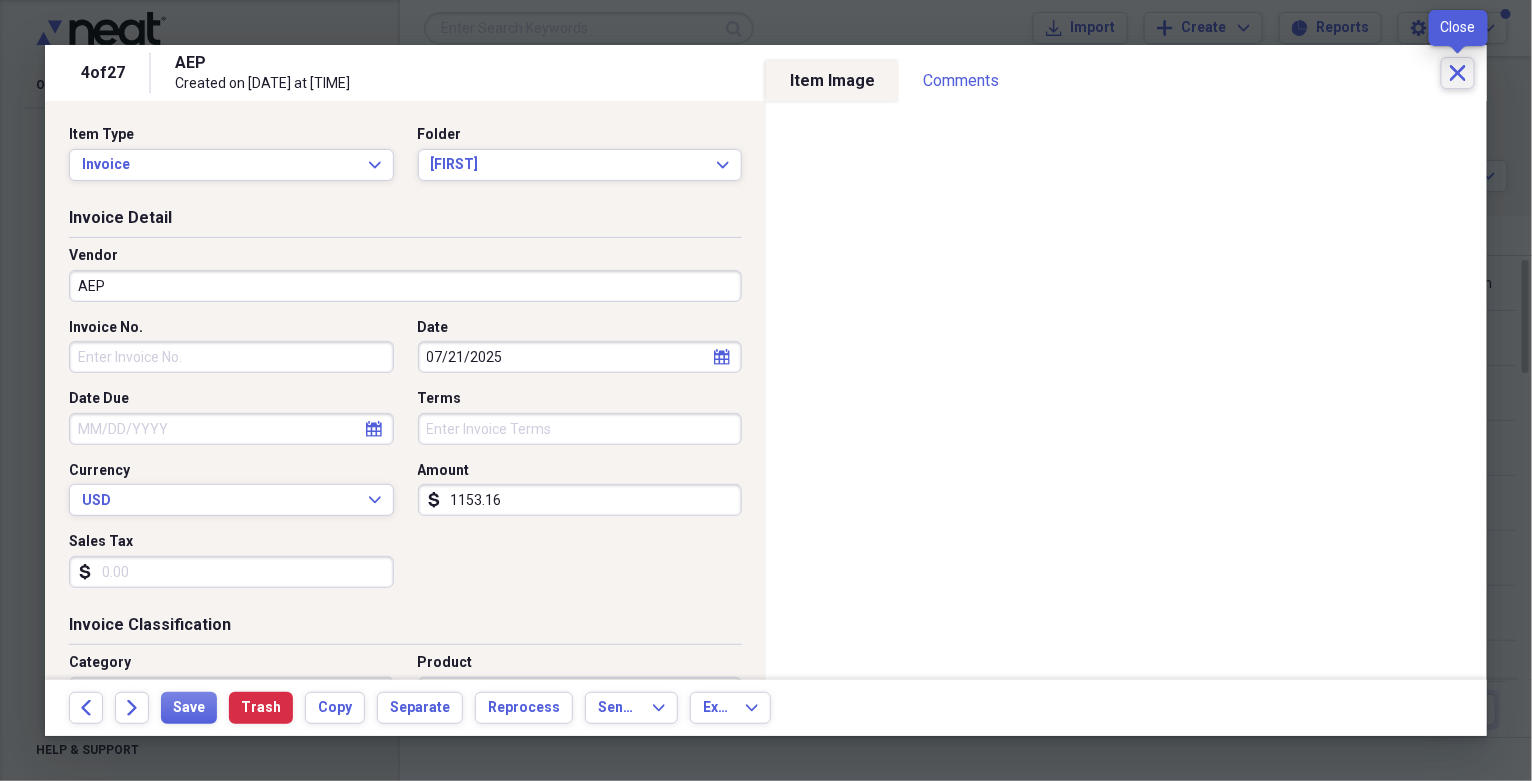 click on "Close" at bounding box center (1458, 73) 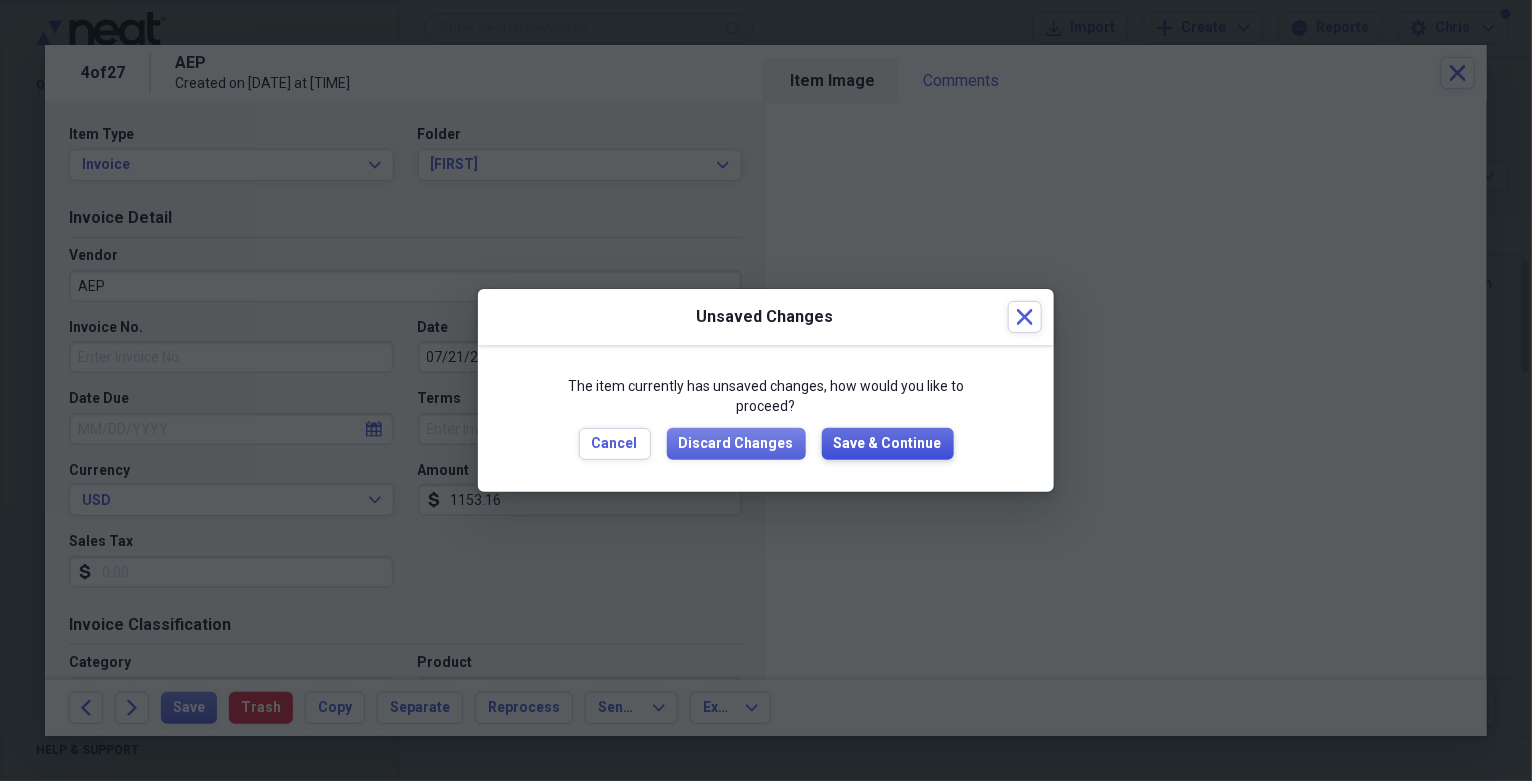 click on "Save & Continue" at bounding box center (888, 444) 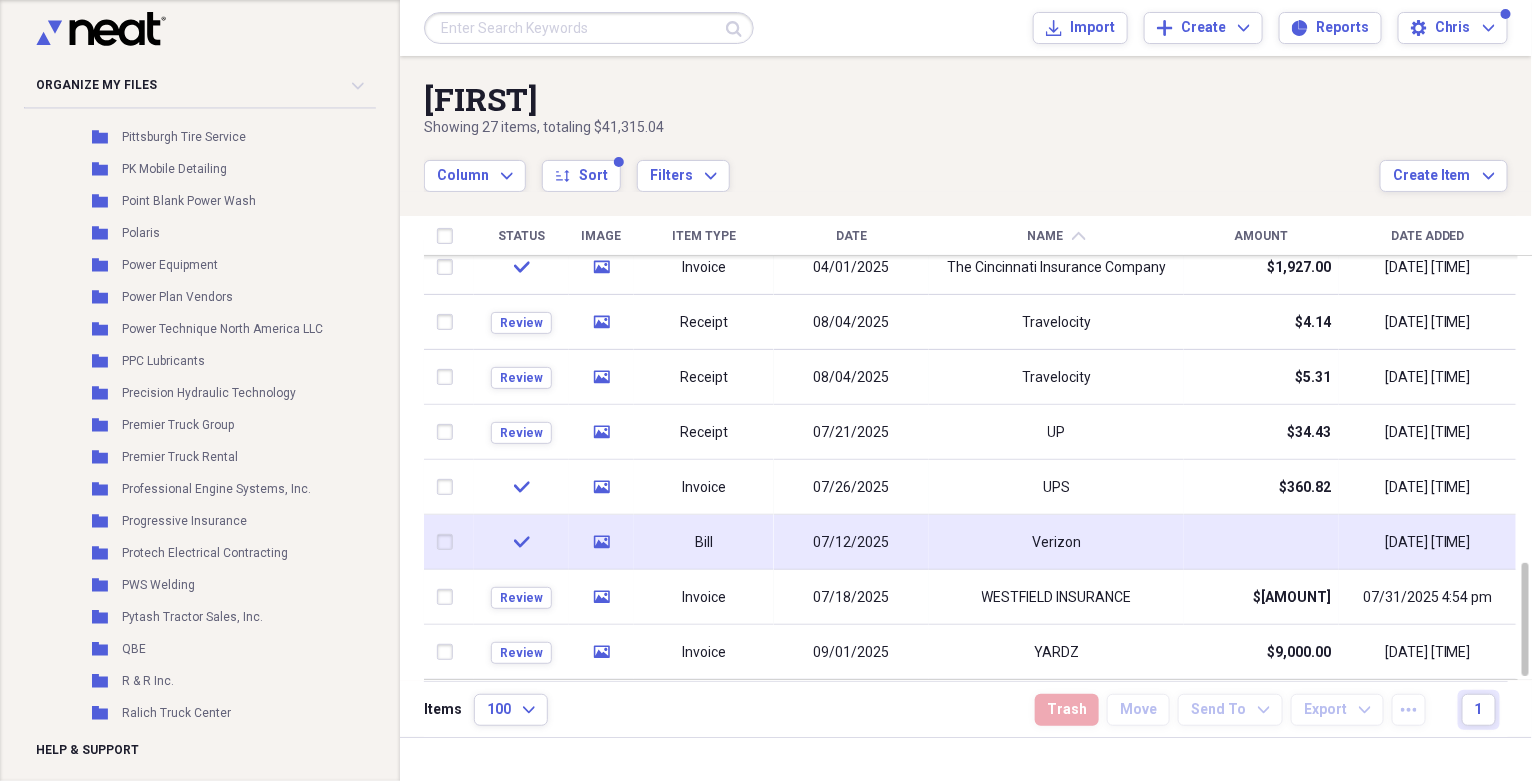 click on "Verizon" at bounding box center [1056, 542] 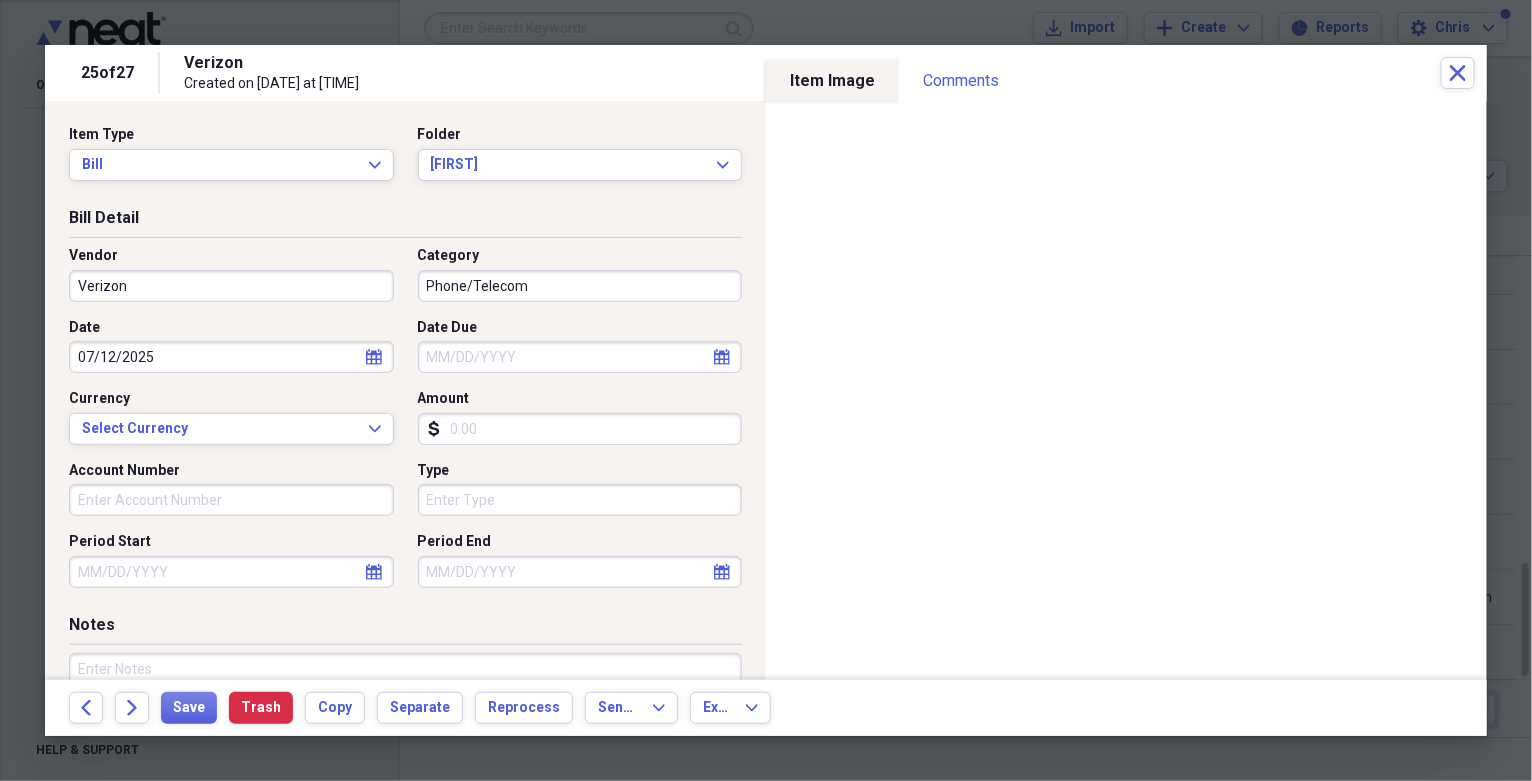 click on "Amount dollar-sign" at bounding box center [574, 417] 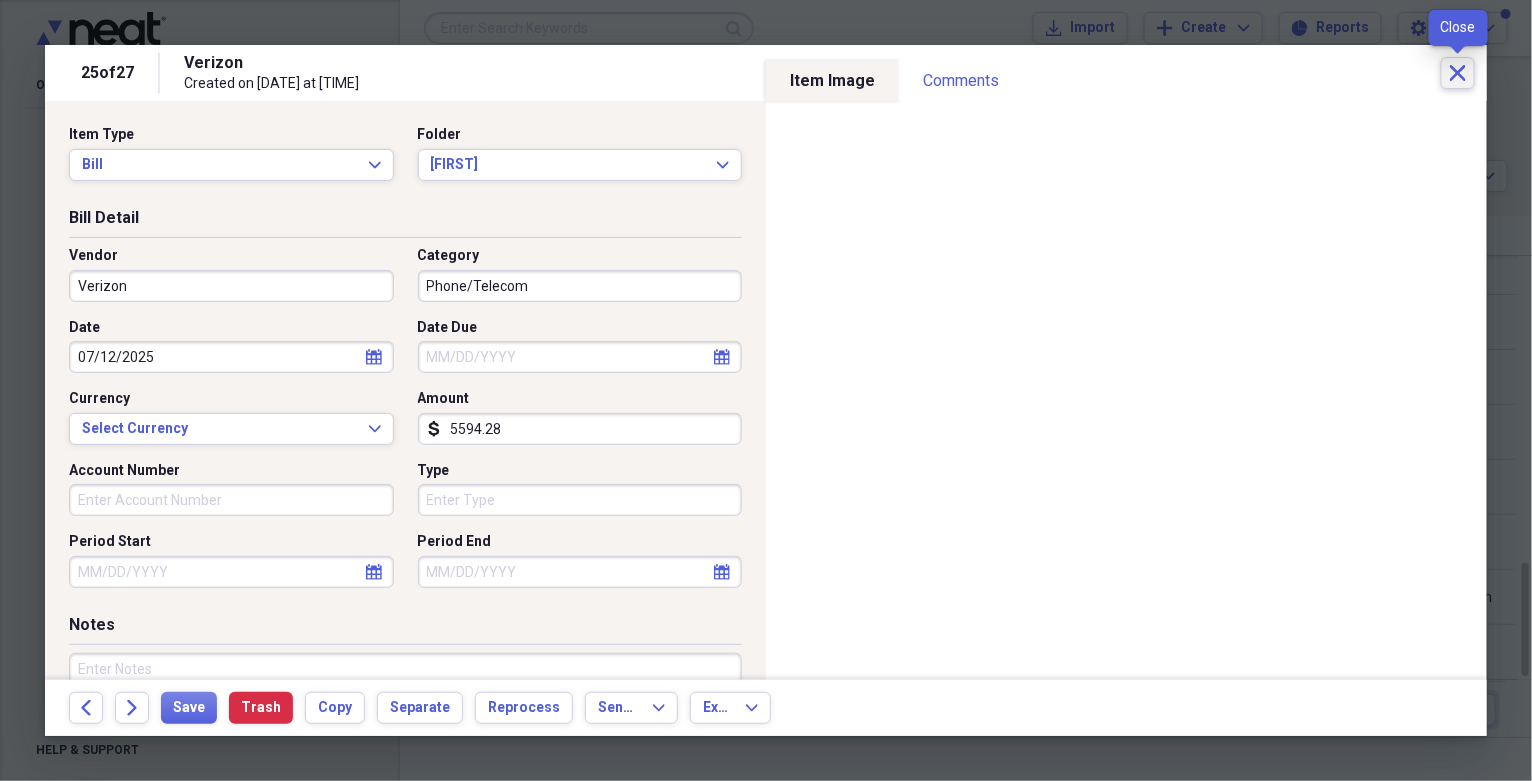 type on "5594.28" 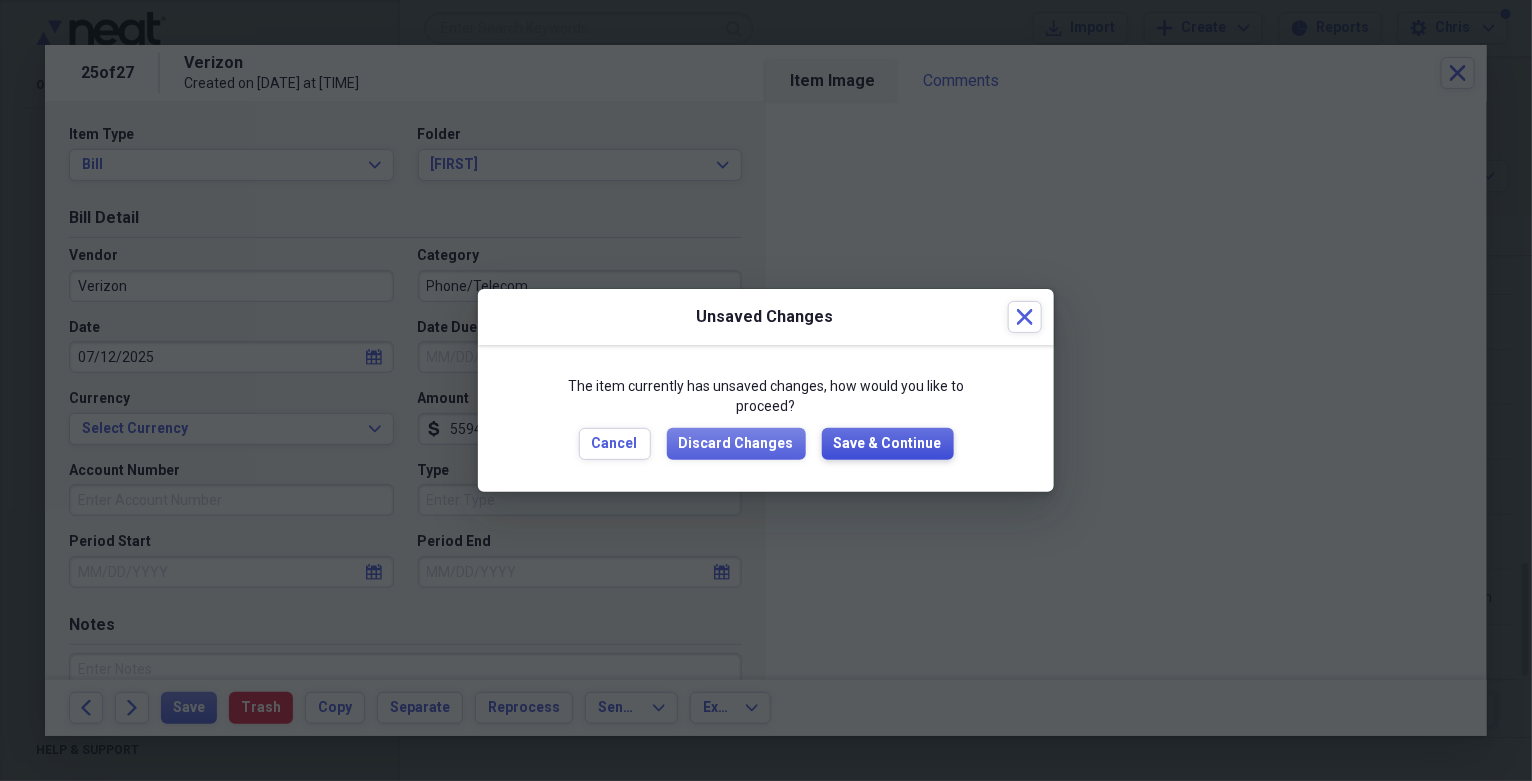 click on "Save & Continue" at bounding box center [888, 444] 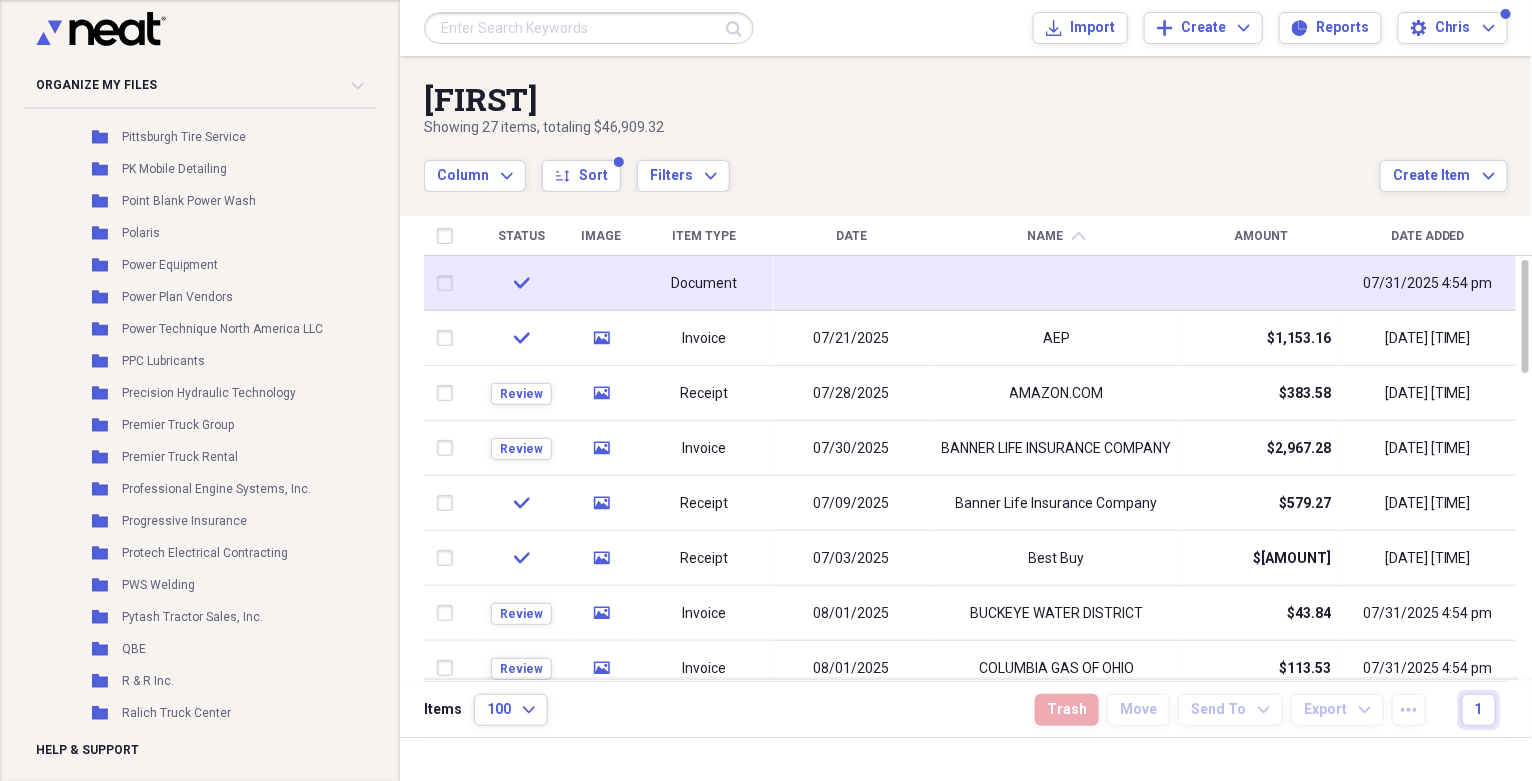 click at bounding box center (851, 283) 